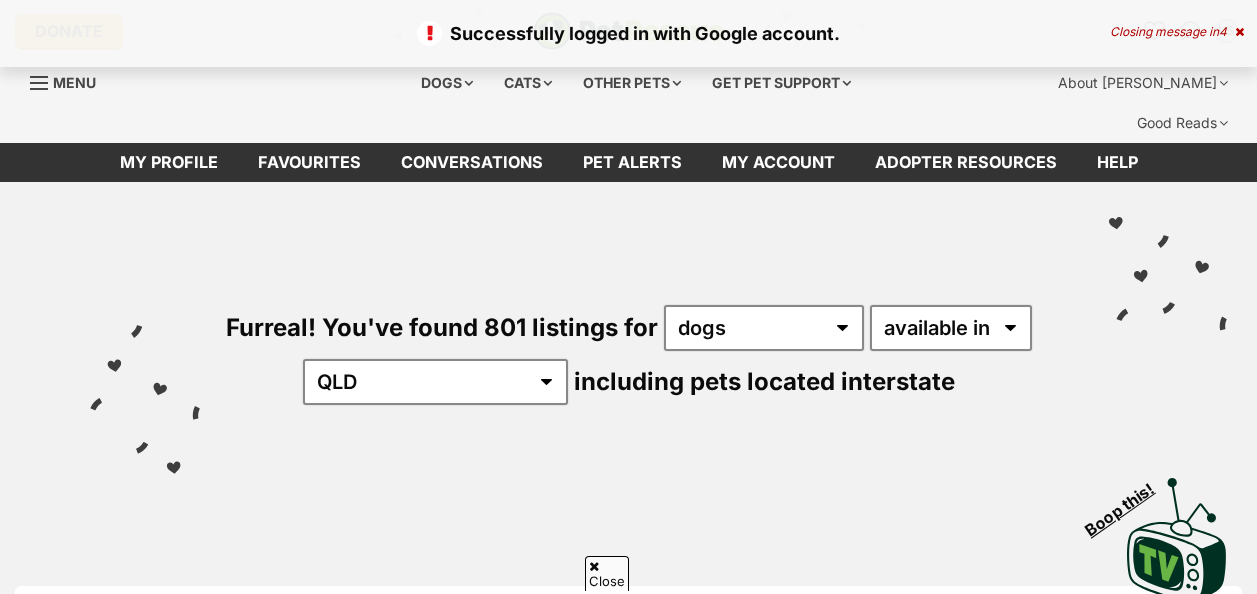 scroll, scrollTop: 542, scrollLeft: 0, axis: vertical 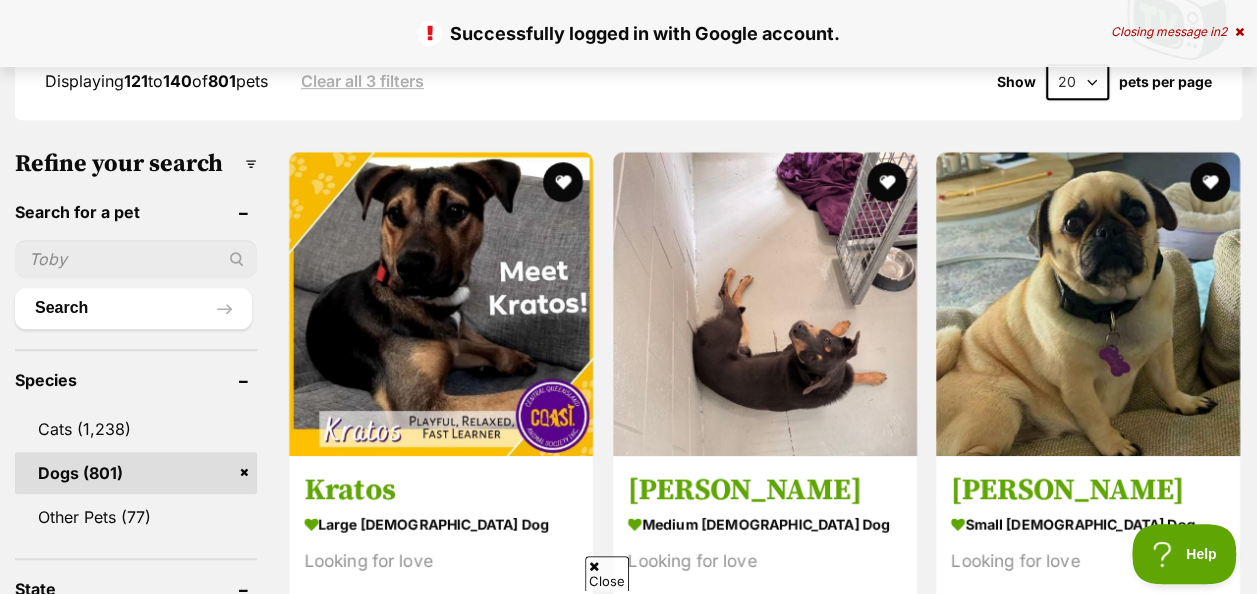 click at bounding box center [564, 182] 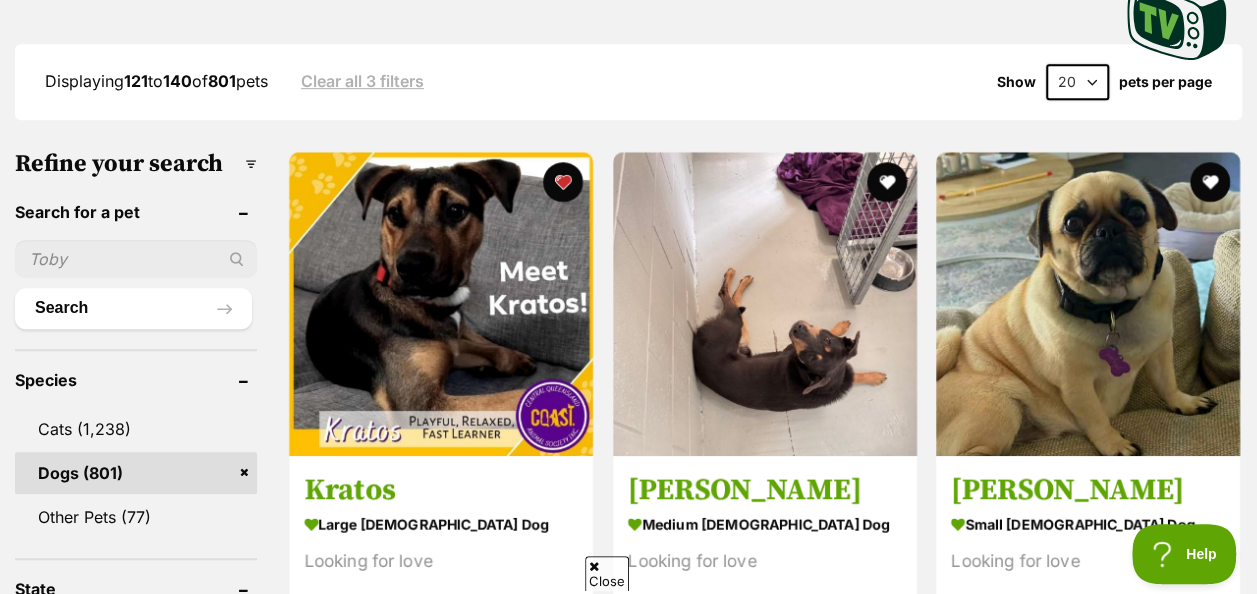 click at bounding box center (887, 182) 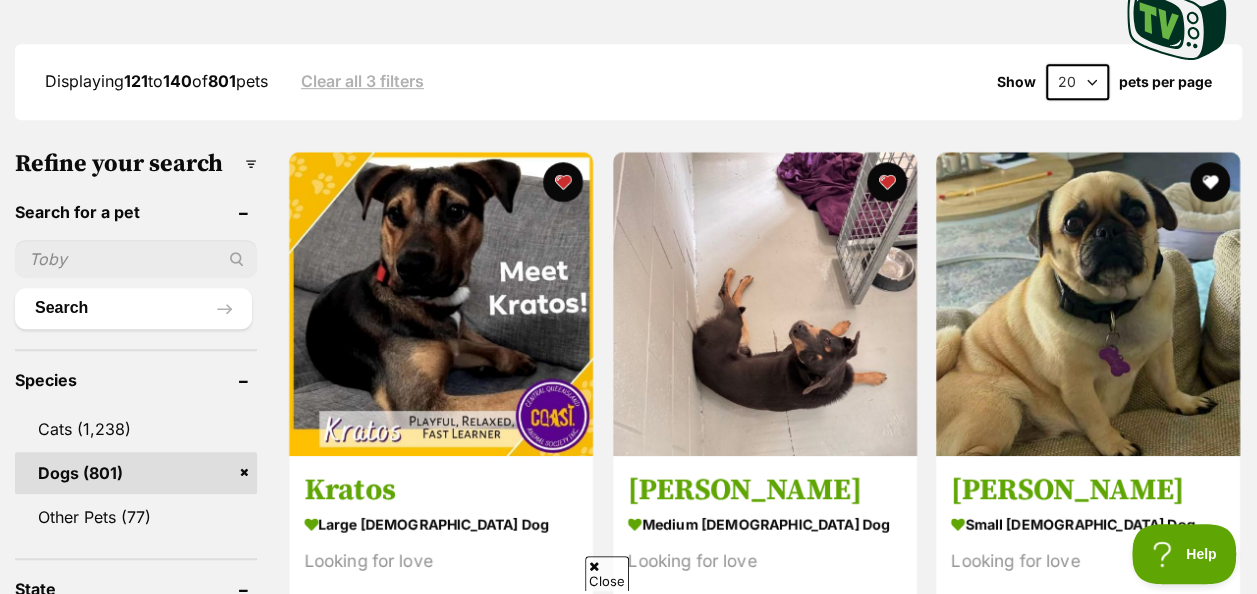 click at bounding box center (1210, 182) 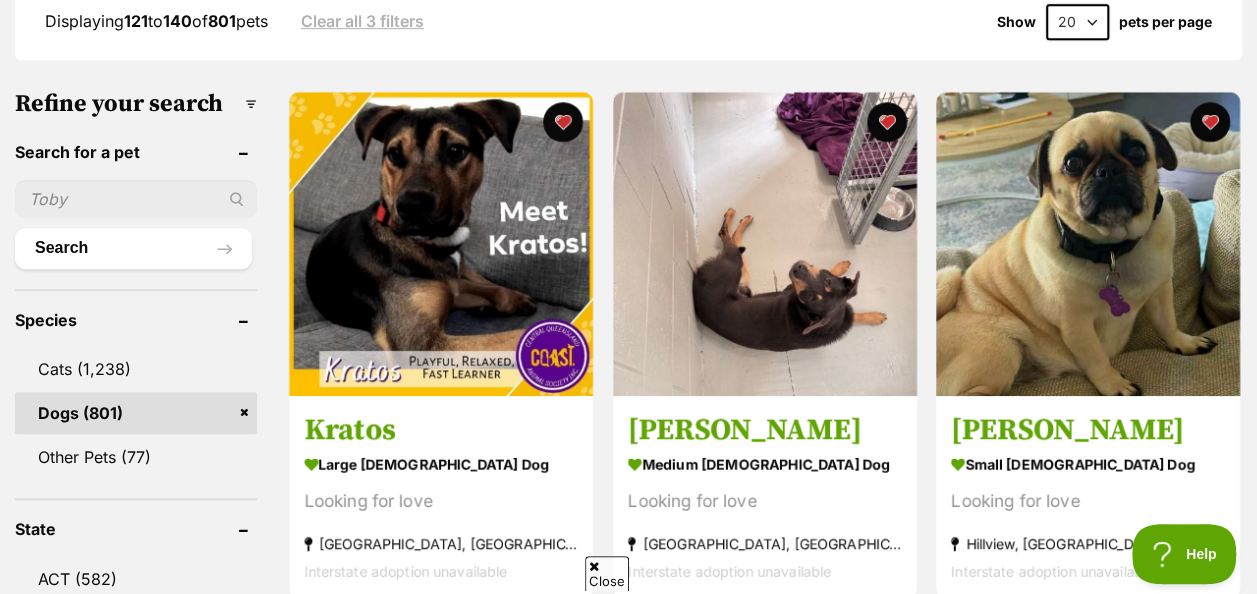 scroll, scrollTop: 604, scrollLeft: 0, axis: vertical 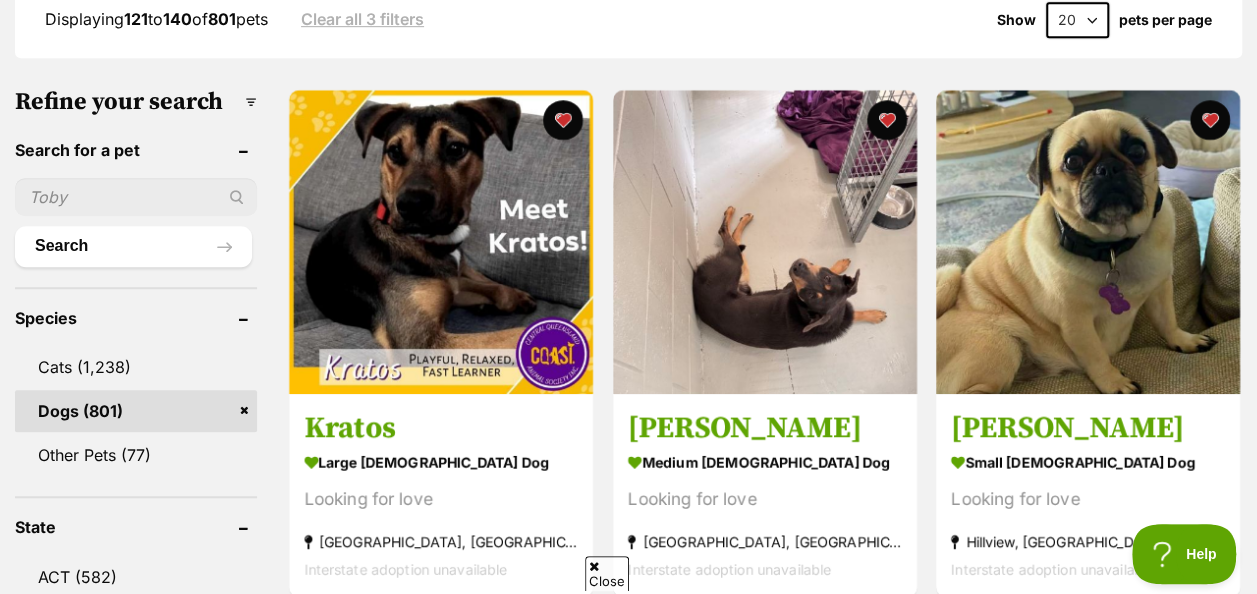 click at bounding box center [1088, 242] 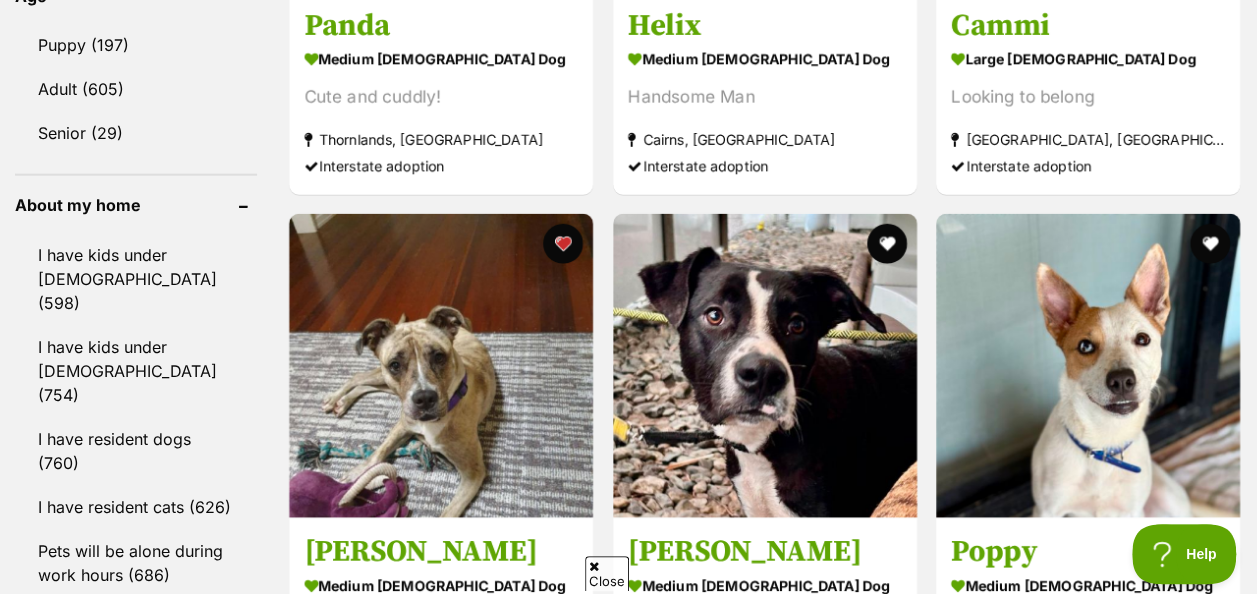 scroll, scrollTop: 2250, scrollLeft: 0, axis: vertical 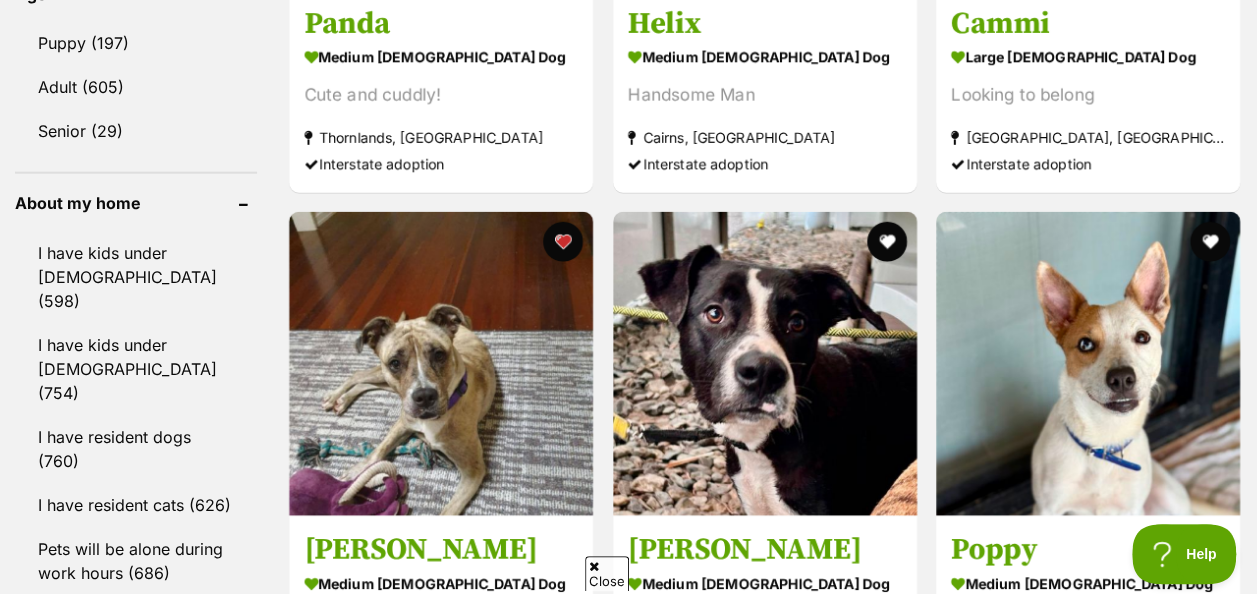 click at bounding box center (1210, 242) 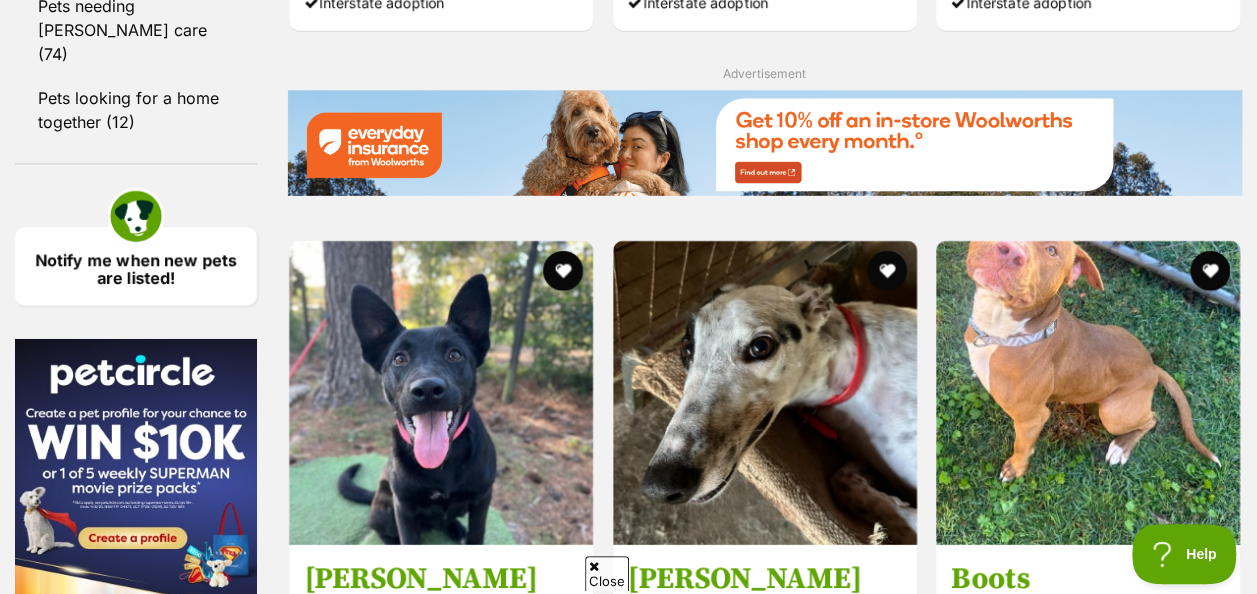 scroll, scrollTop: 2942, scrollLeft: 0, axis: vertical 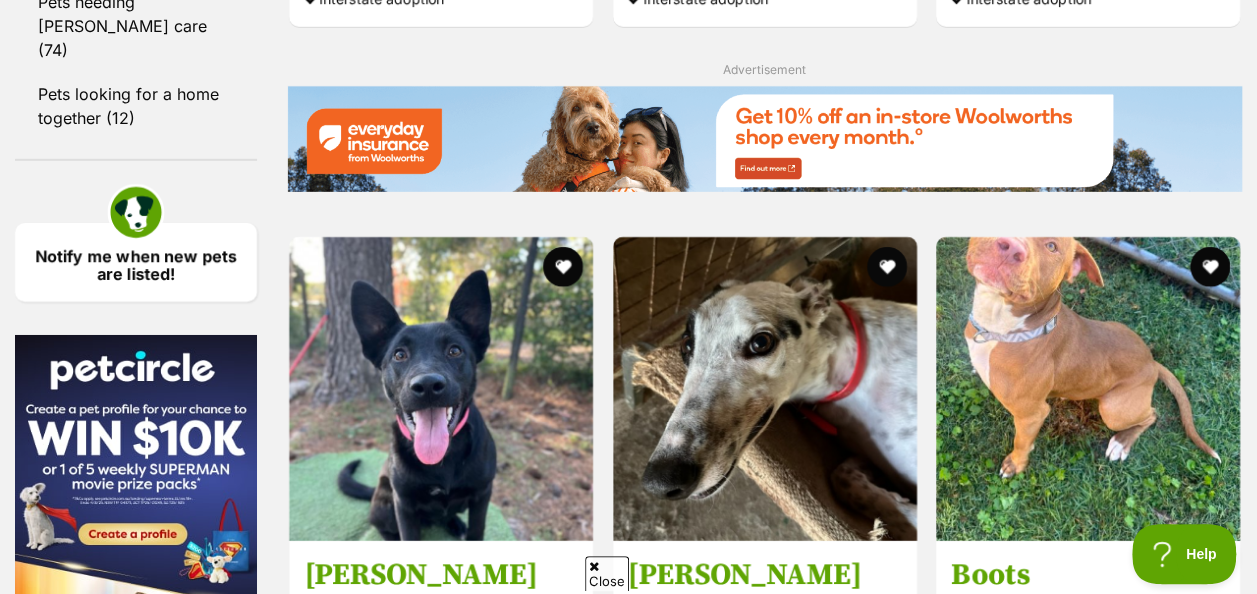 click at bounding box center (1210, 267) 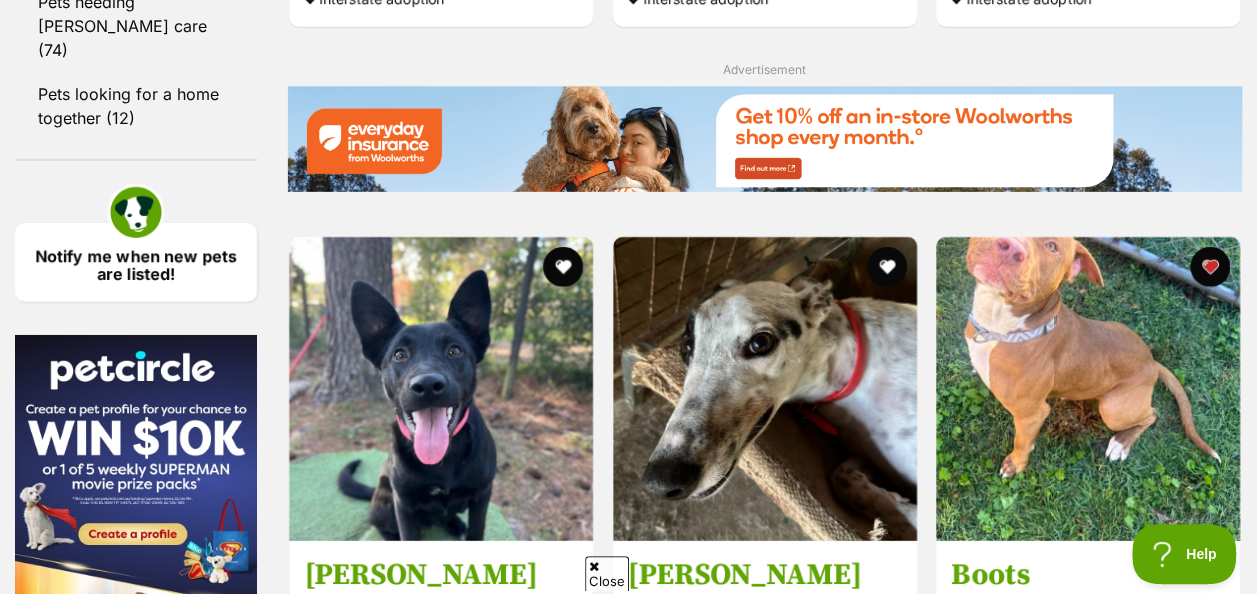 click at bounding box center [887, 267] 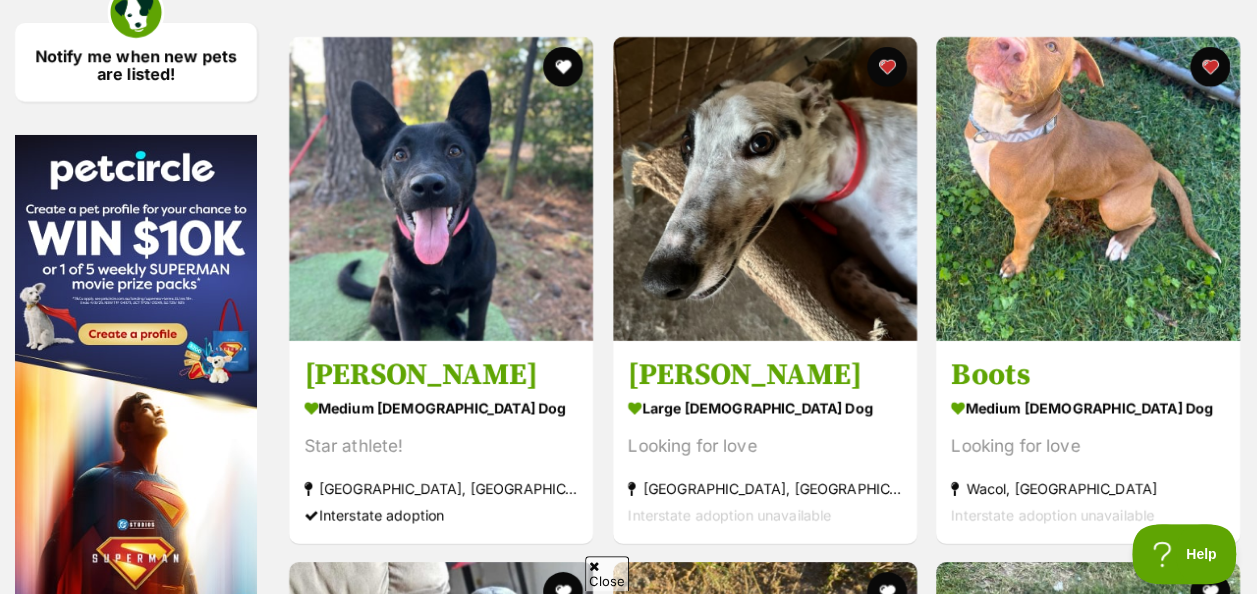 scroll, scrollTop: 3144, scrollLeft: 0, axis: vertical 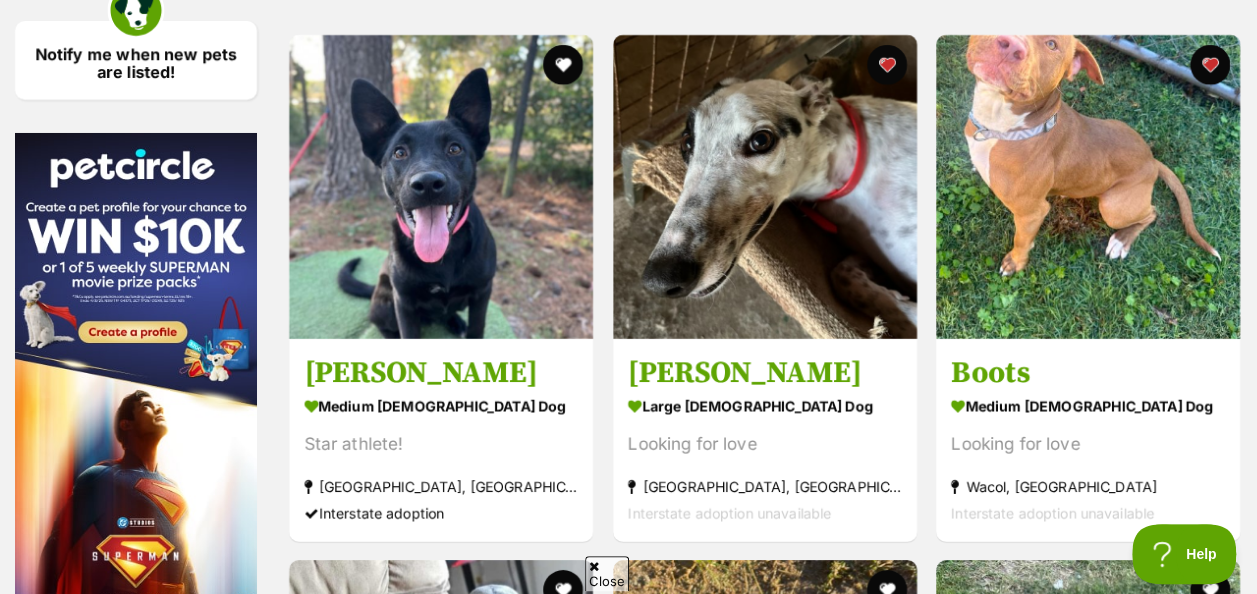 click at bounding box center (564, 65) 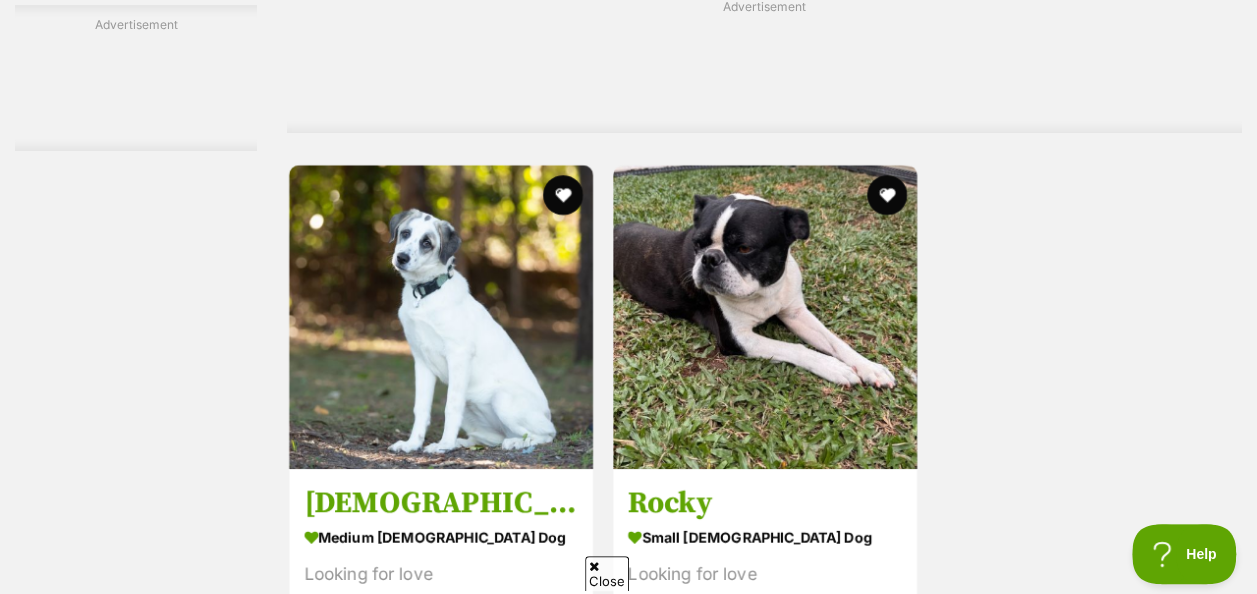 scroll, scrollTop: 4278, scrollLeft: 0, axis: vertical 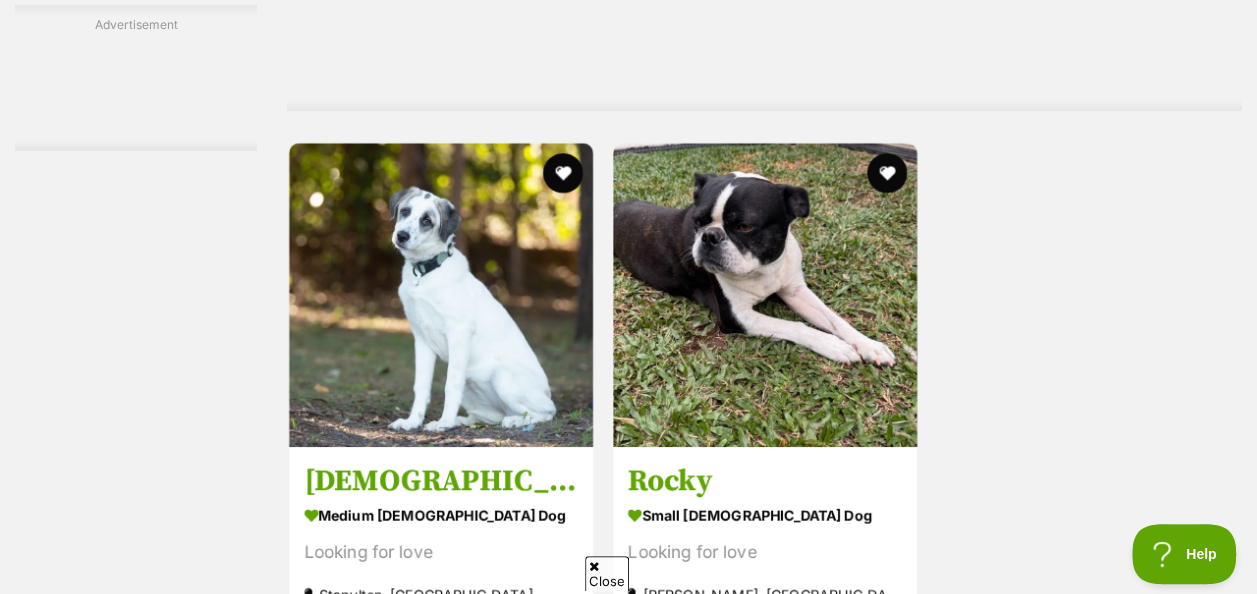 click at bounding box center [887, 173] 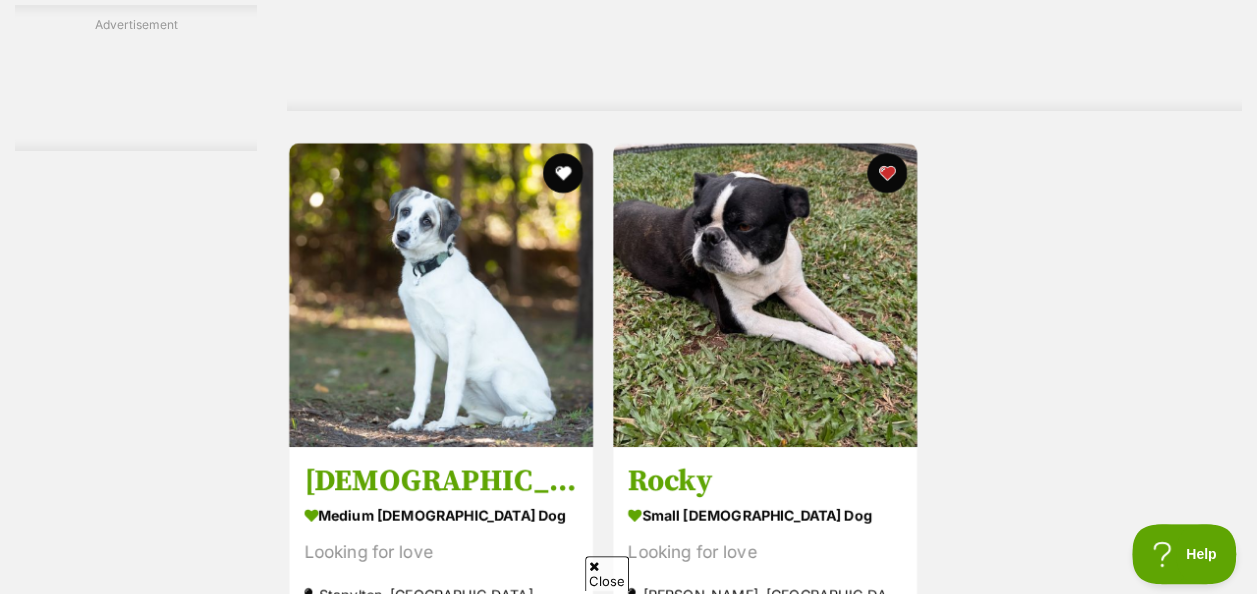 click at bounding box center [765, 295] 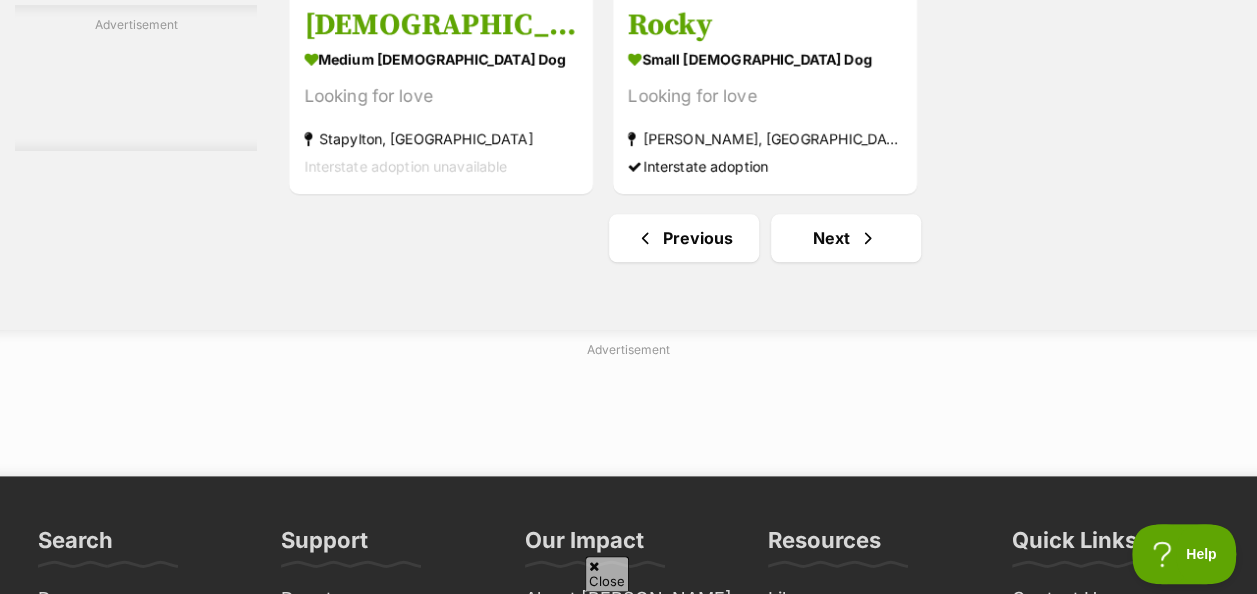 scroll, scrollTop: 4736, scrollLeft: 0, axis: vertical 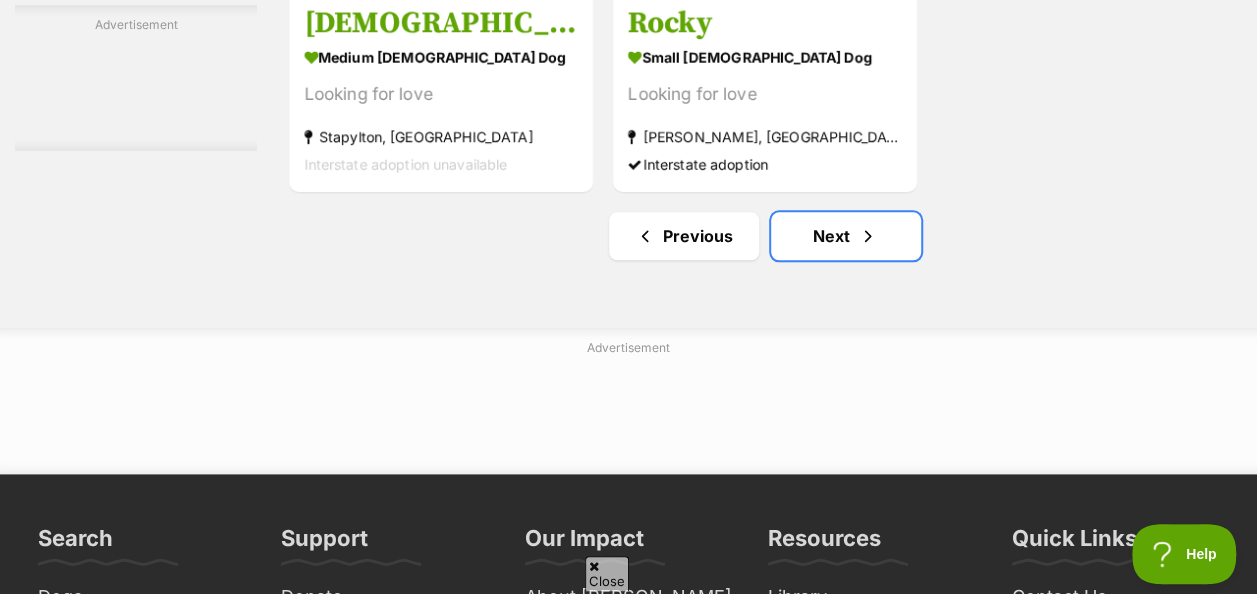 click on "Next" at bounding box center (846, 236) 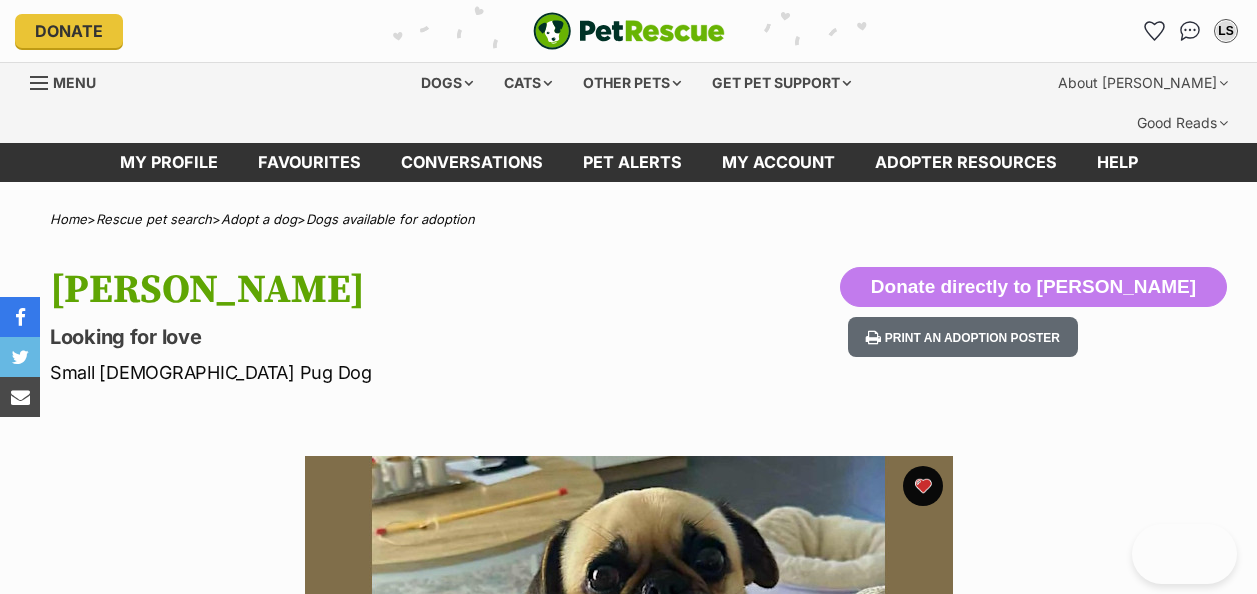 scroll, scrollTop: 0, scrollLeft: 0, axis: both 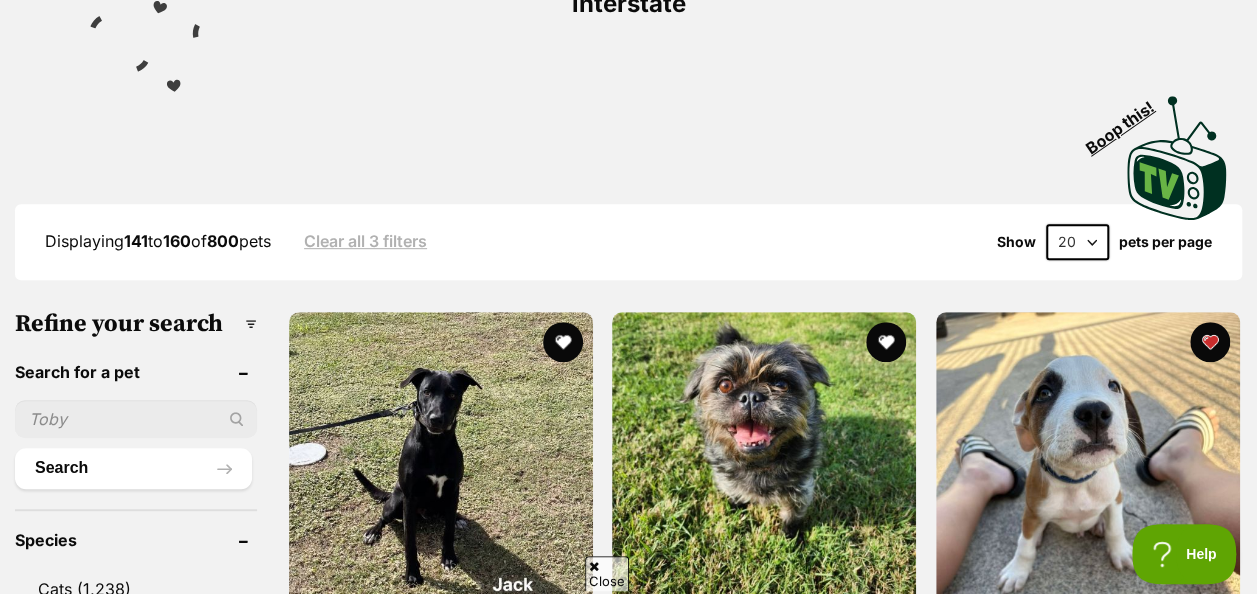 click at bounding box center (887, 342) 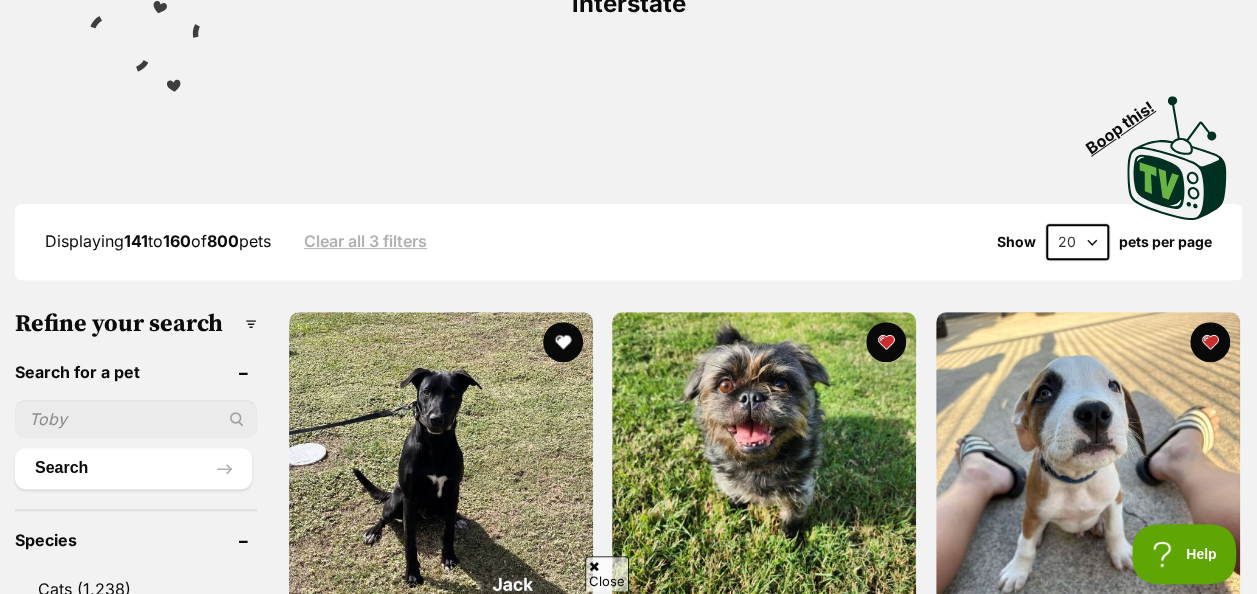 click at bounding box center (764, 464) 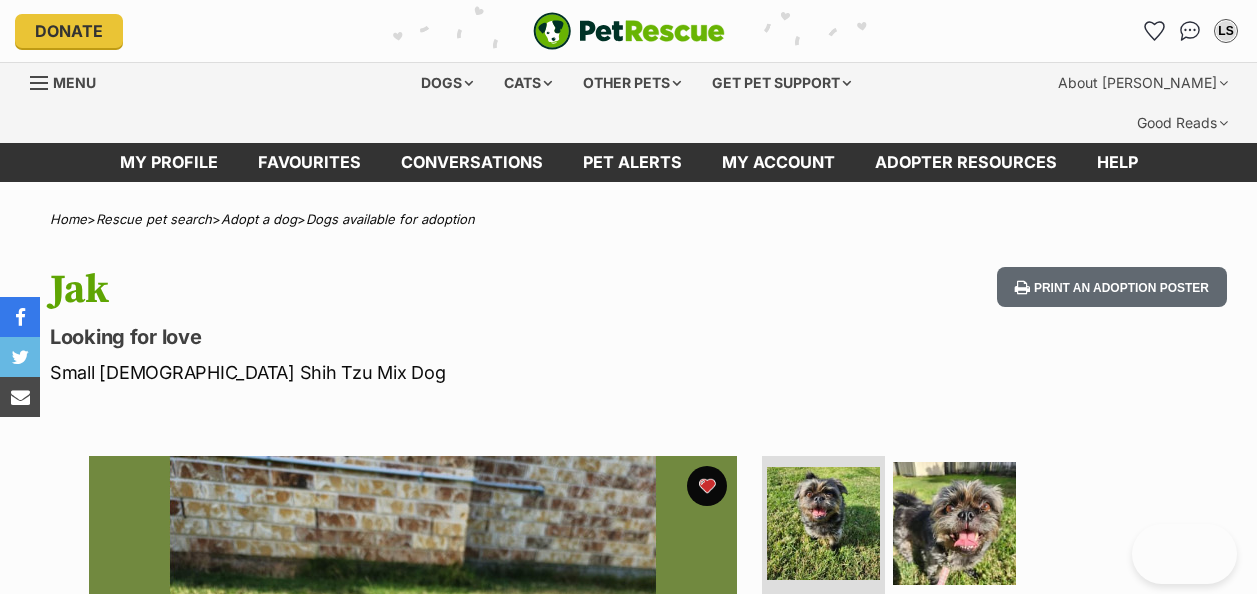 scroll, scrollTop: 219, scrollLeft: 0, axis: vertical 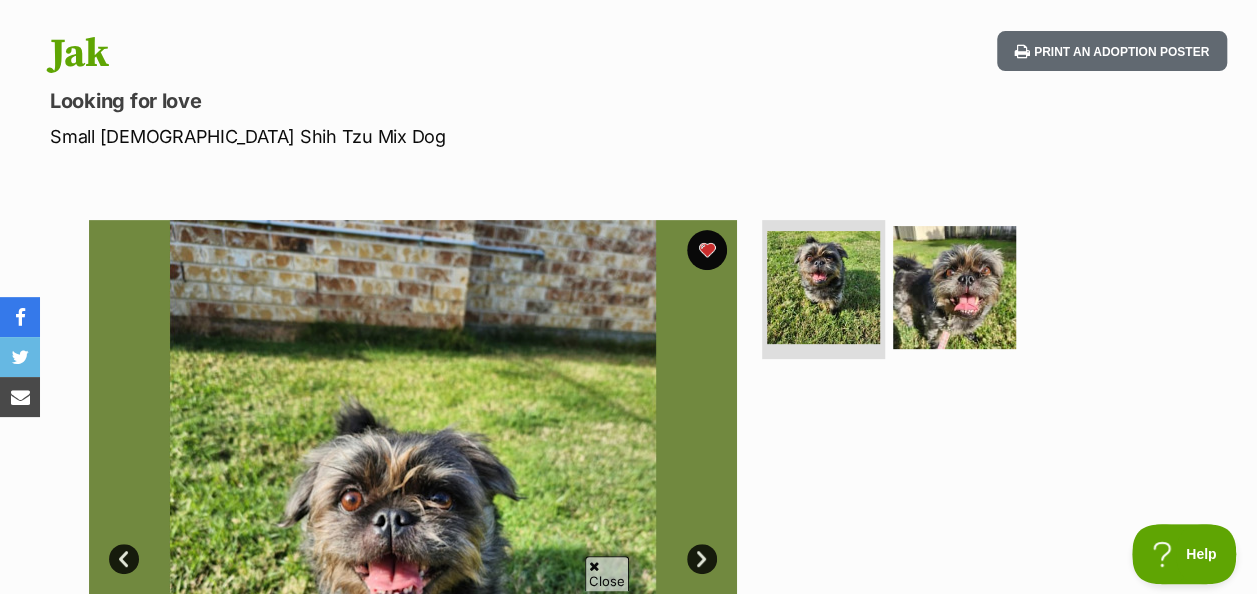 click at bounding box center [954, 287] 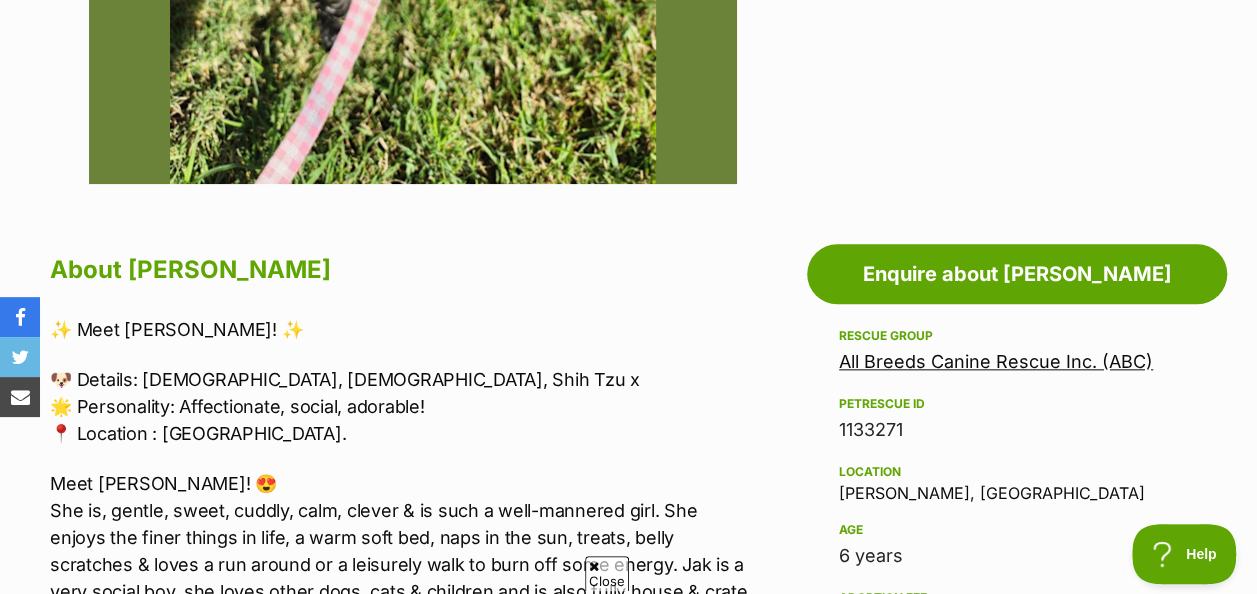 scroll, scrollTop: 933, scrollLeft: 0, axis: vertical 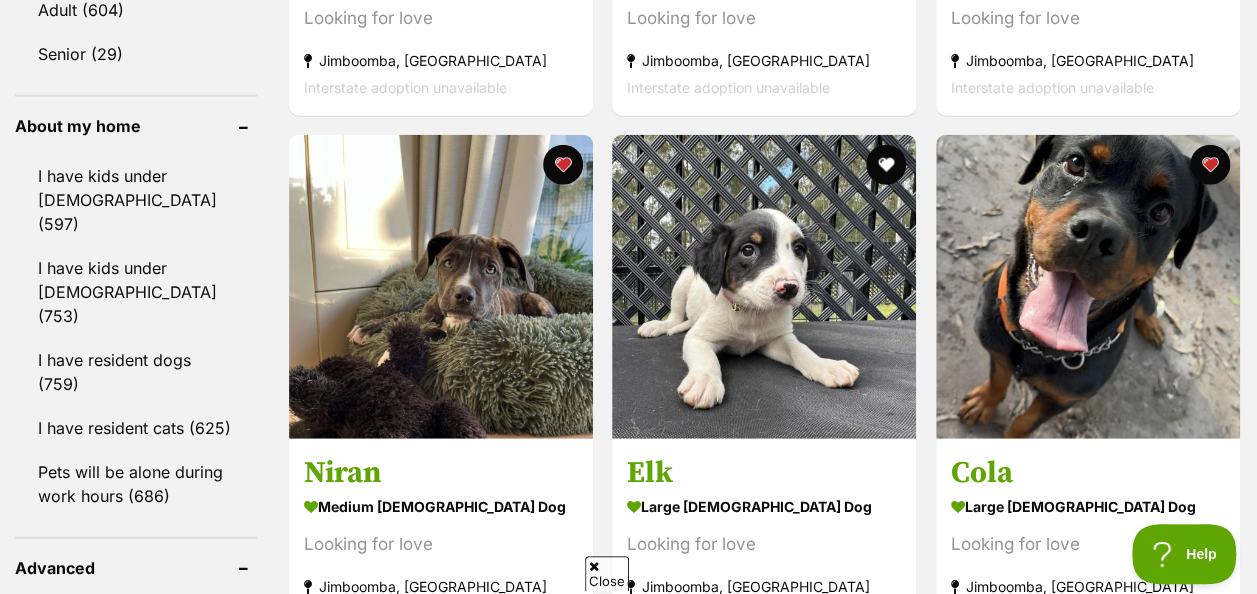 click at bounding box center [1088, 287] 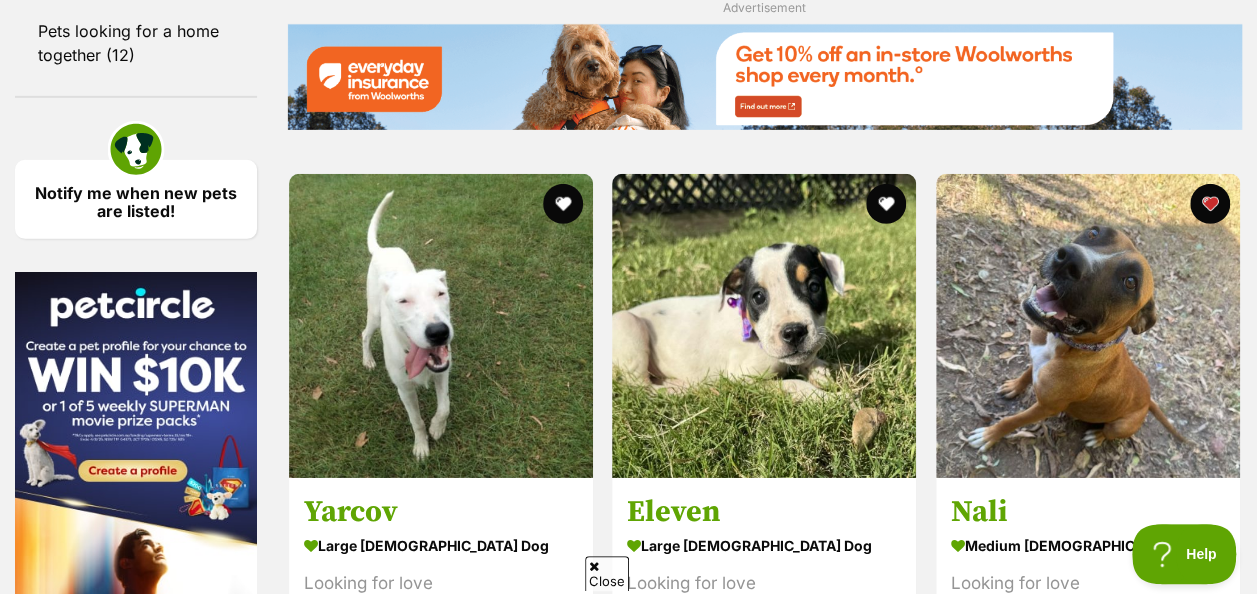 scroll, scrollTop: 3112, scrollLeft: 0, axis: vertical 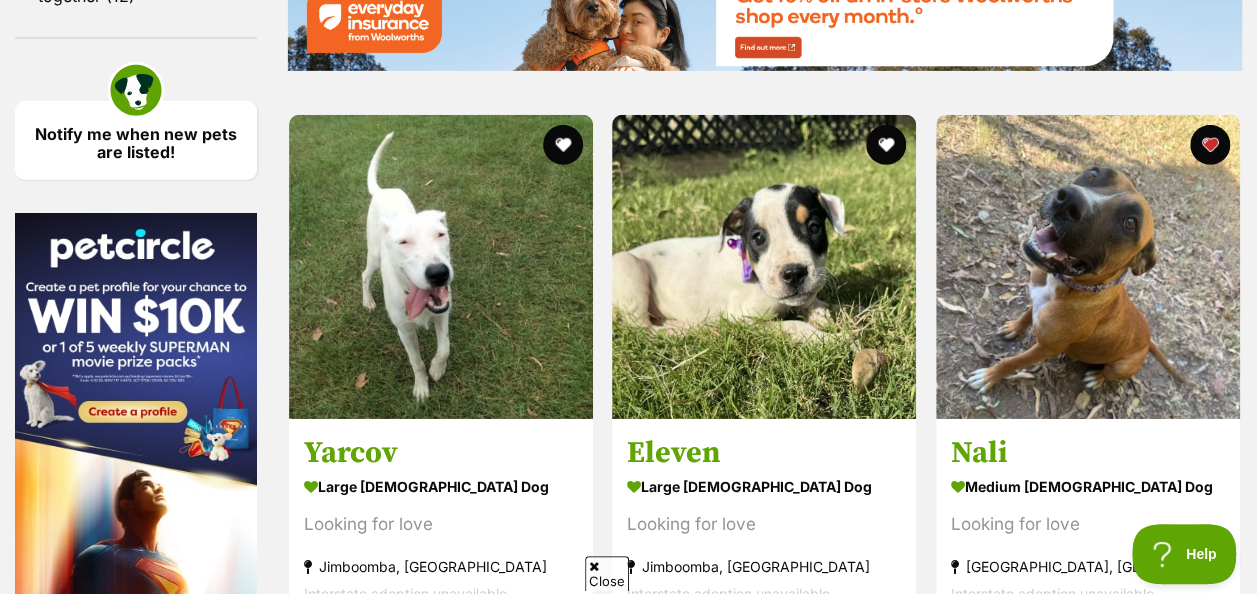 click on "Nali" at bounding box center [1088, 453] 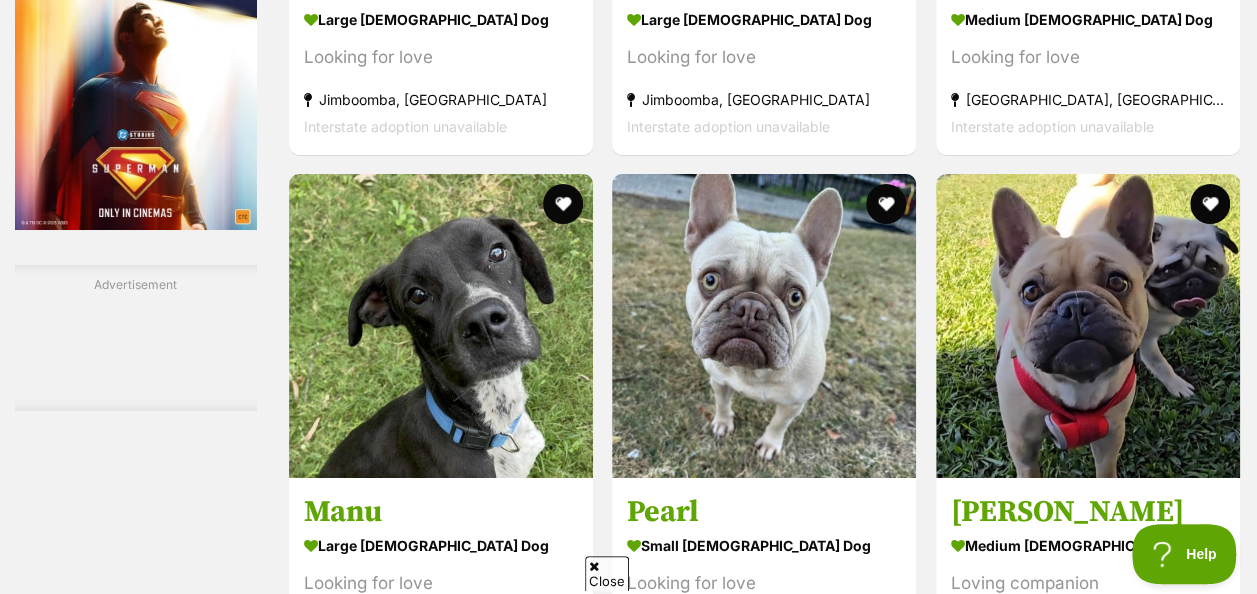 scroll, scrollTop: 3581, scrollLeft: 0, axis: vertical 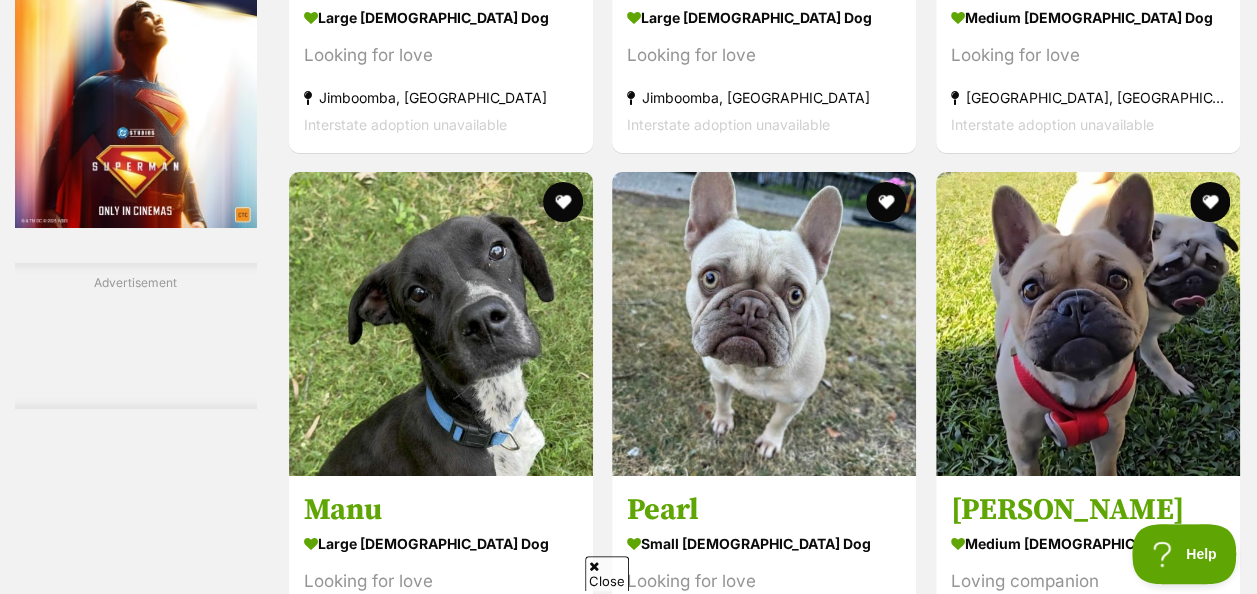 click at bounding box center (764, 324) 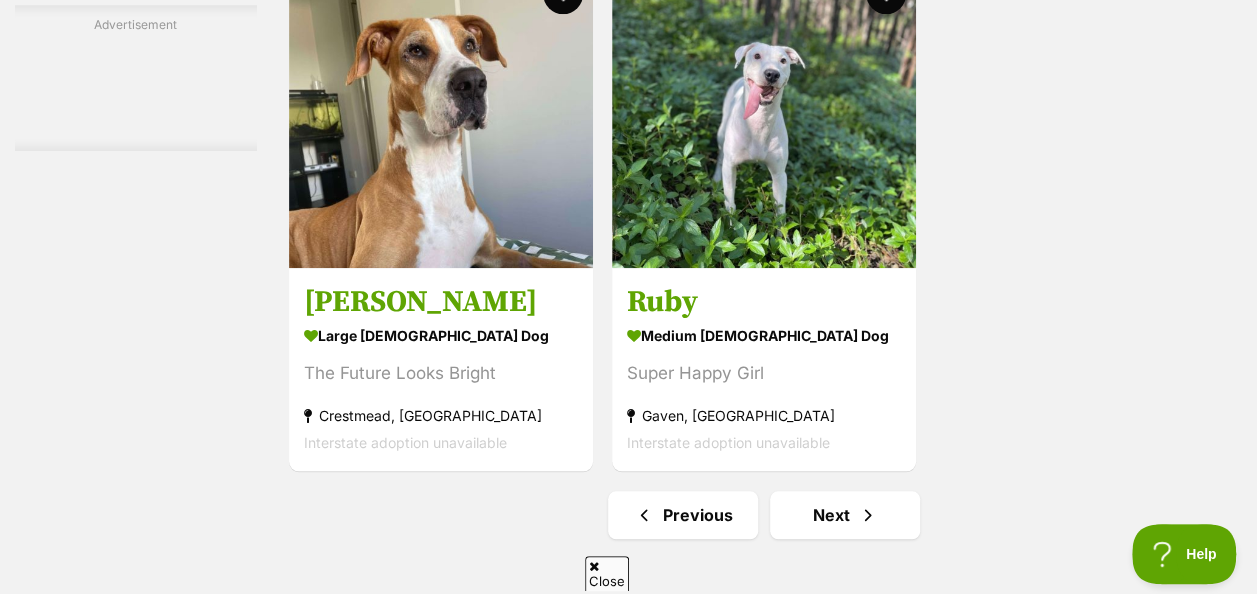 scroll, scrollTop: 4507, scrollLeft: 0, axis: vertical 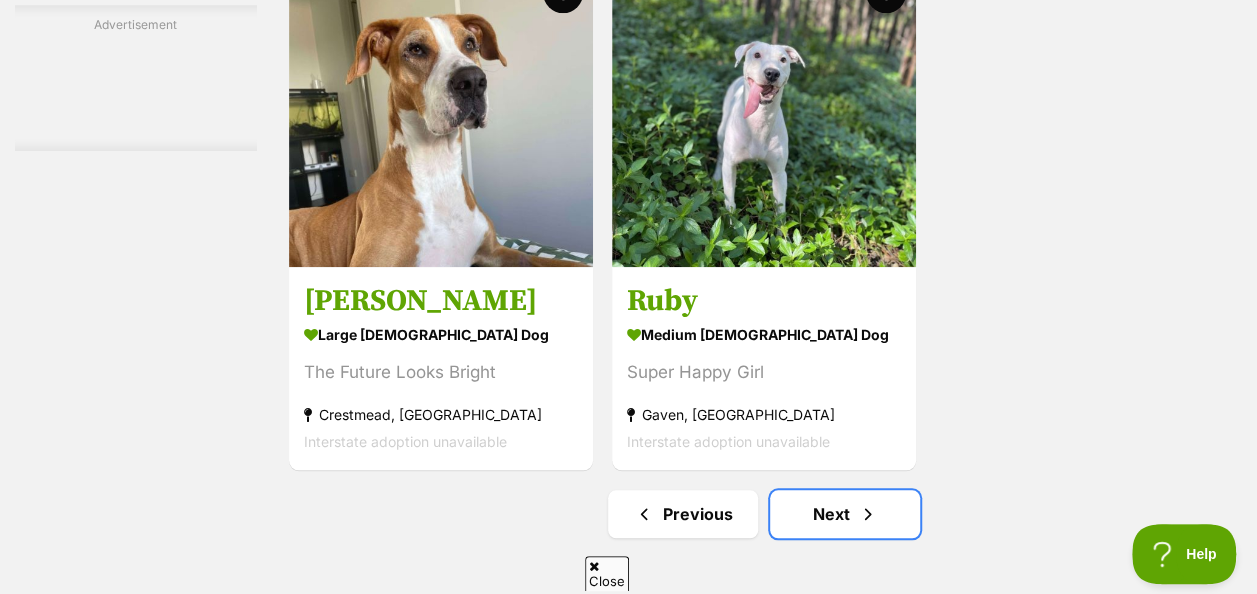 click on "Next" at bounding box center (845, 514) 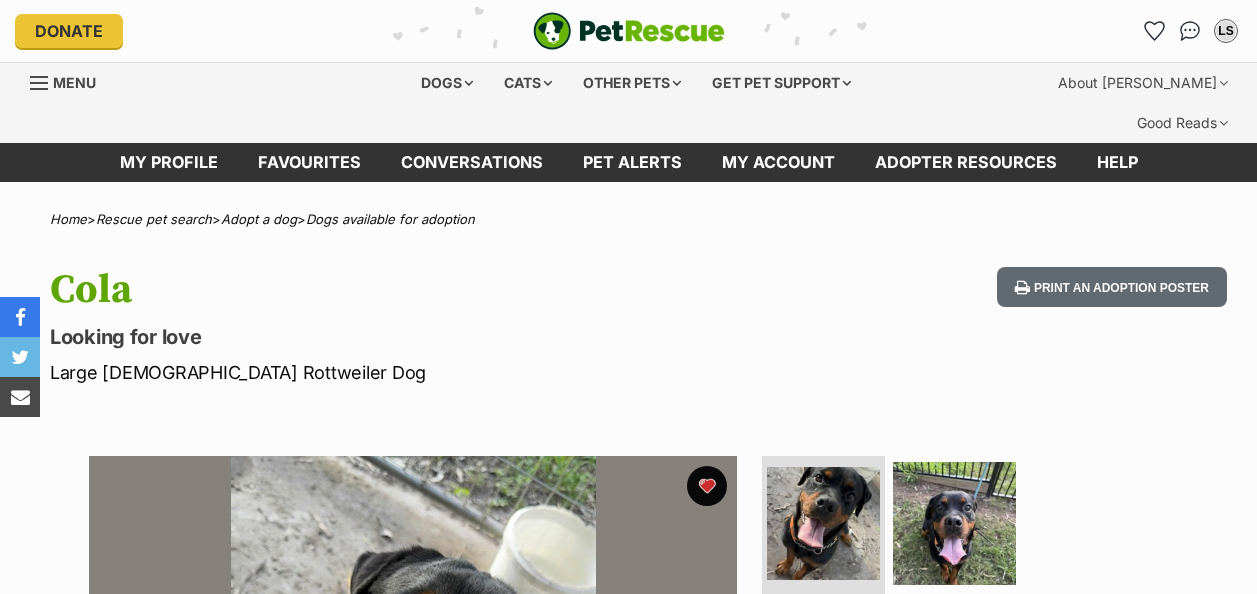 scroll, scrollTop: 0, scrollLeft: 0, axis: both 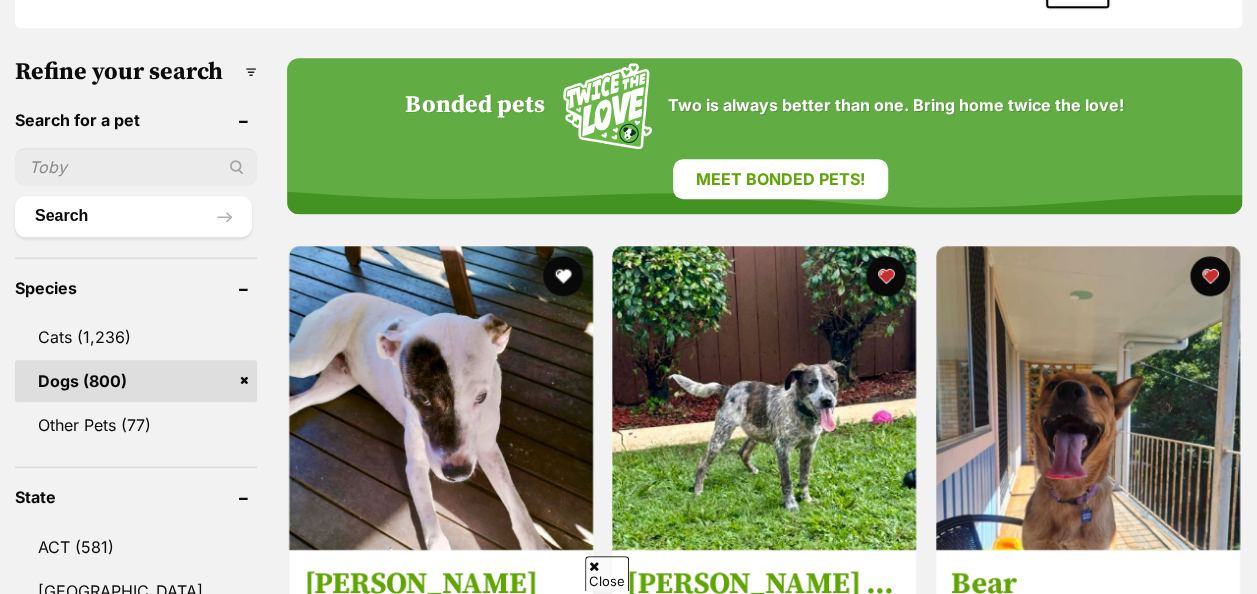 click at bounding box center (563, 276) 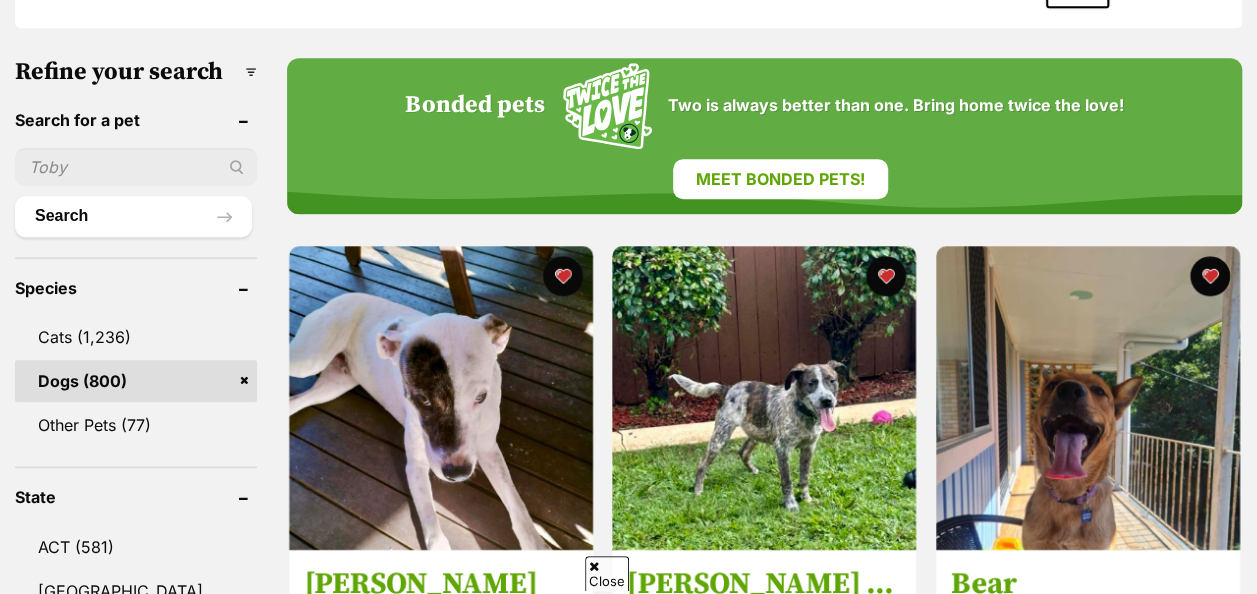 click at bounding box center (441, 398) 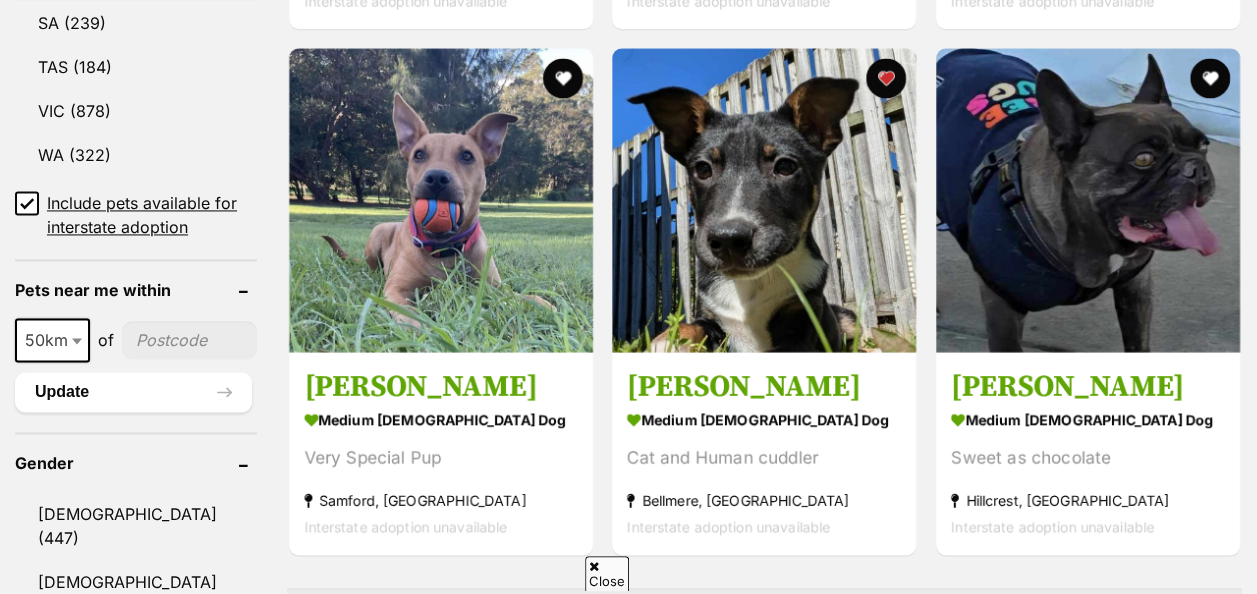 scroll, scrollTop: 1212, scrollLeft: 0, axis: vertical 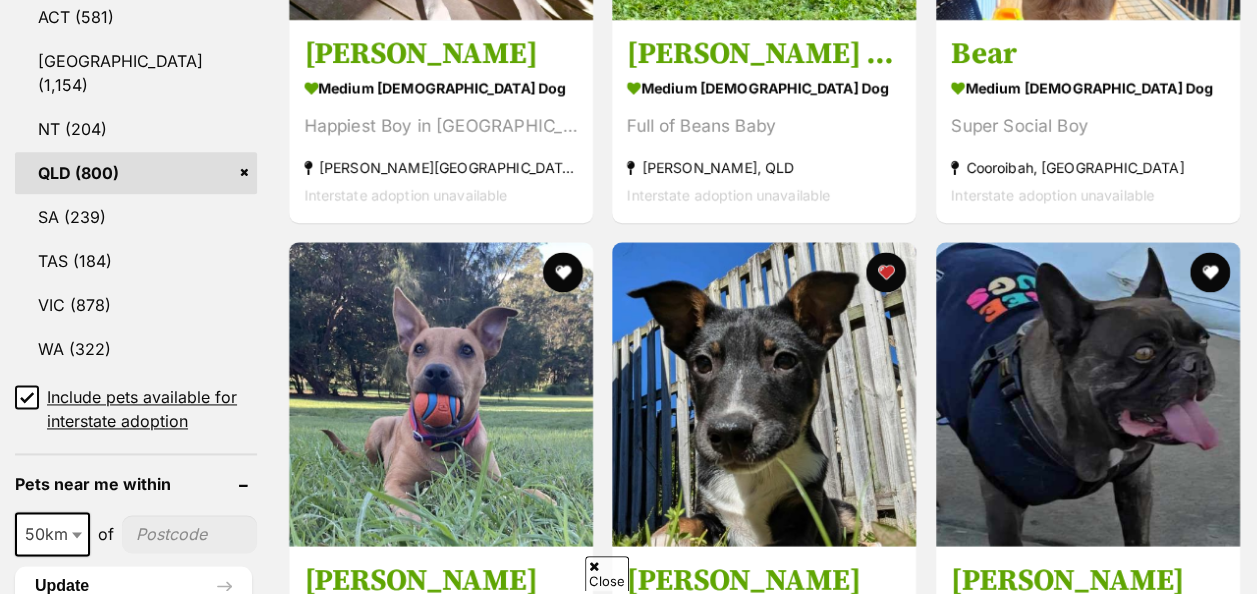 click at bounding box center [1210, 272] 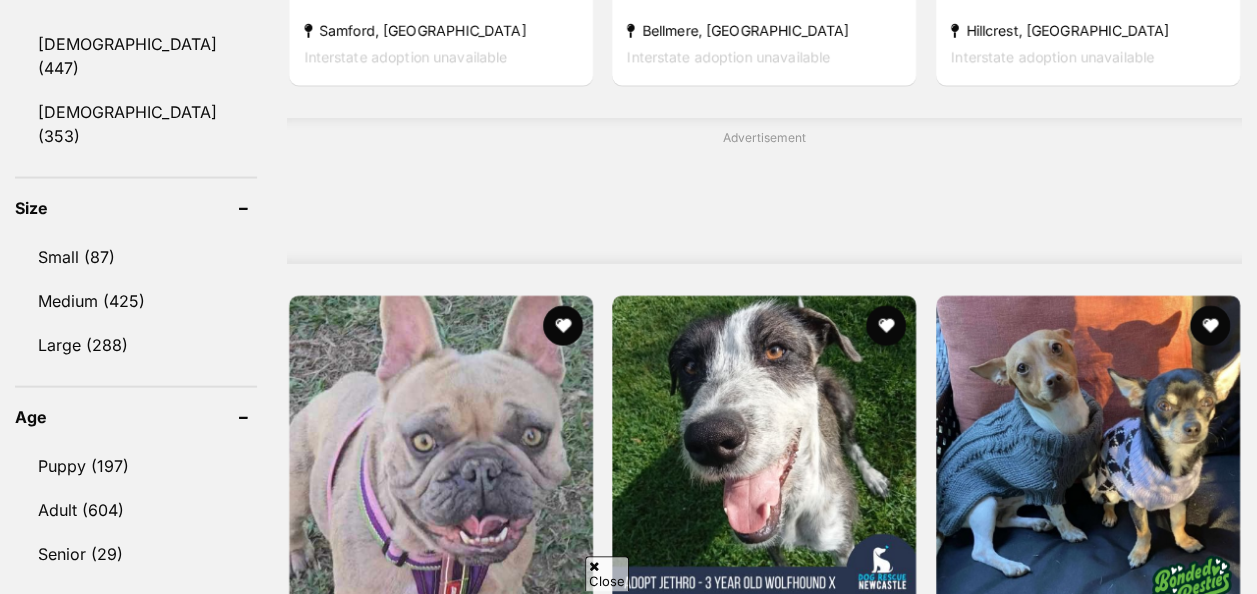 scroll, scrollTop: 1886, scrollLeft: 0, axis: vertical 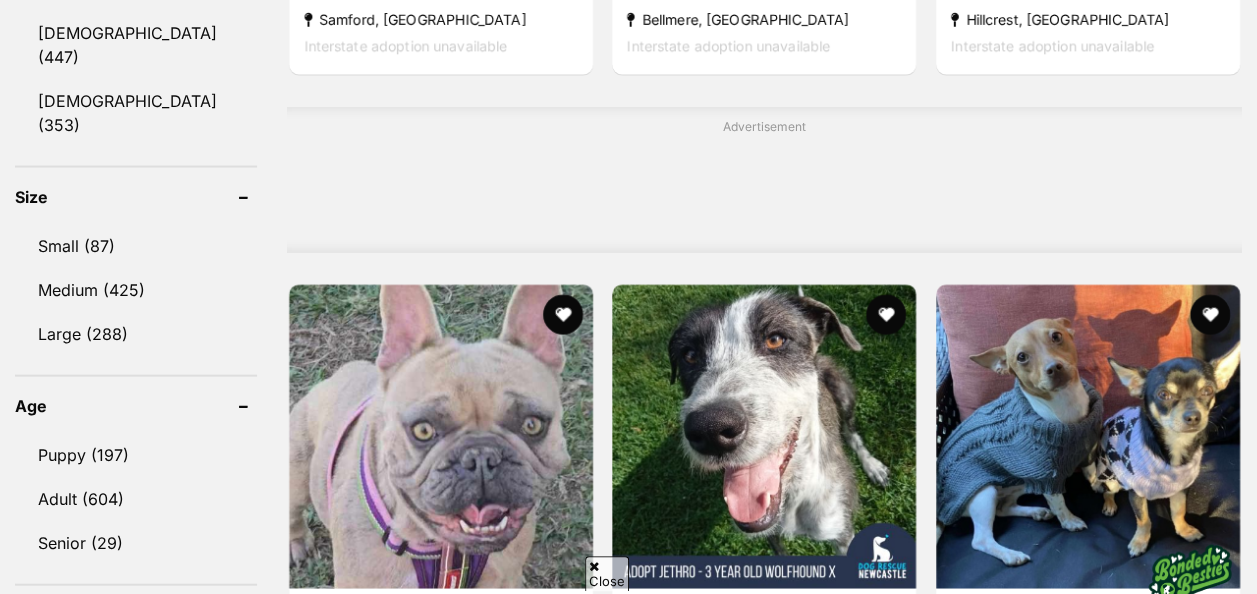 click at bounding box center [1210, 315] 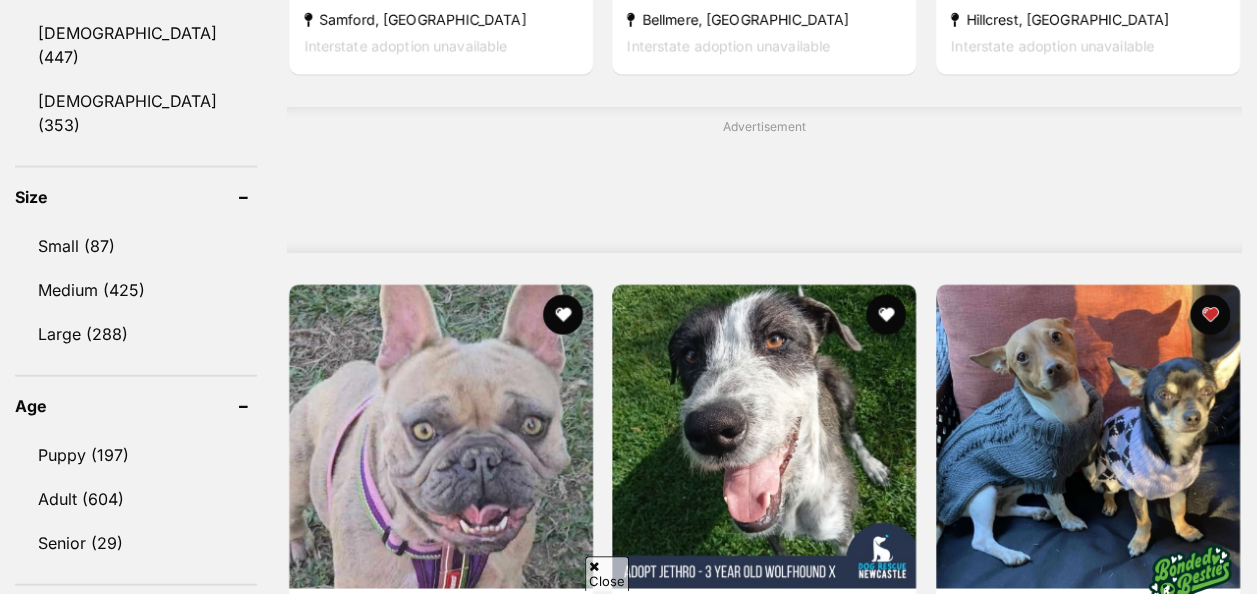 scroll, scrollTop: 2028, scrollLeft: 0, axis: vertical 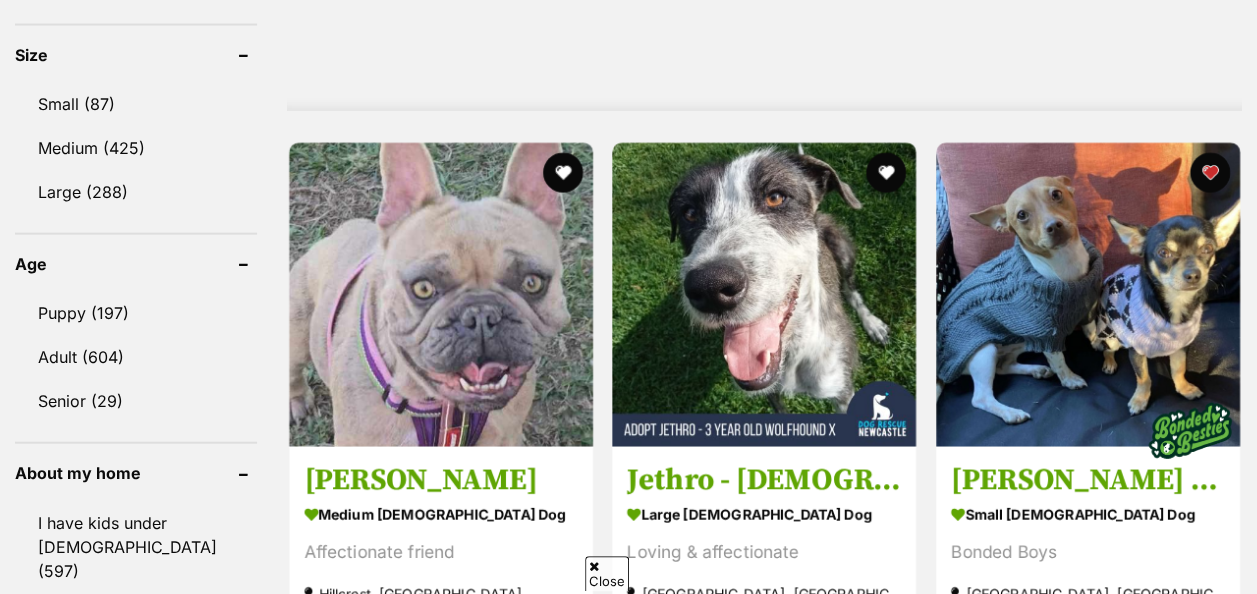 click at bounding box center [1088, 295] 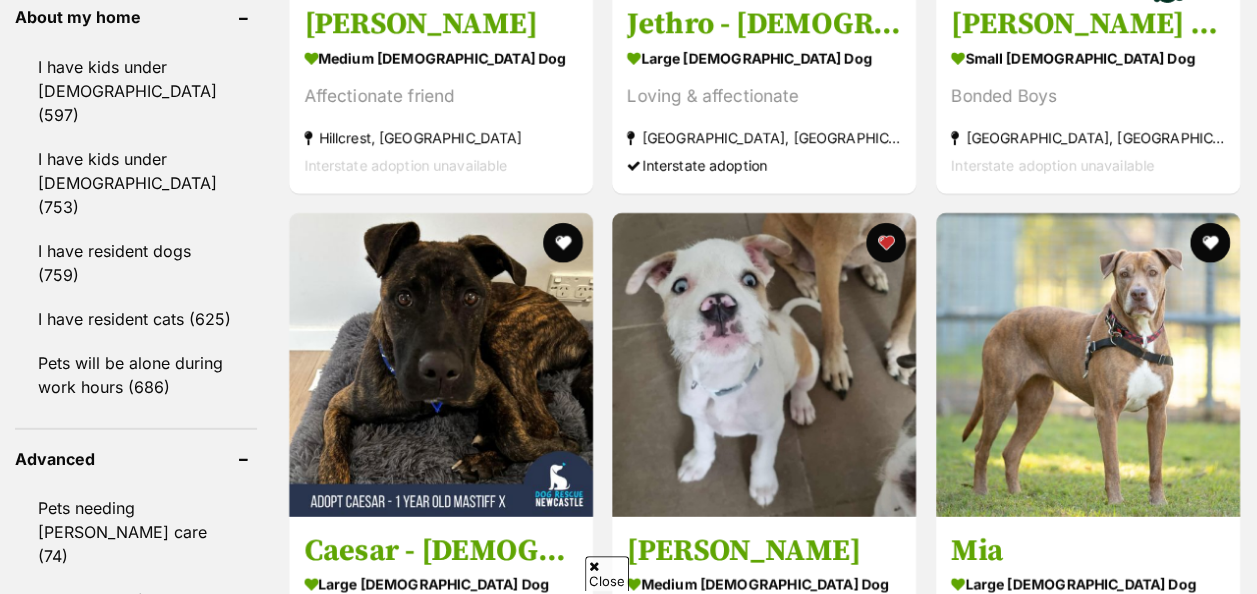 scroll, scrollTop: 2492, scrollLeft: 0, axis: vertical 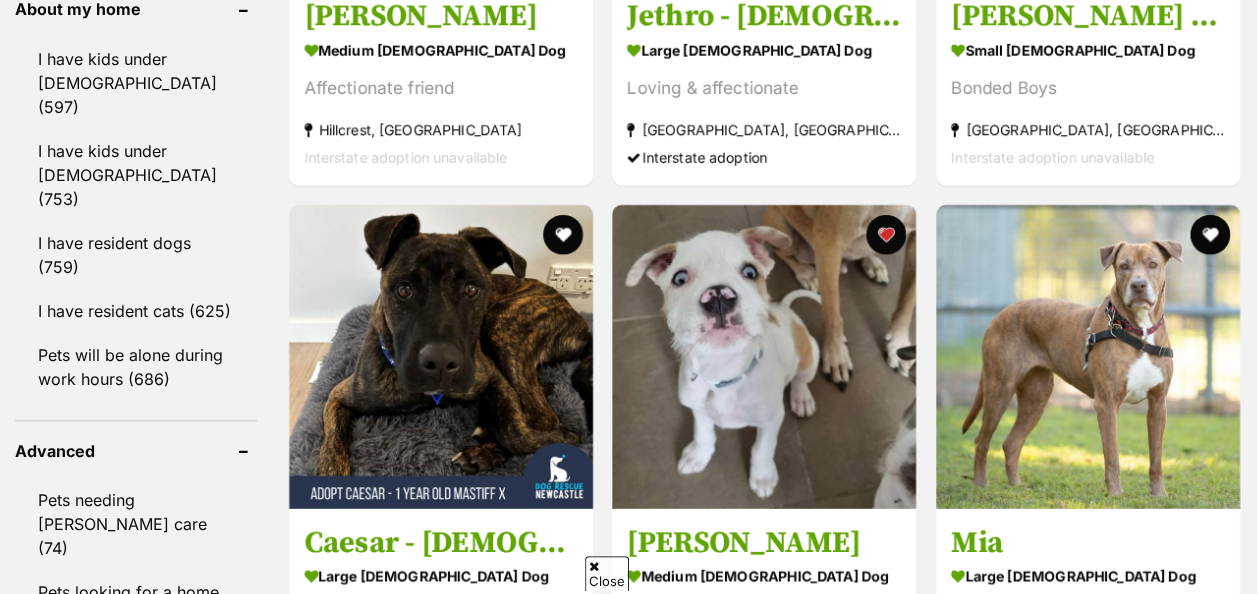click at bounding box center (563, 235) 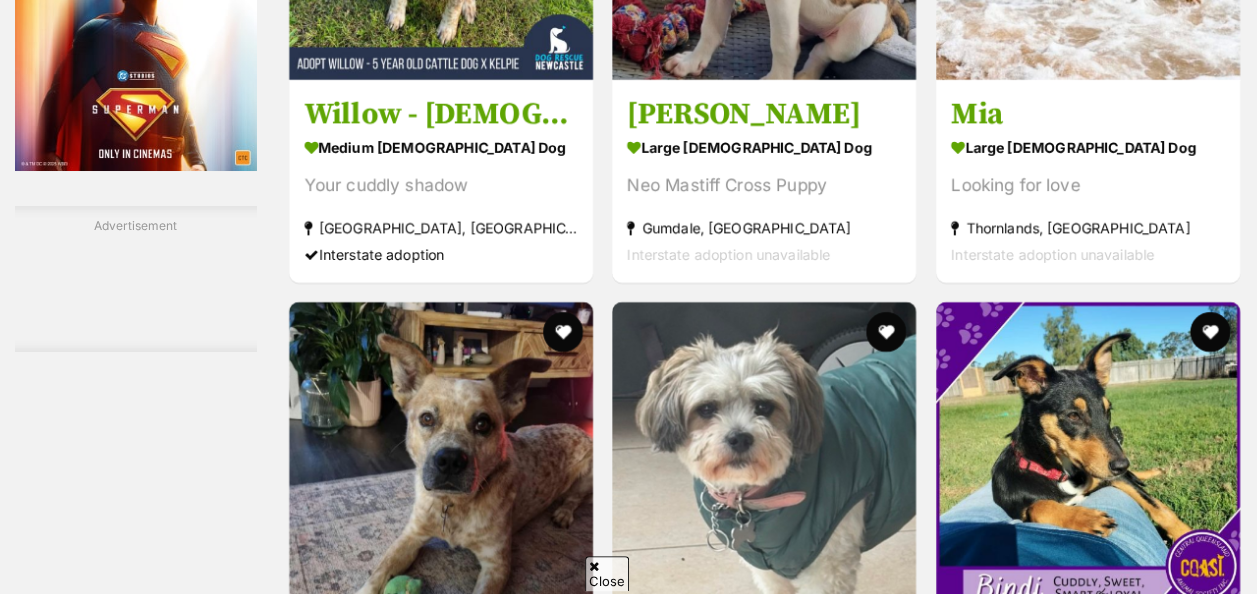 scroll, scrollTop: 3639, scrollLeft: 0, axis: vertical 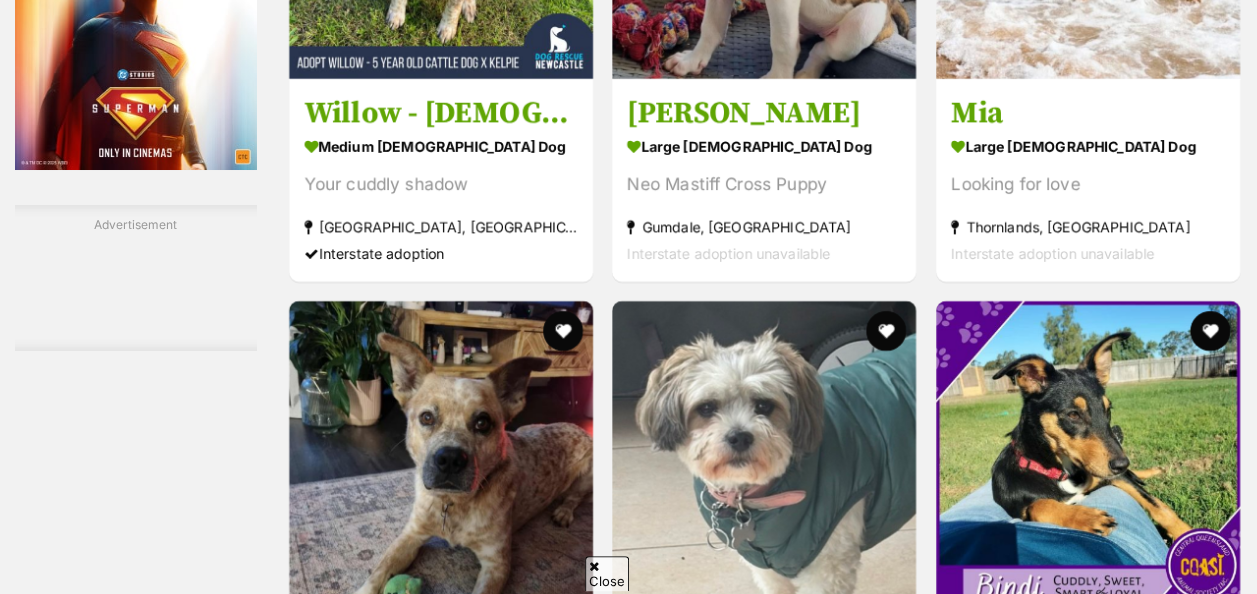 click at bounding box center [563, 331] 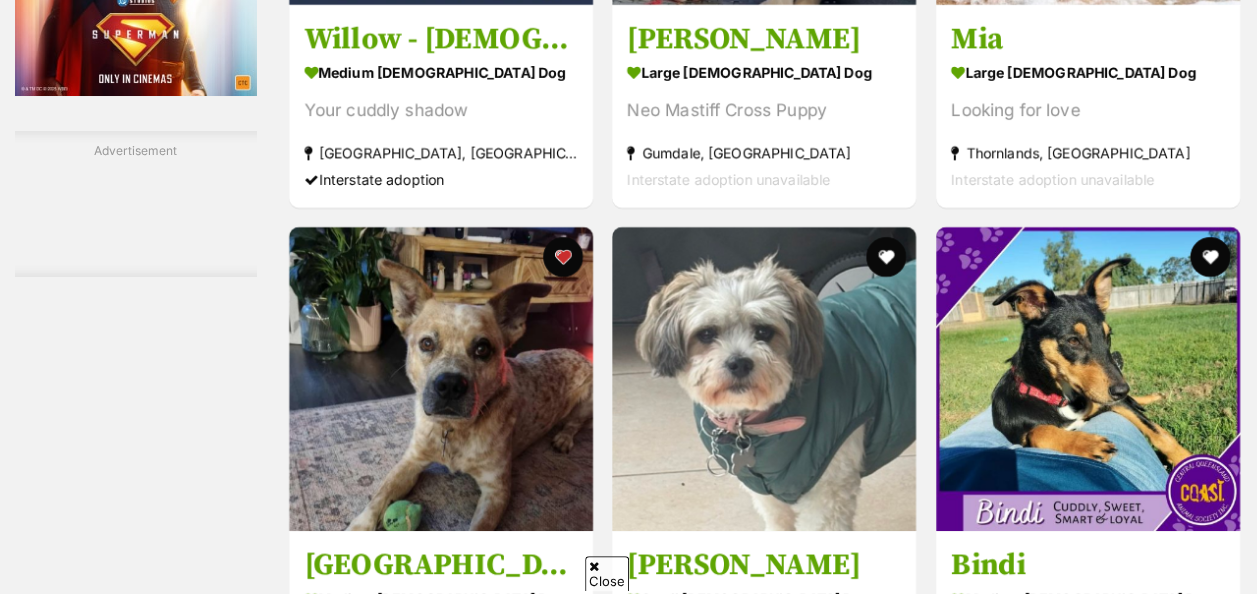 scroll, scrollTop: 3820, scrollLeft: 0, axis: vertical 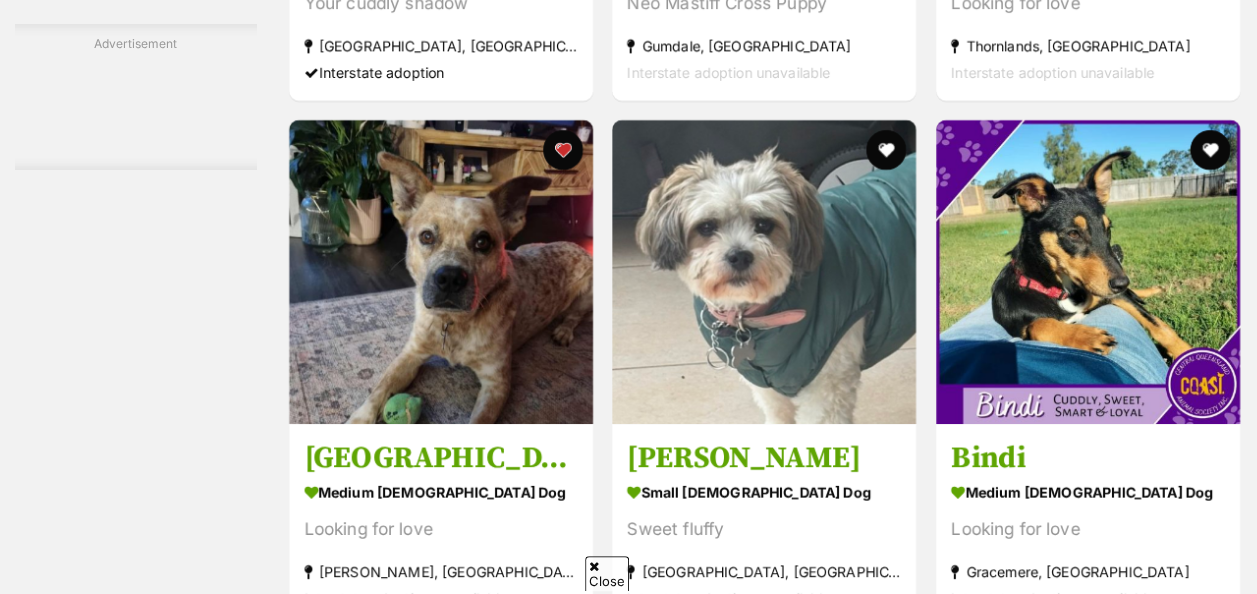 click at bounding box center (887, 150) 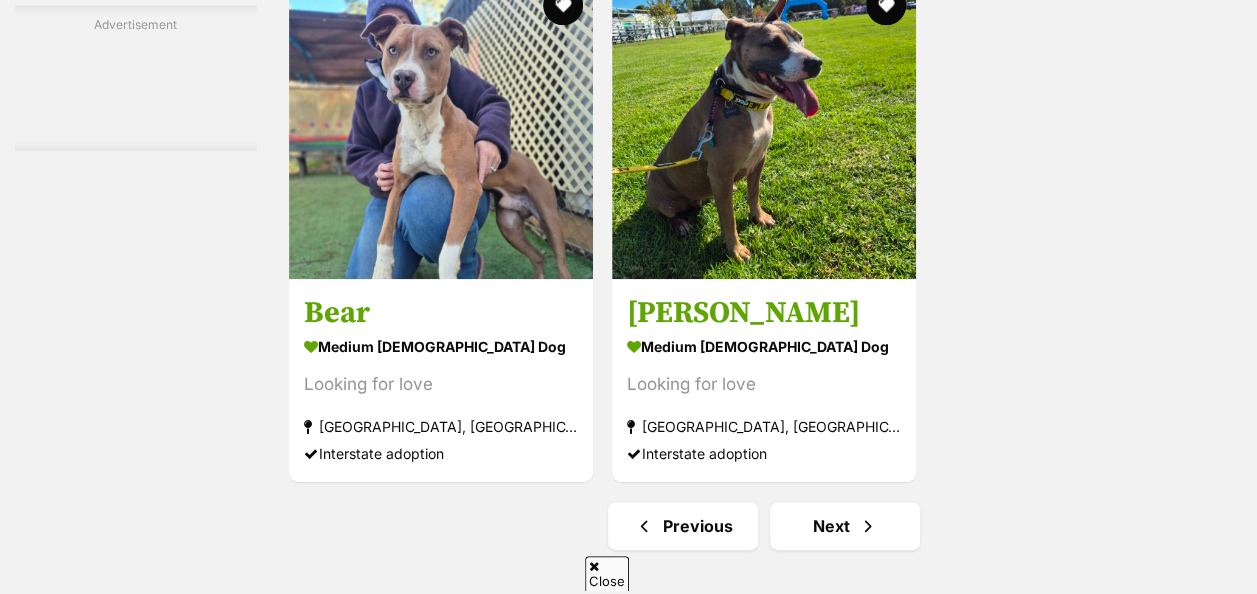 scroll, scrollTop: 4685, scrollLeft: 0, axis: vertical 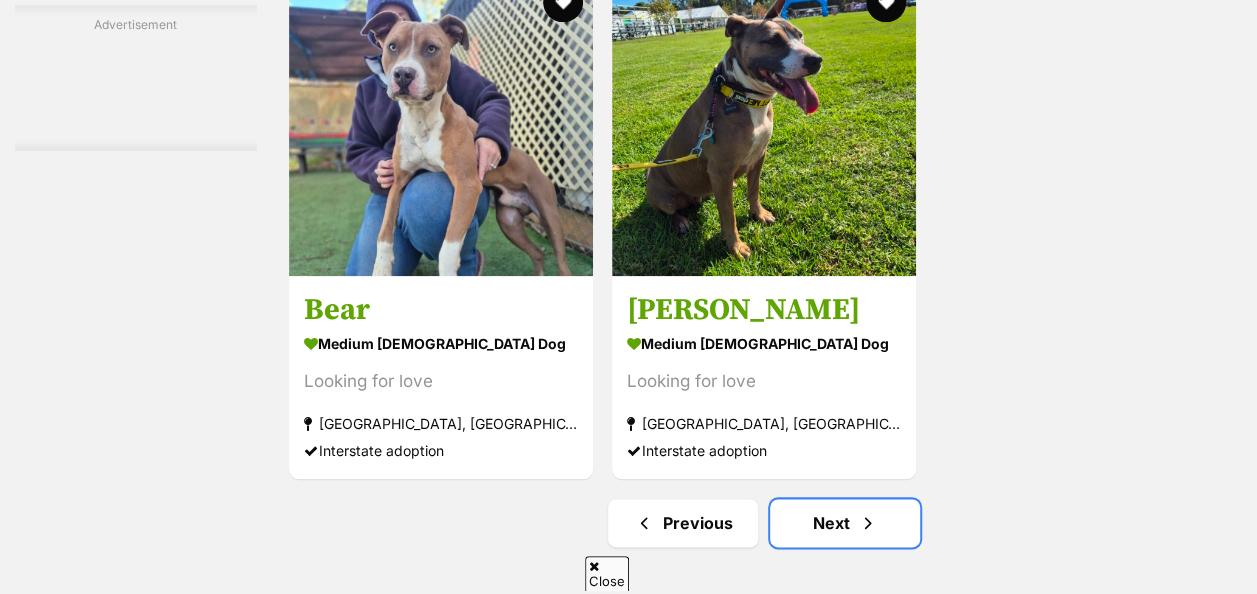 click at bounding box center (868, 523) 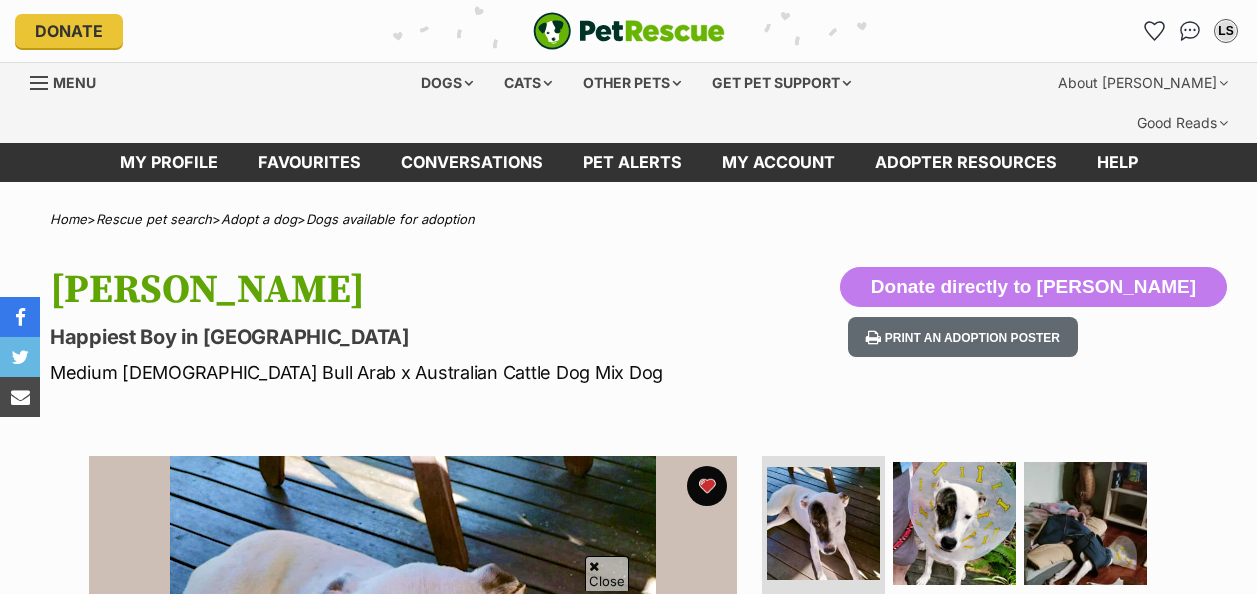 scroll, scrollTop: 220, scrollLeft: 0, axis: vertical 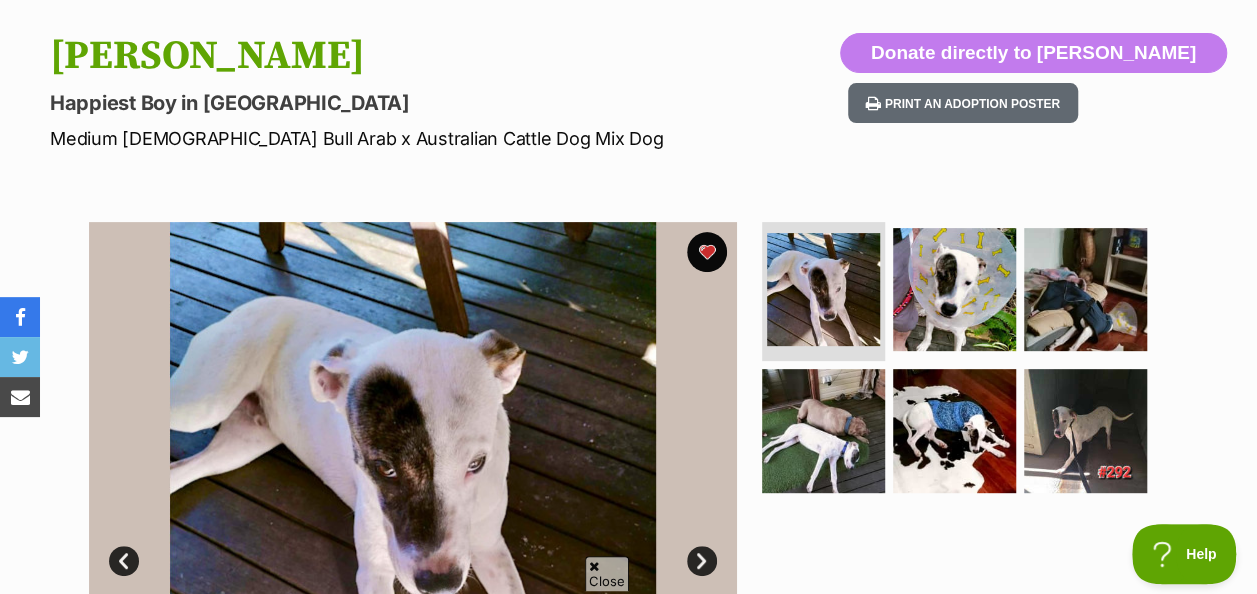 click at bounding box center (954, 289) 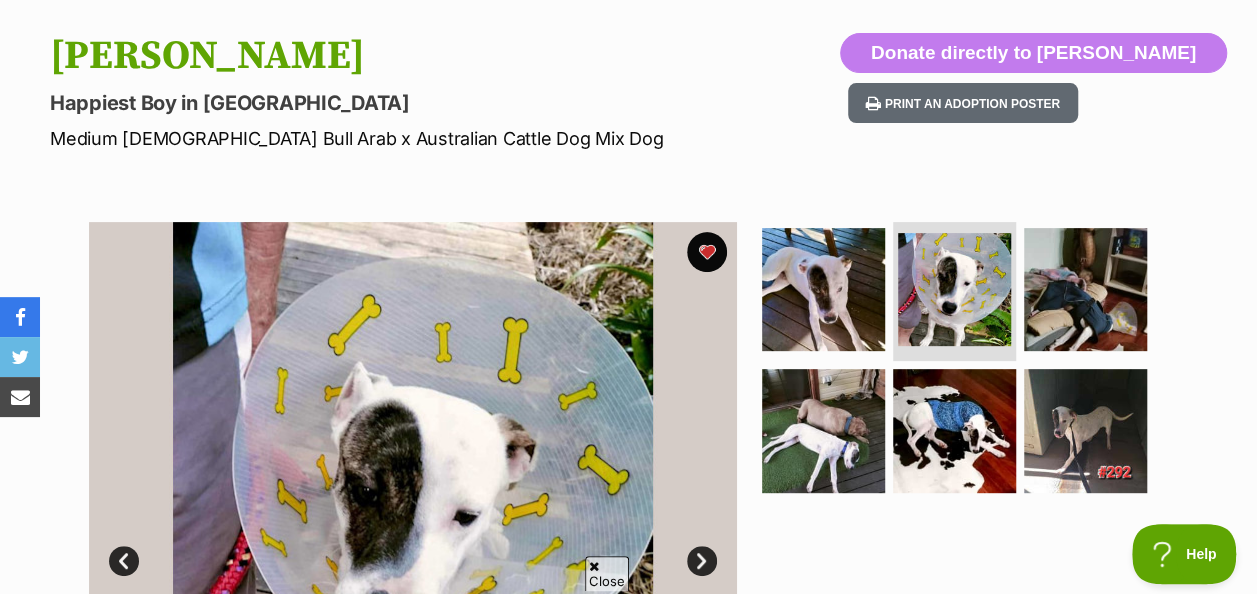 click at bounding box center (1085, 289) 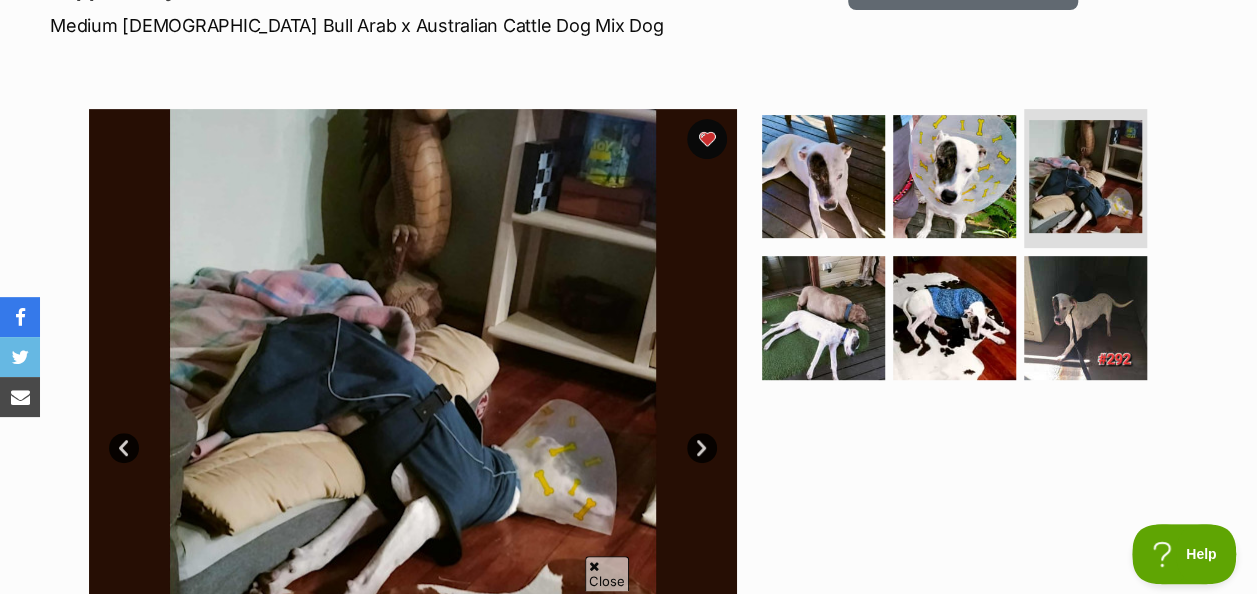 scroll, scrollTop: 350, scrollLeft: 0, axis: vertical 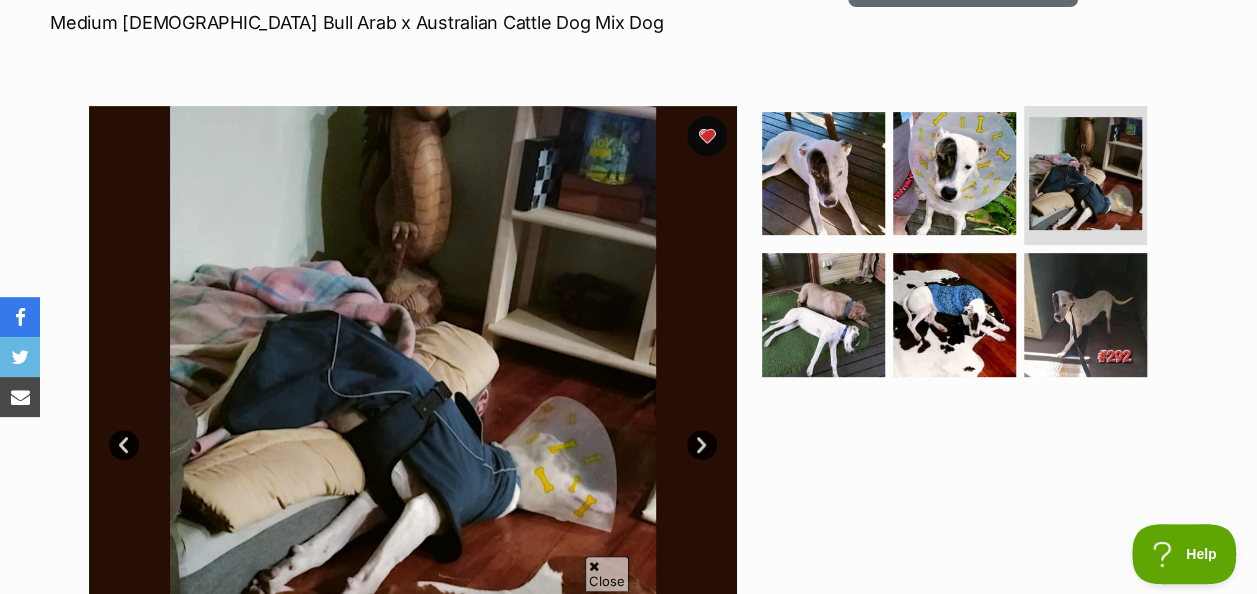 click at bounding box center [823, 314] 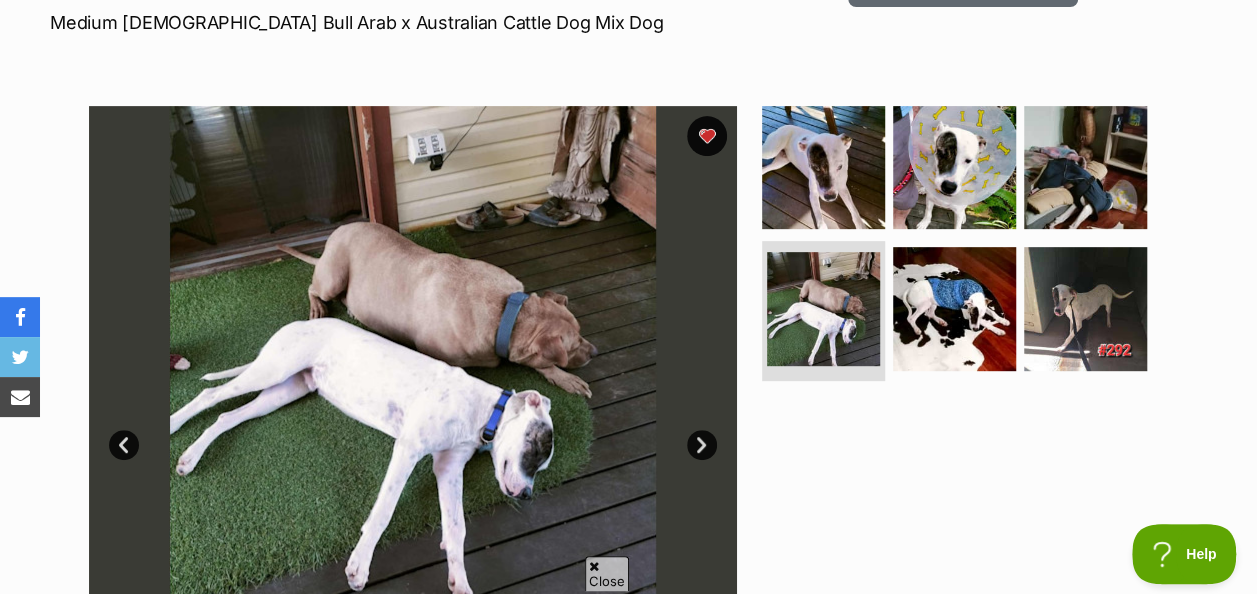 click on "Prev" at bounding box center (124, 445) 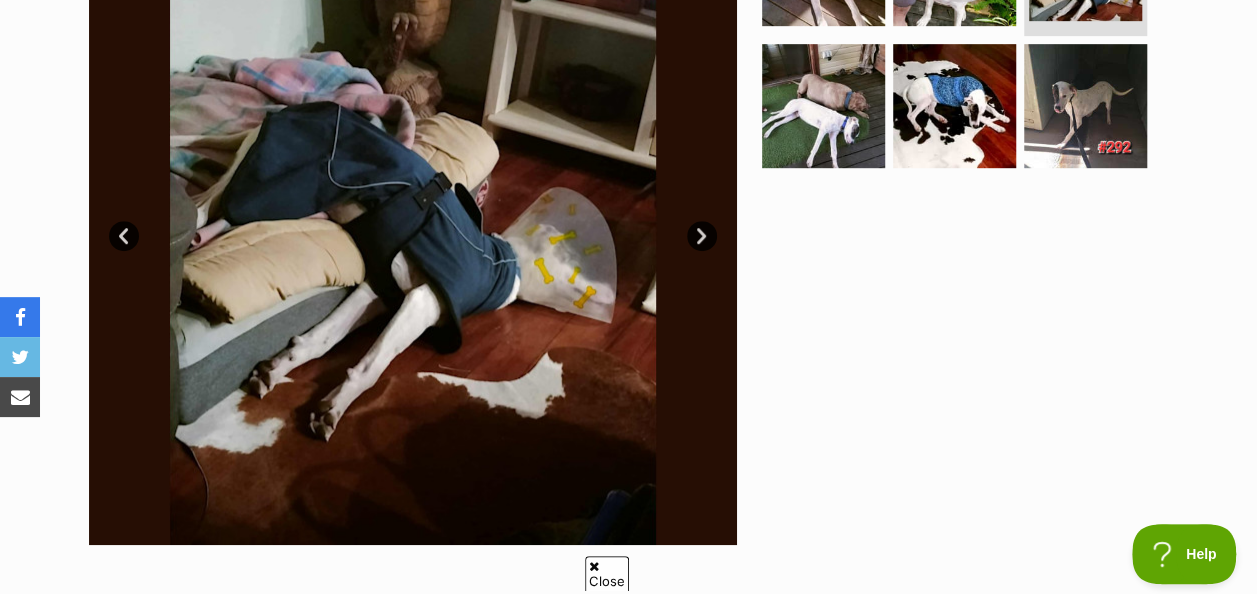 scroll, scrollTop: 560, scrollLeft: 0, axis: vertical 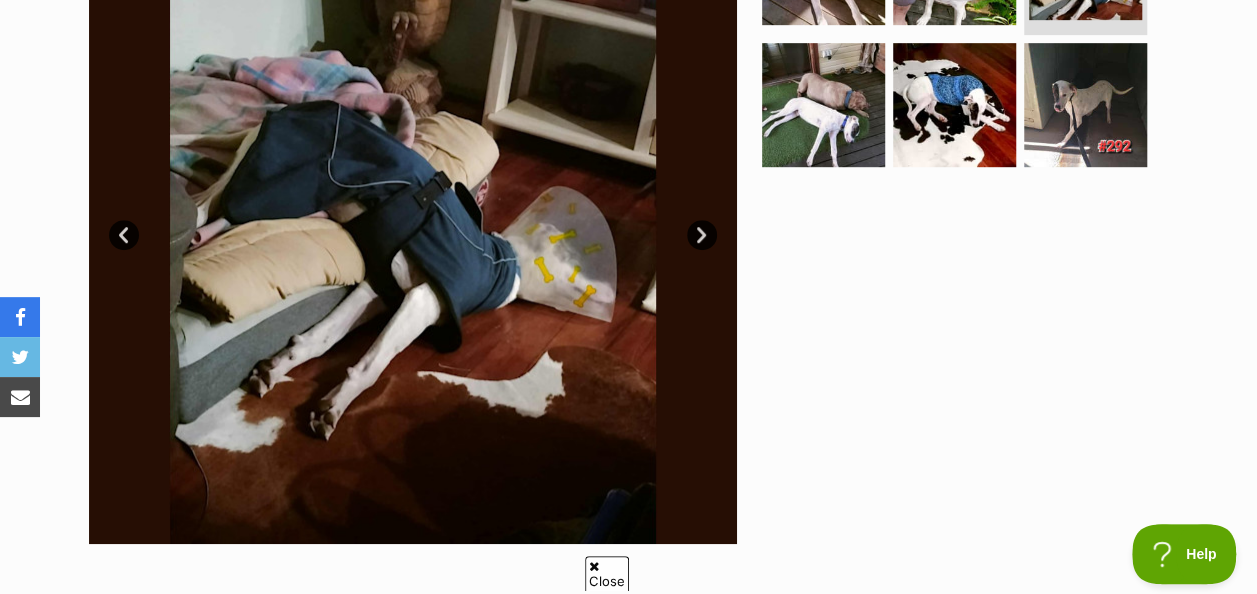 click at bounding box center [1085, 104] 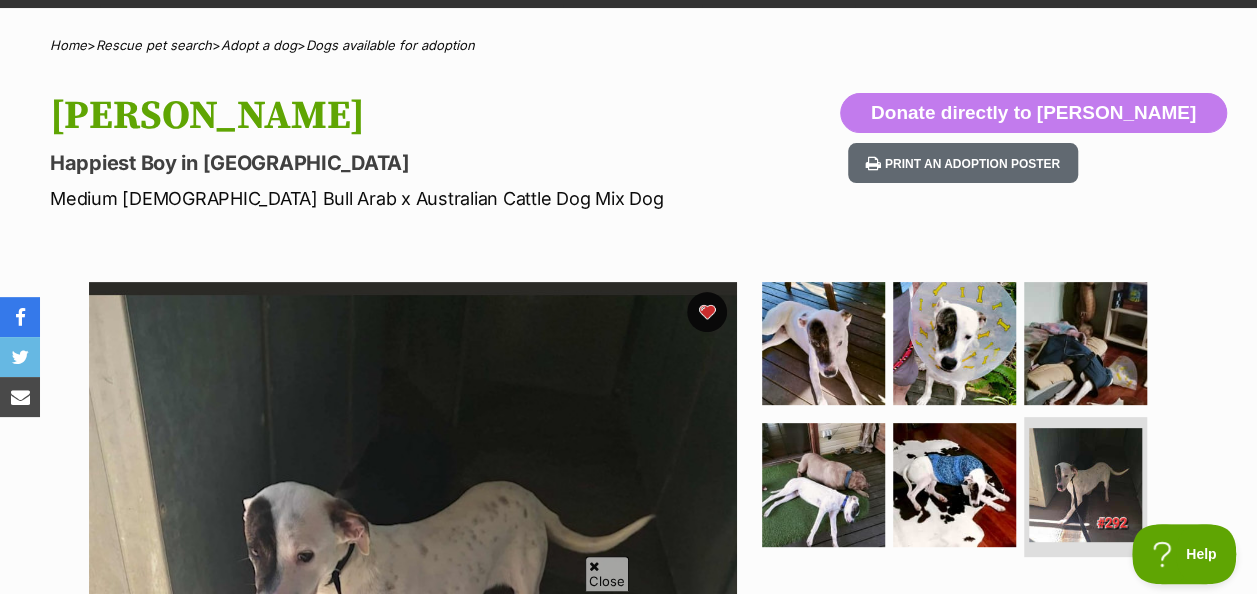 scroll, scrollTop: 0, scrollLeft: 0, axis: both 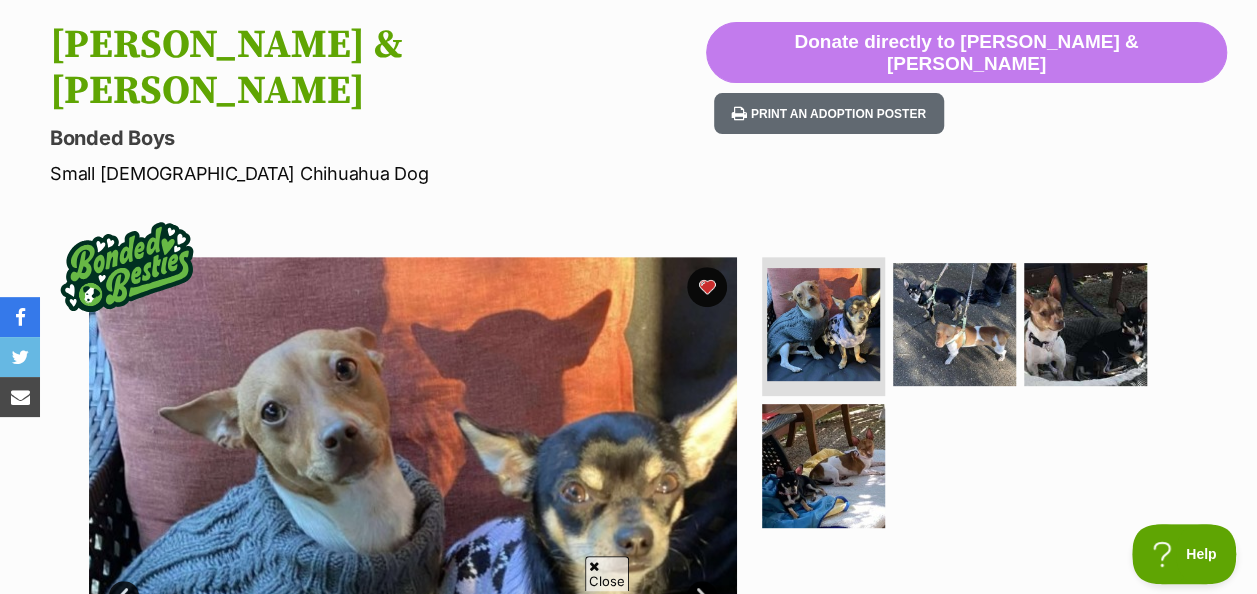 click at bounding box center [954, 324] 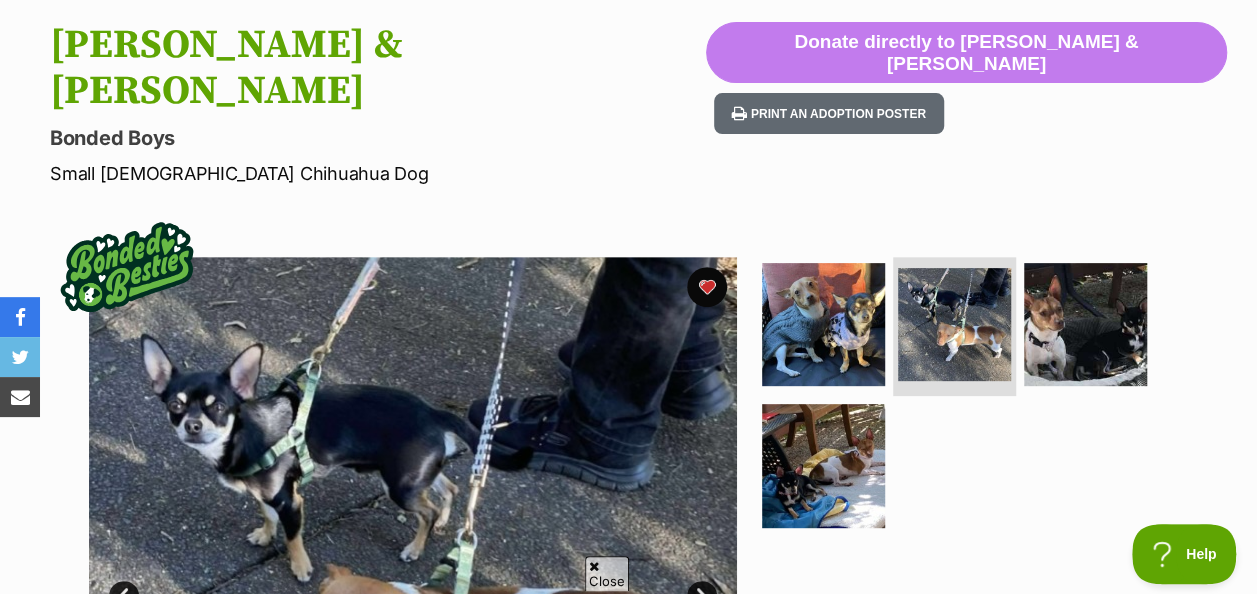 click at bounding box center [1085, 324] 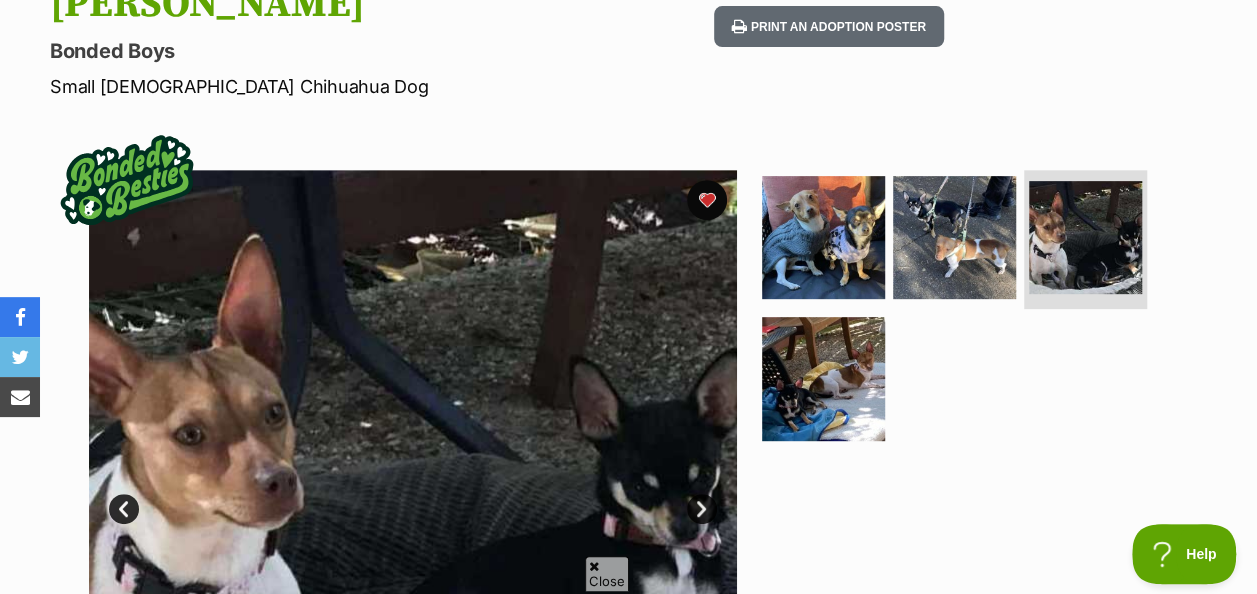 scroll, scrollTop: 333, scrollLeft: 0, axis: vertical 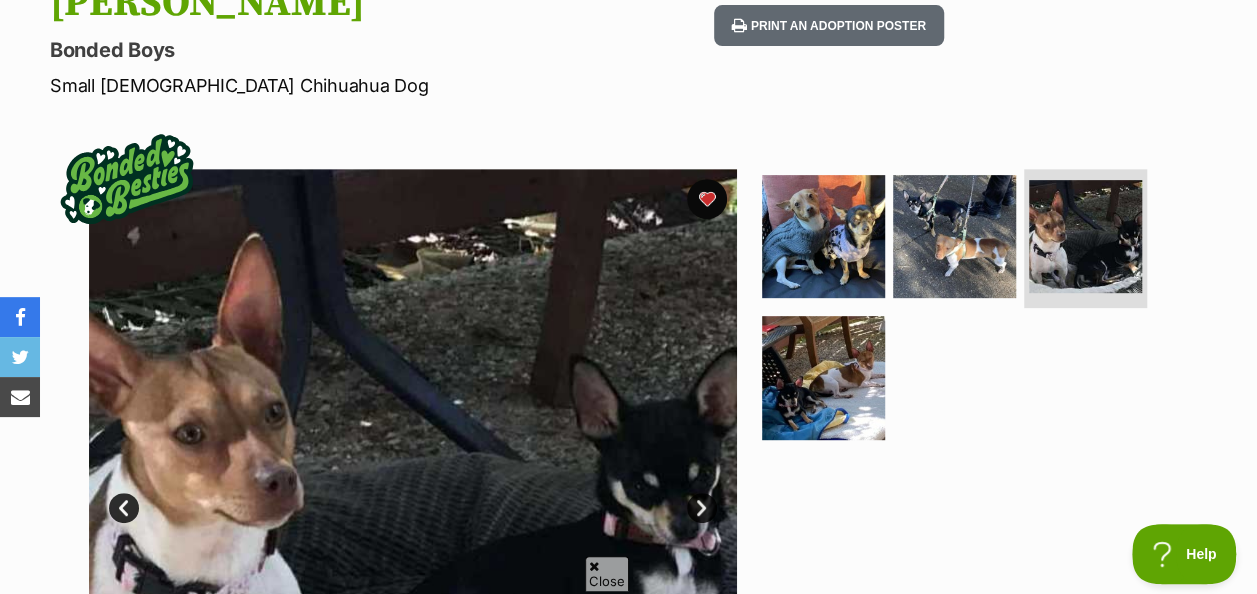 click at bounding box center [823, 377] 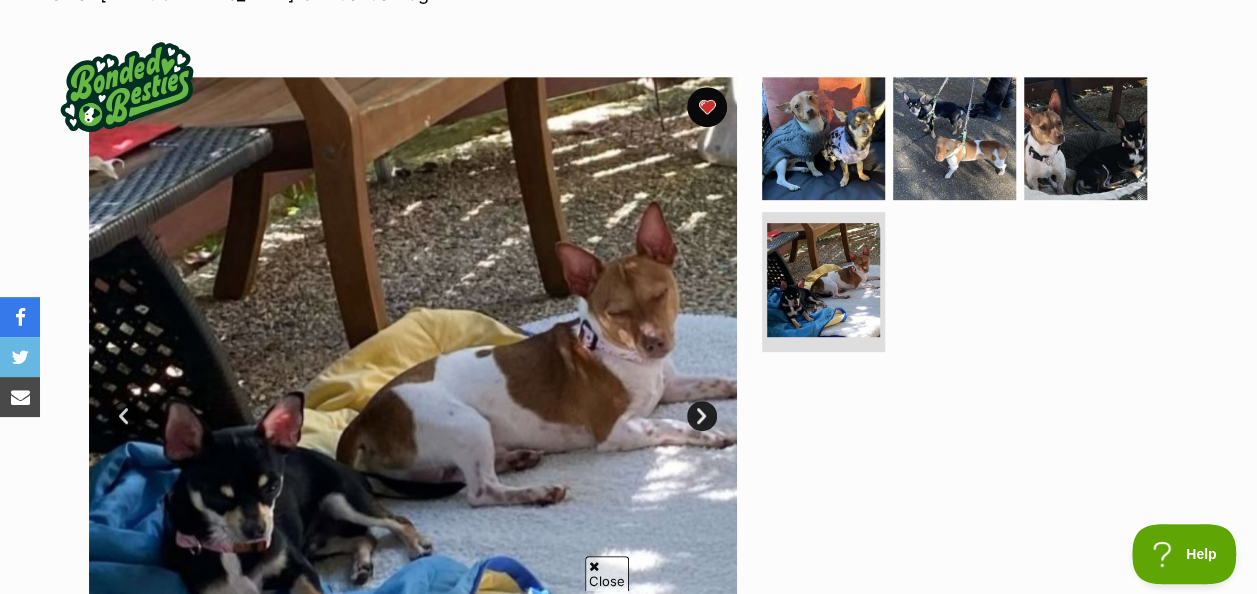 scroll, scrollTop: 428, scrollLeft: 0, axis: vertical 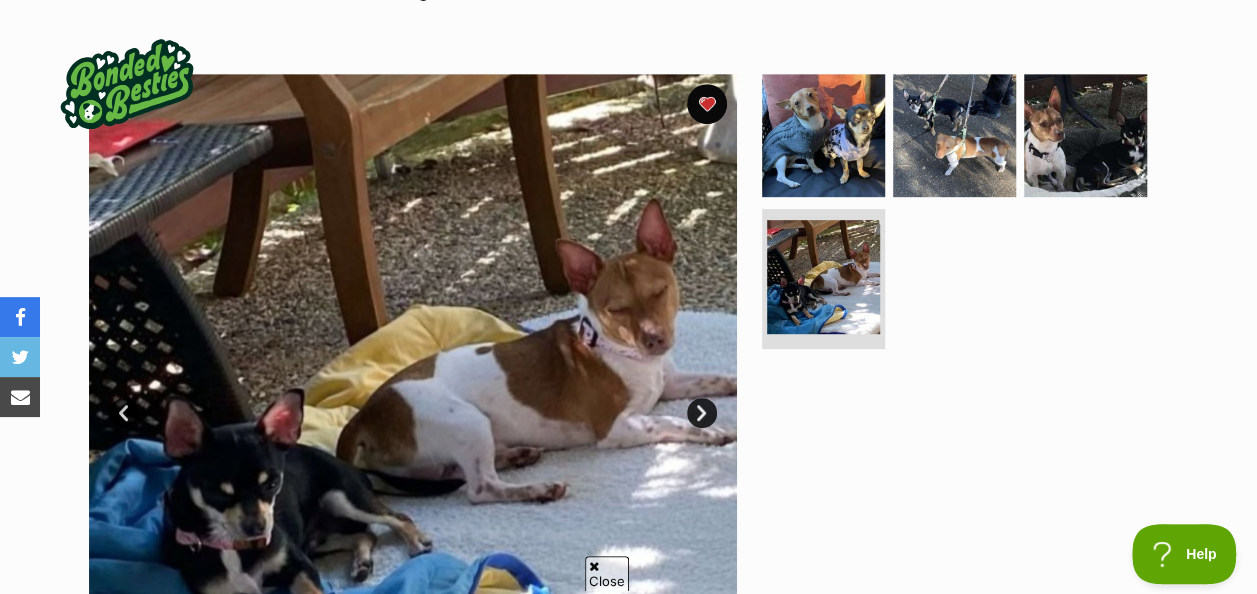 click at bounding box center (823, 135) 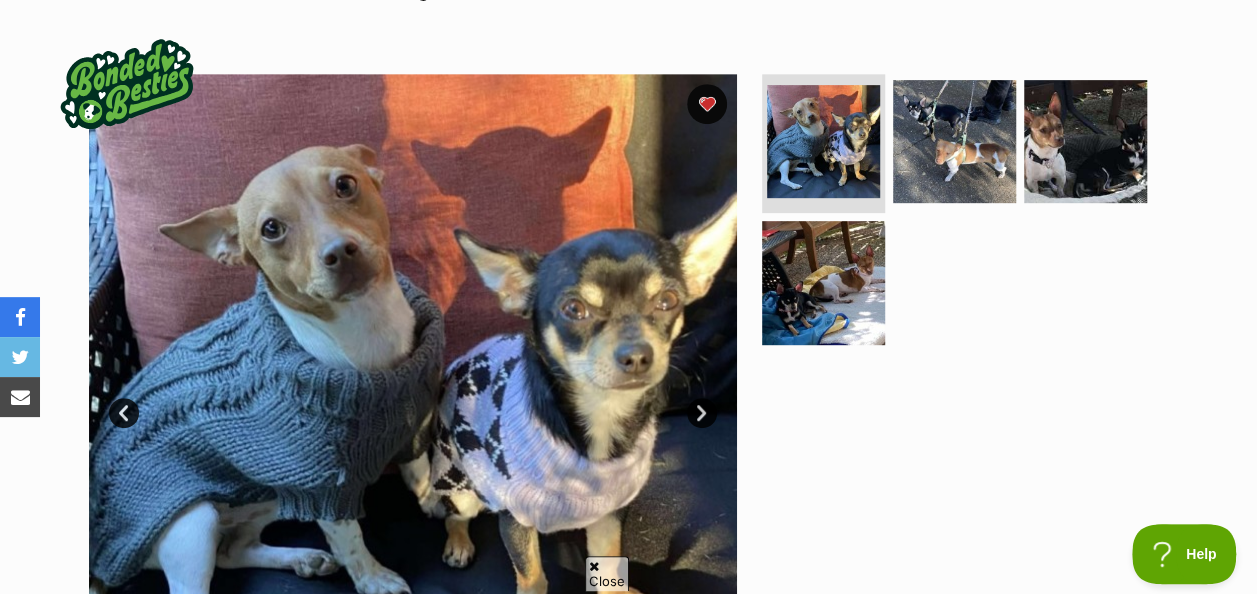 scroll, scrollTop: 0, scrollLeft: 0, axis: both 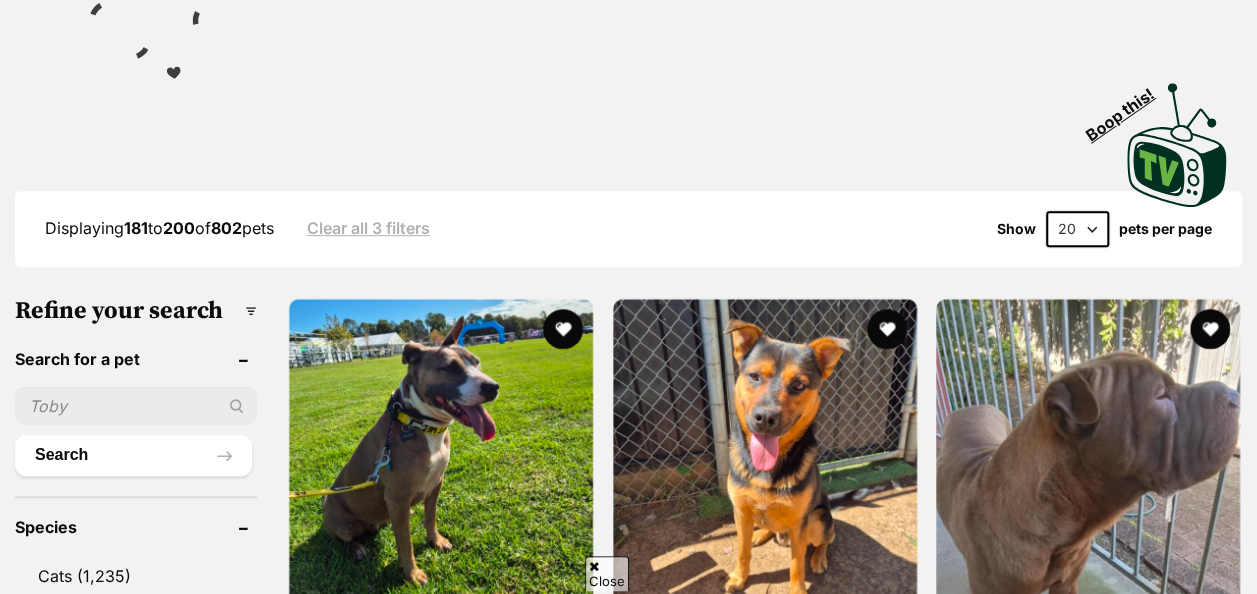 click at bounding box center (1088, 451) 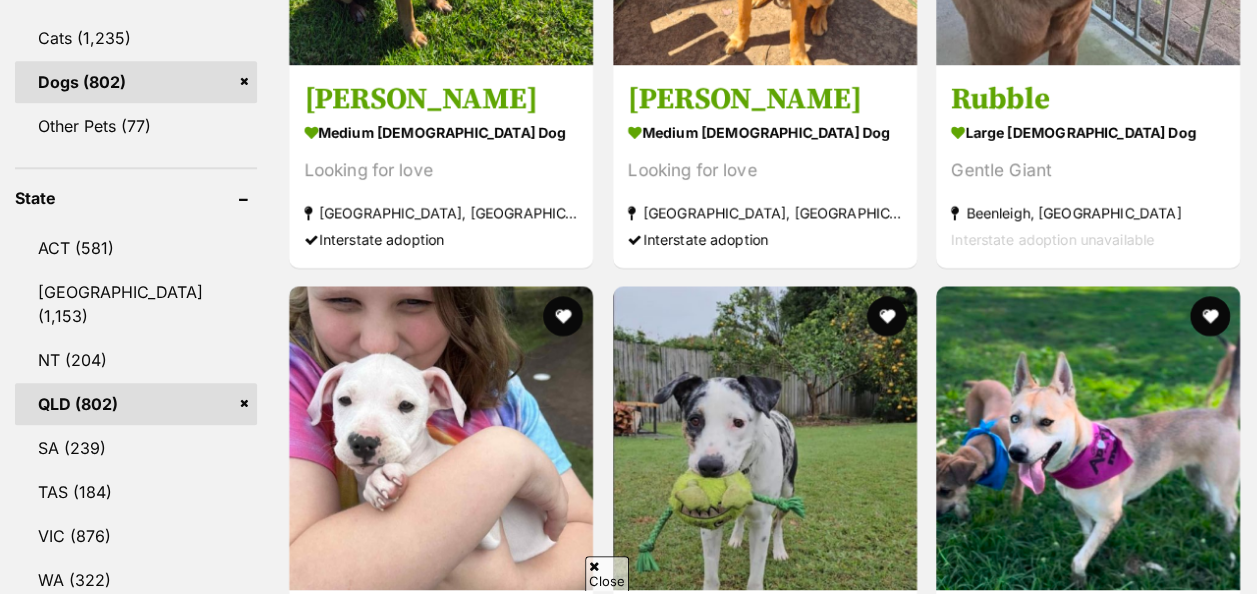 scroll, scrollTop: 1041, scrollLeft: 0, axis: vertical 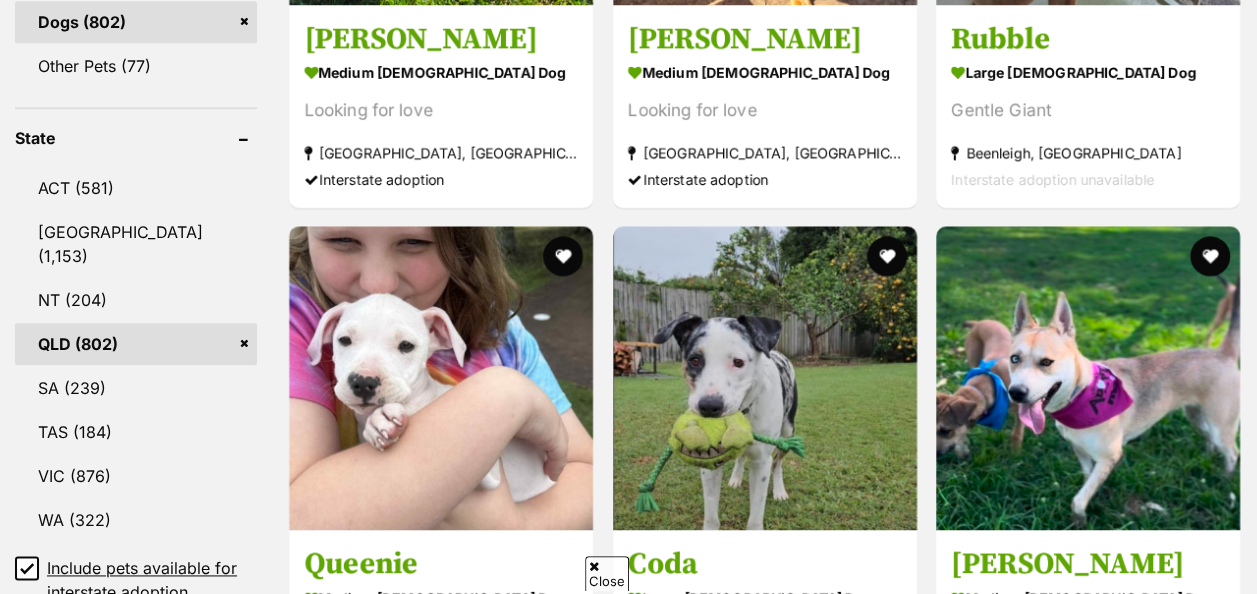 click at bounding box center [1088, 378] 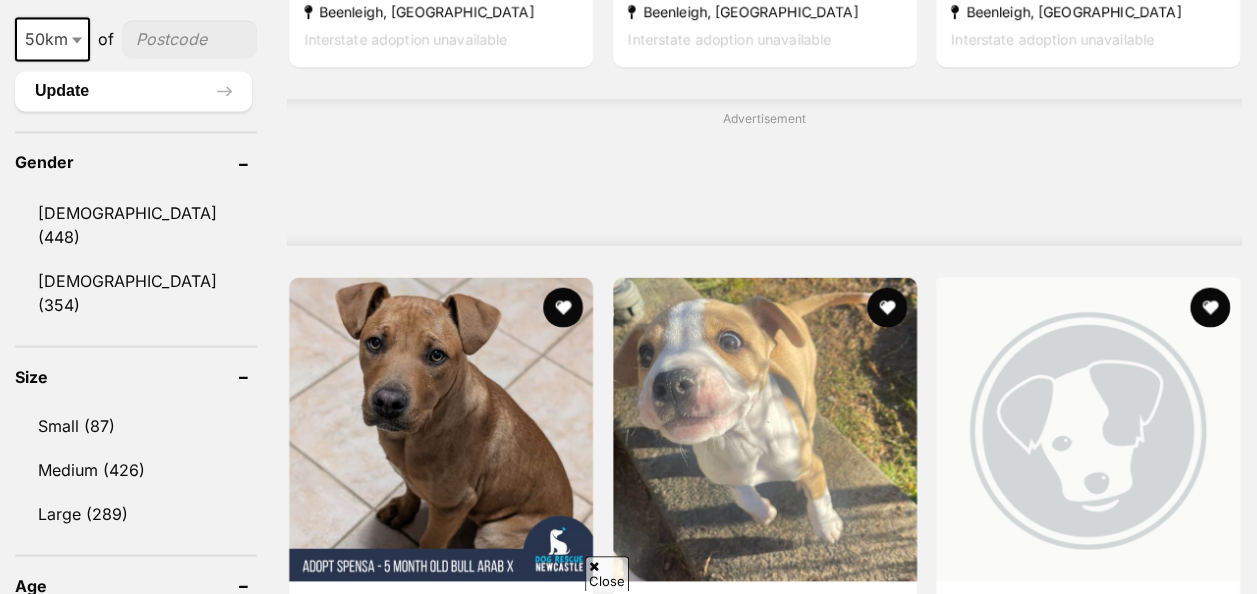 scroll, scrollTop: 1710, scrollLeft: 0, axis: vertical 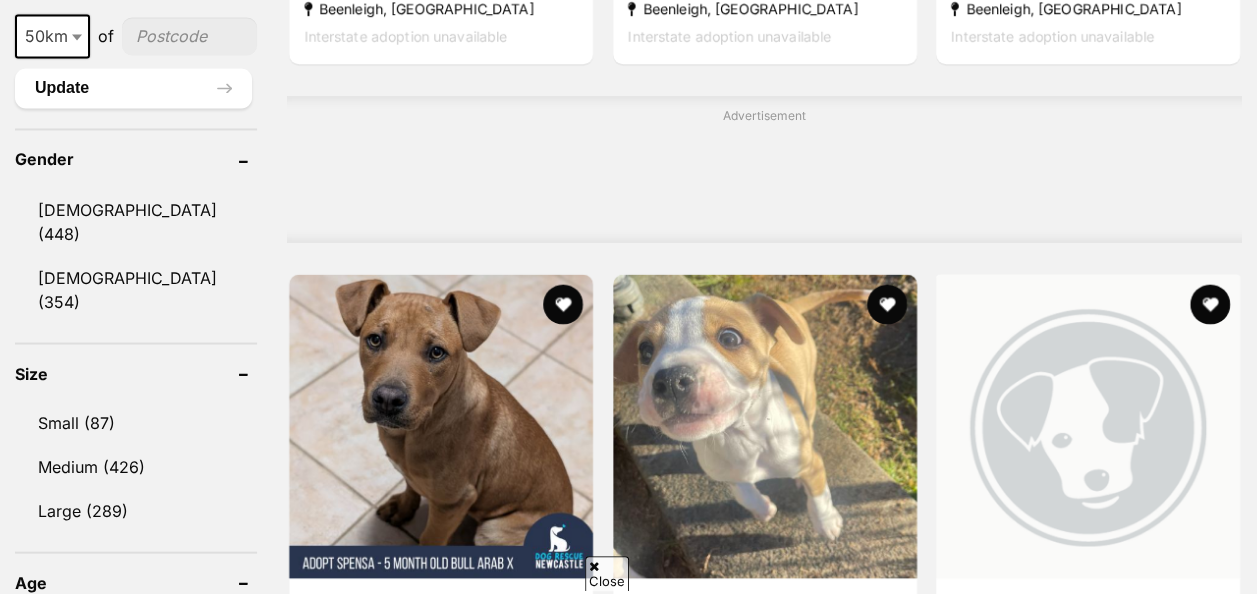 click at bounding box center (887, 304) 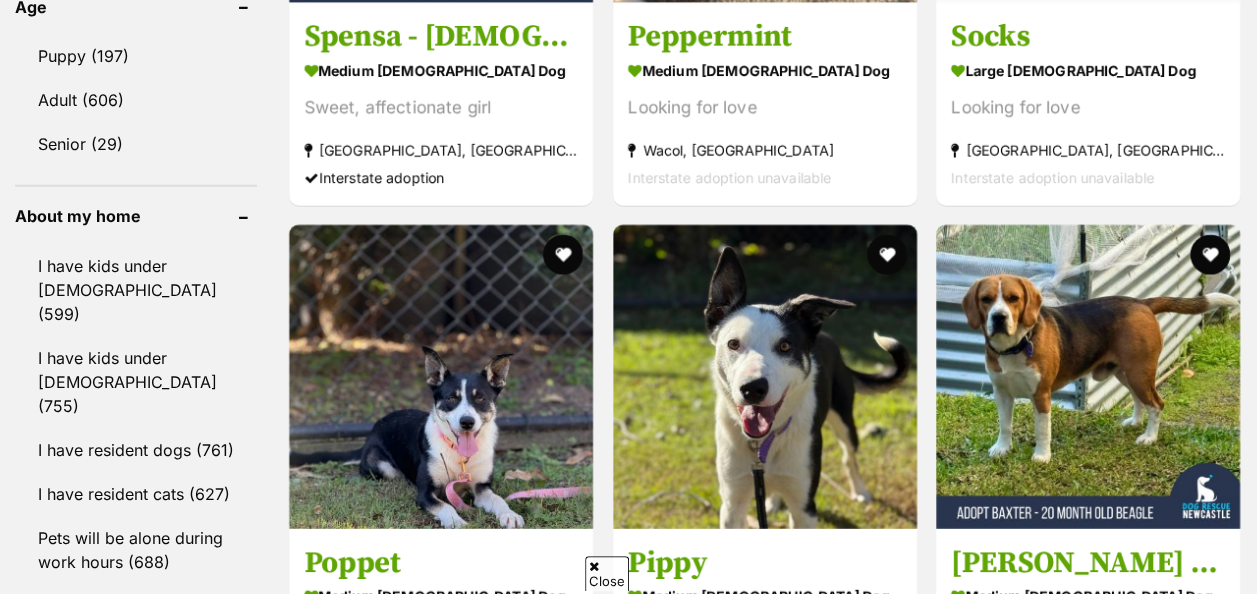 scroll, scrollTop: 2286, scrollLeft: 0, axis: vertical 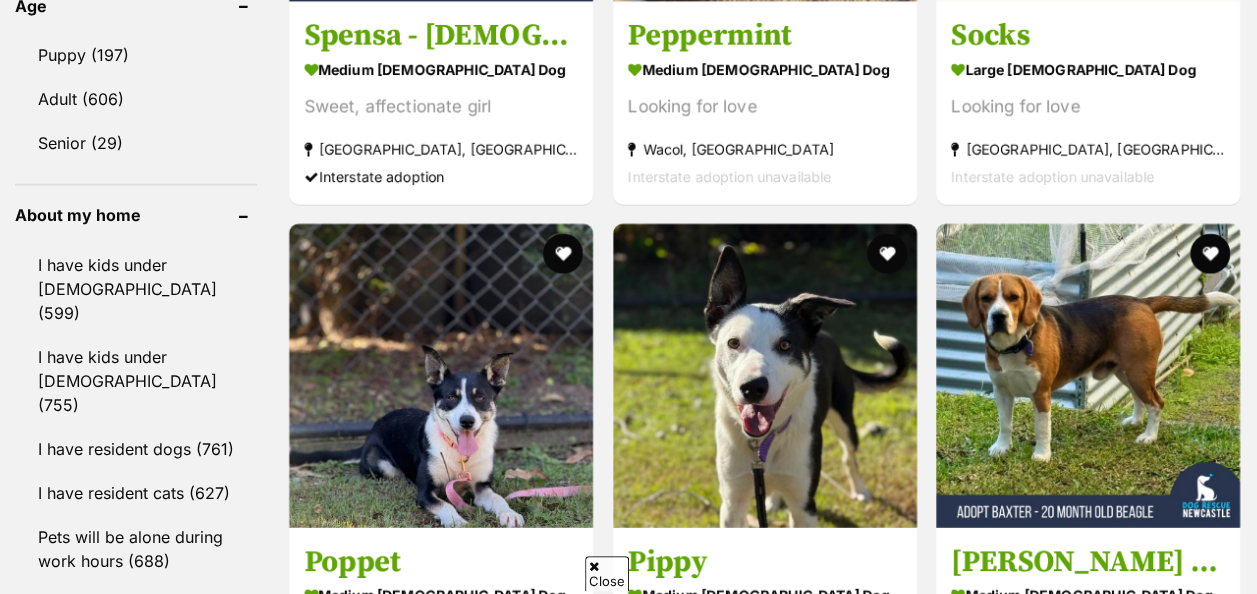click at bounding box center [1210, 254] 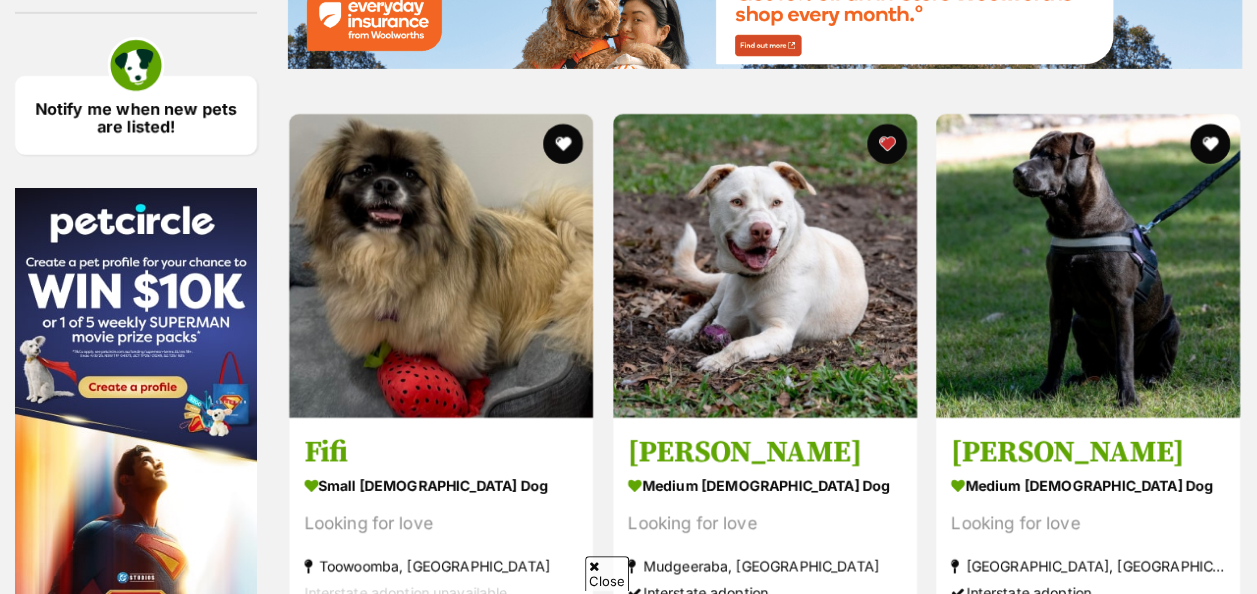 scroll, scrollTop: 3116, scrollLeft: 0, axis: vertical 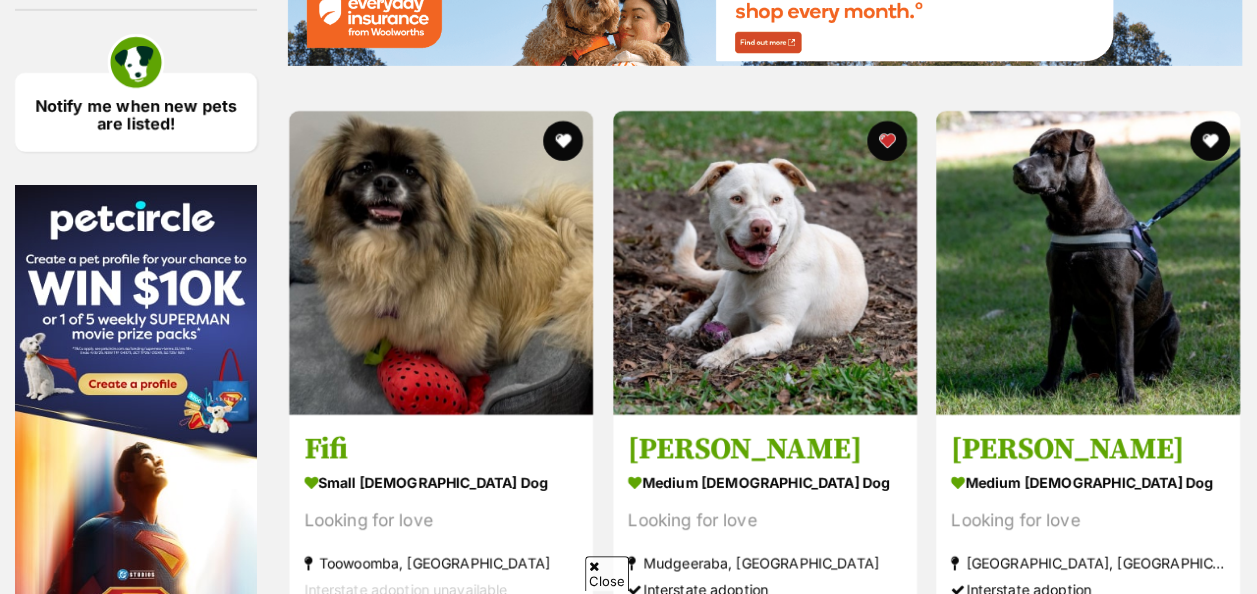 click at bounding box center [564, 141] 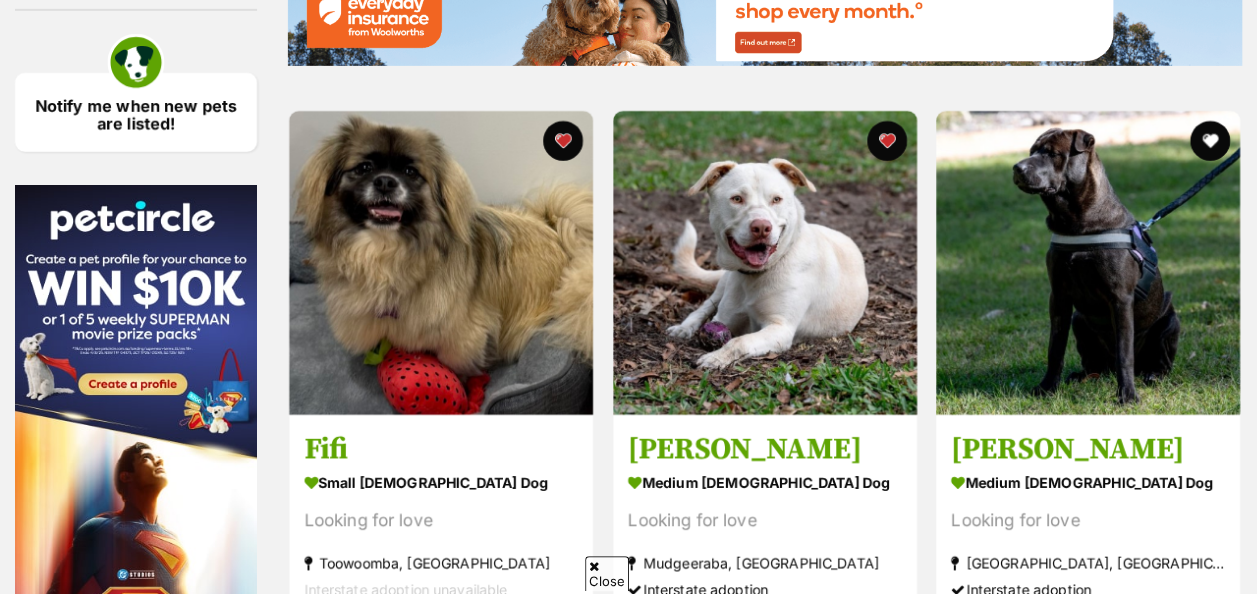 click at bounding box center [441, 263] 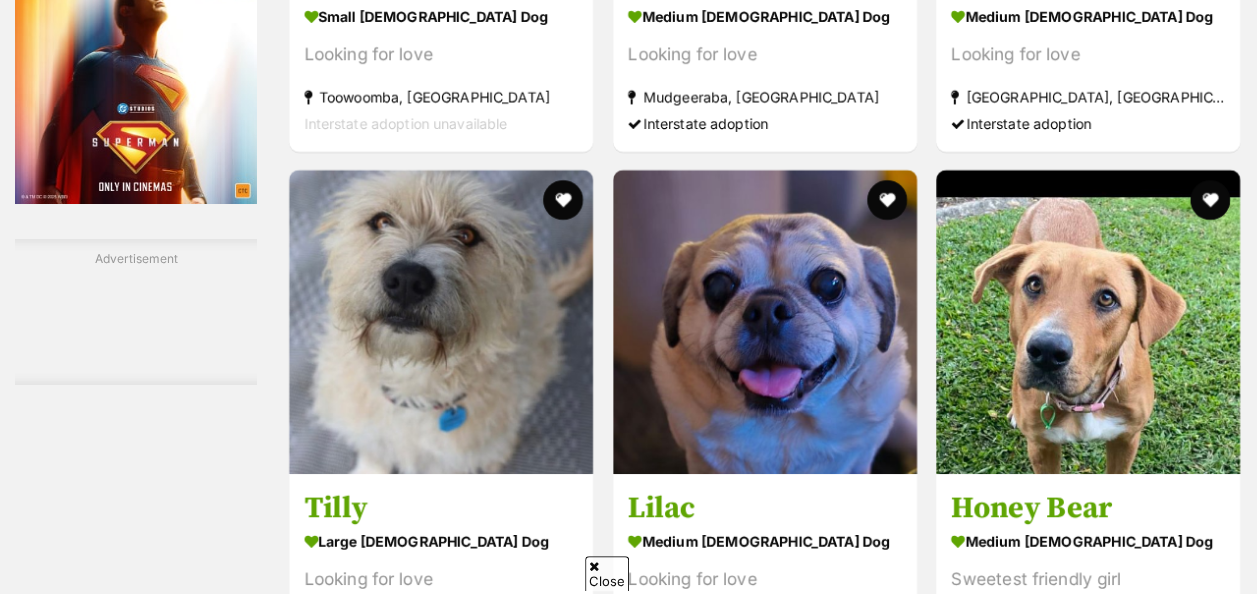 scroll, scrollTop: 3583, scrollLeft: 0, axis: vertical 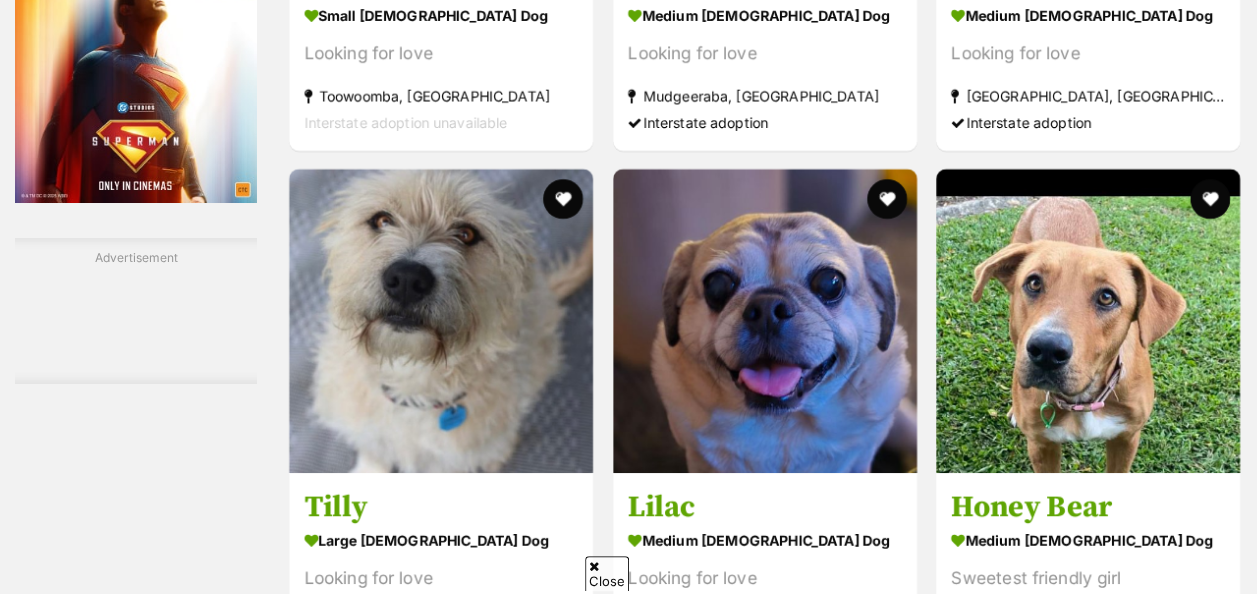 click at bounding box center [887, 199] 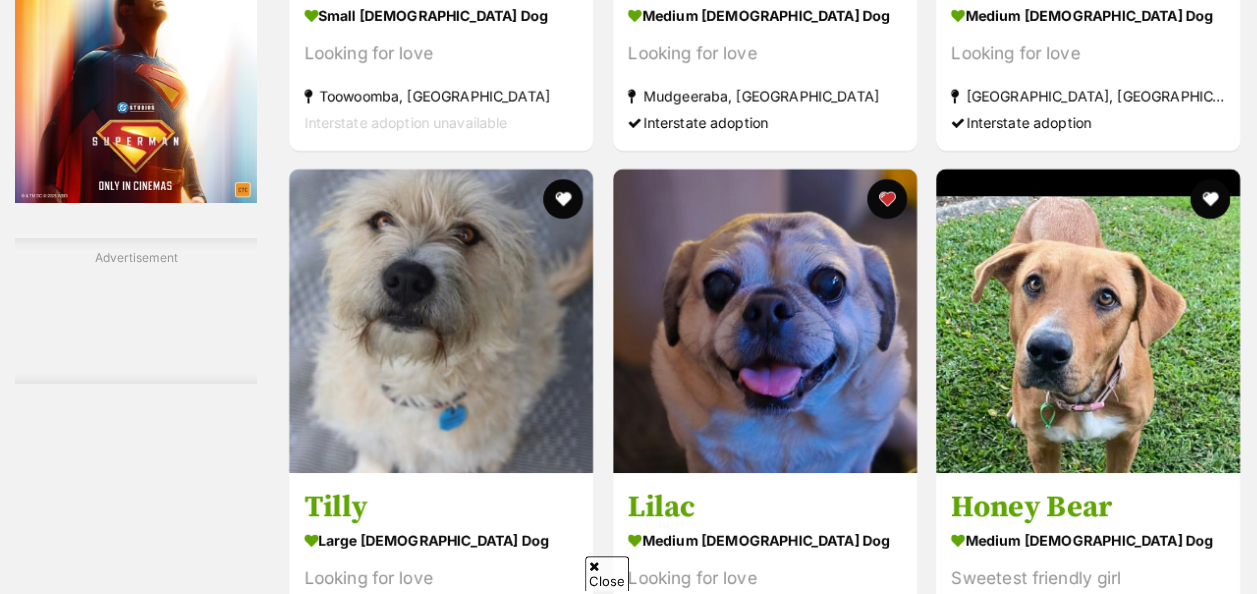 click at bounding box center (765, 321) 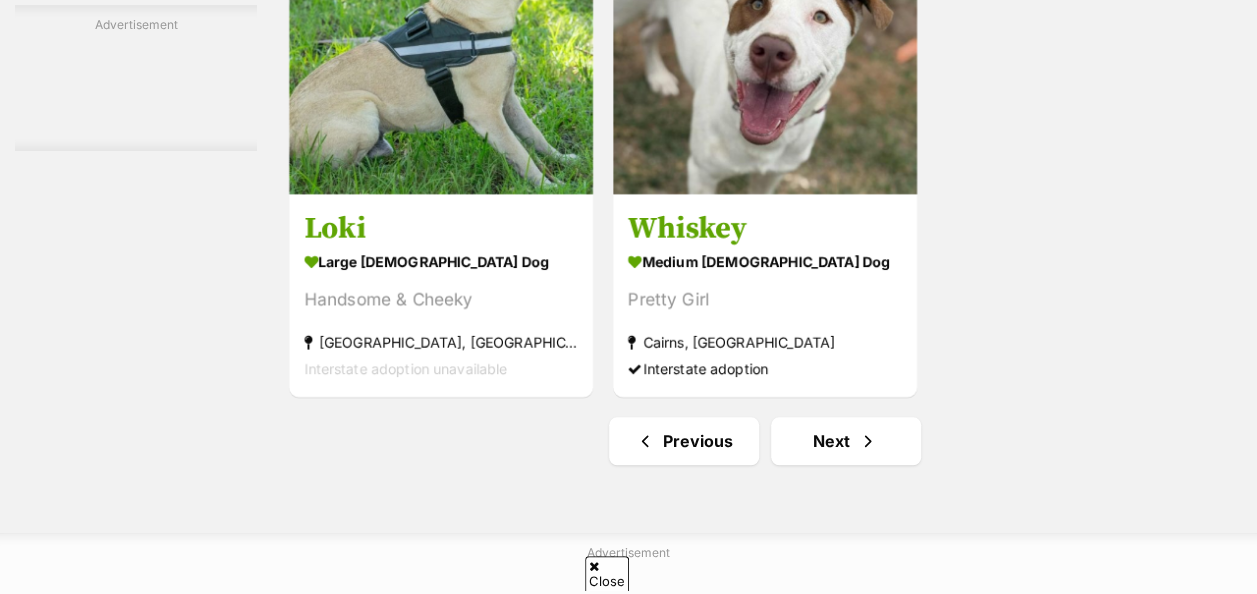 scroll, scrollTop: 4590, scrollLeft: 0, axis: vertical 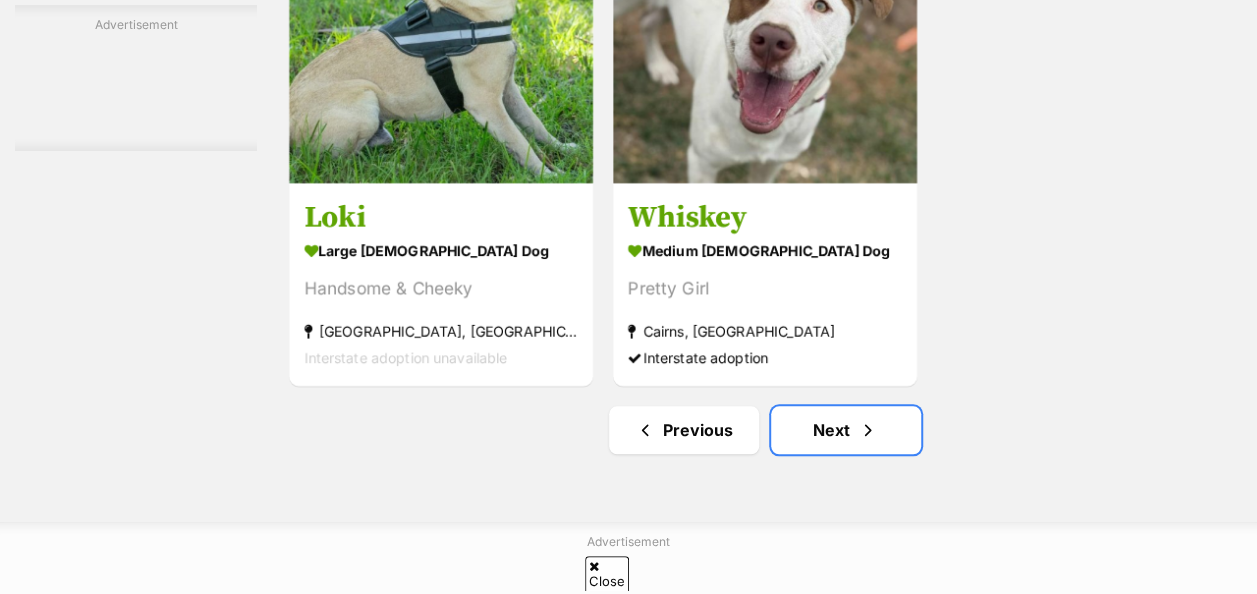 click at bounding box center (868, 430) 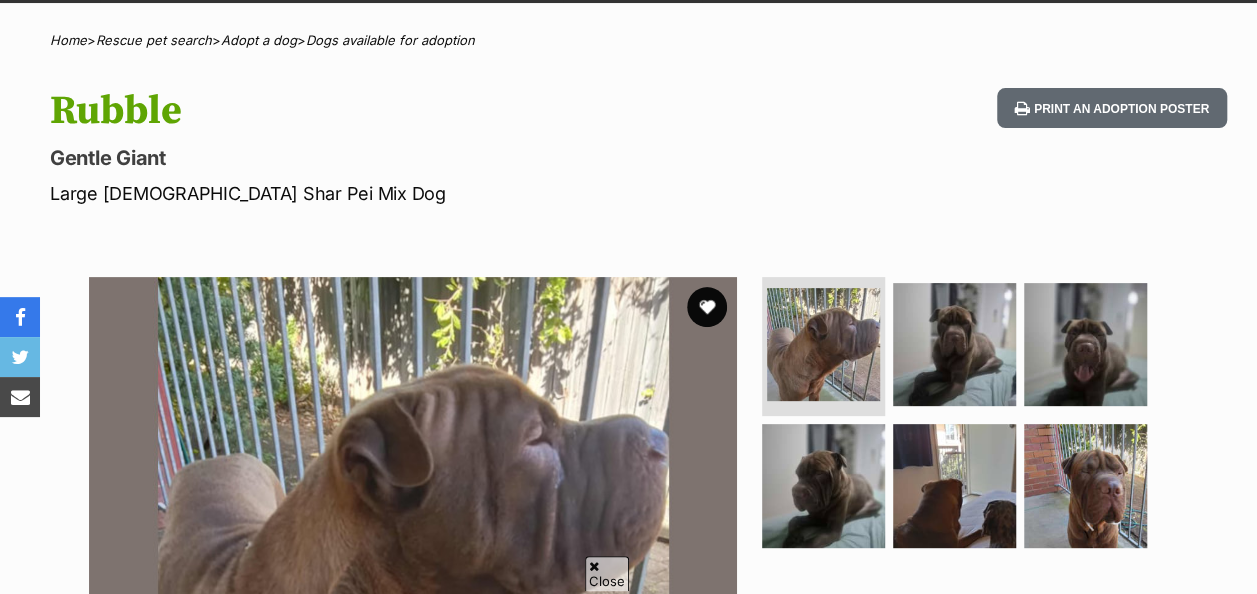 scroll, scrollTop: 0, scrollLeft: 0, axis: both 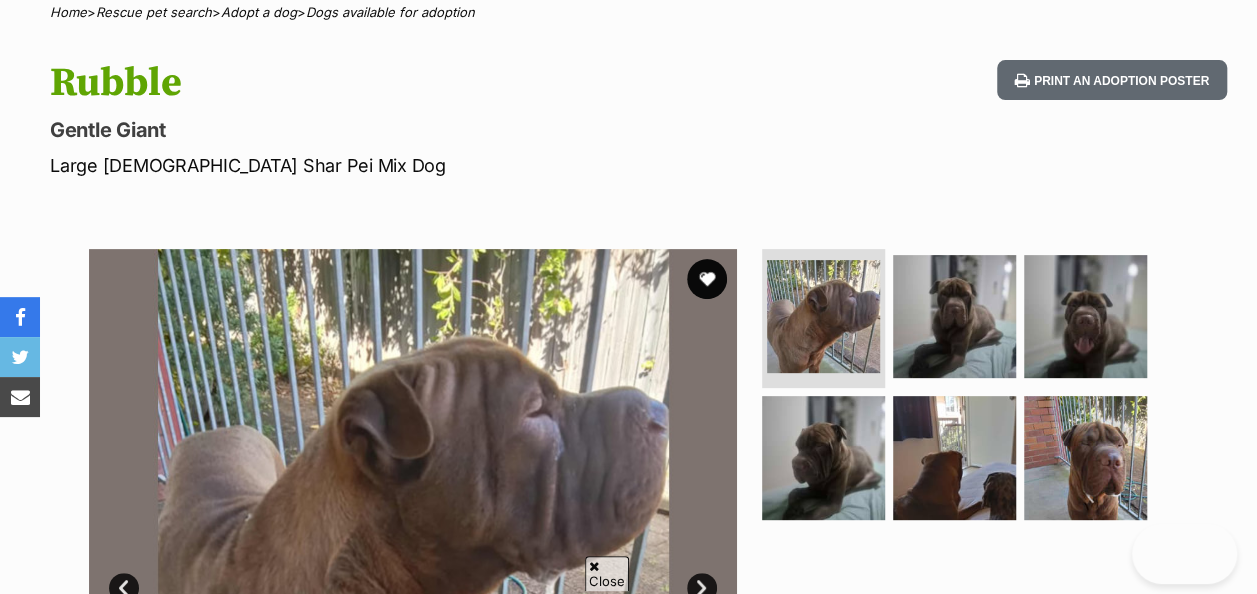click at bounding box center [954, 316] 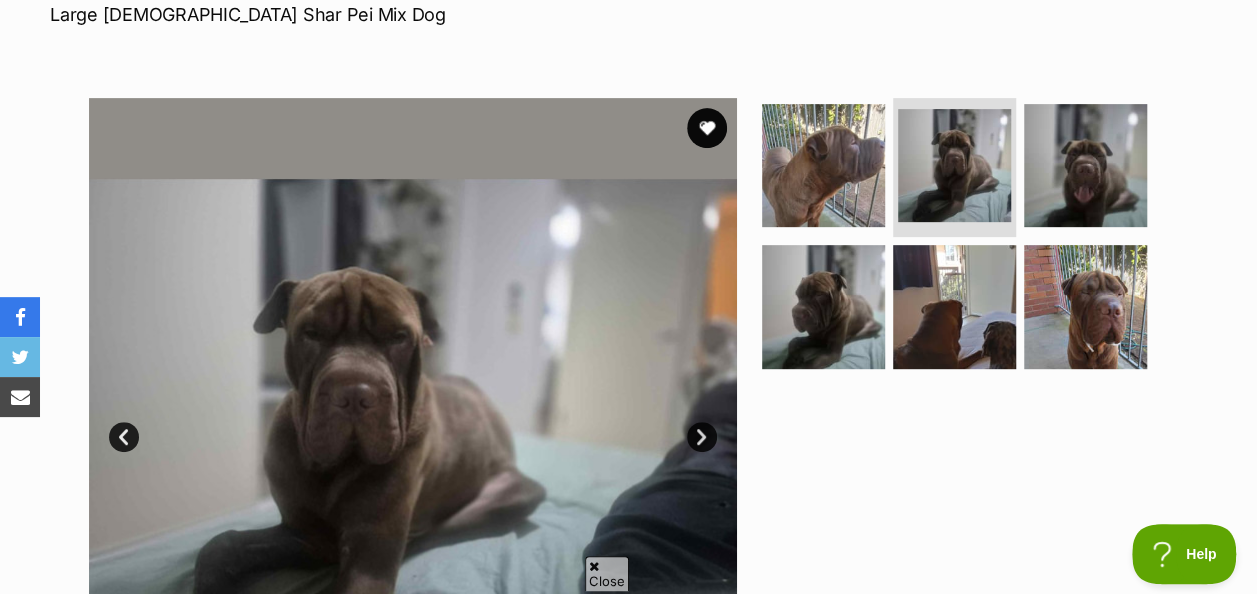 scroll, scrollTop: 359, scrollLeft: 0, axis: vertical 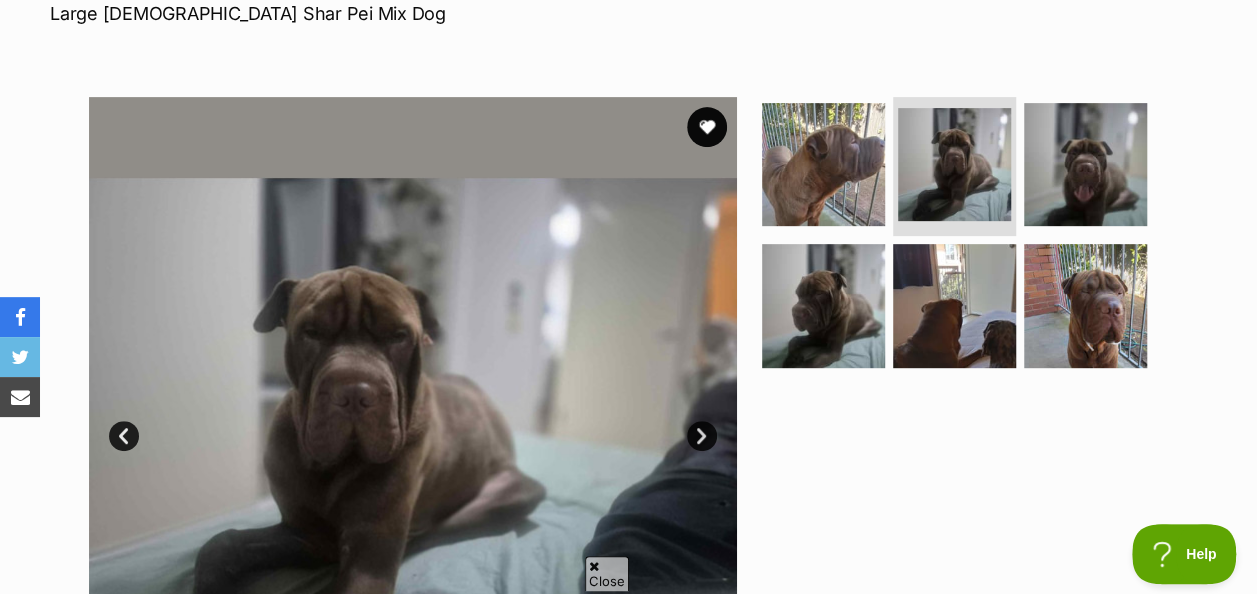 click at bounding box center (1085, 305) 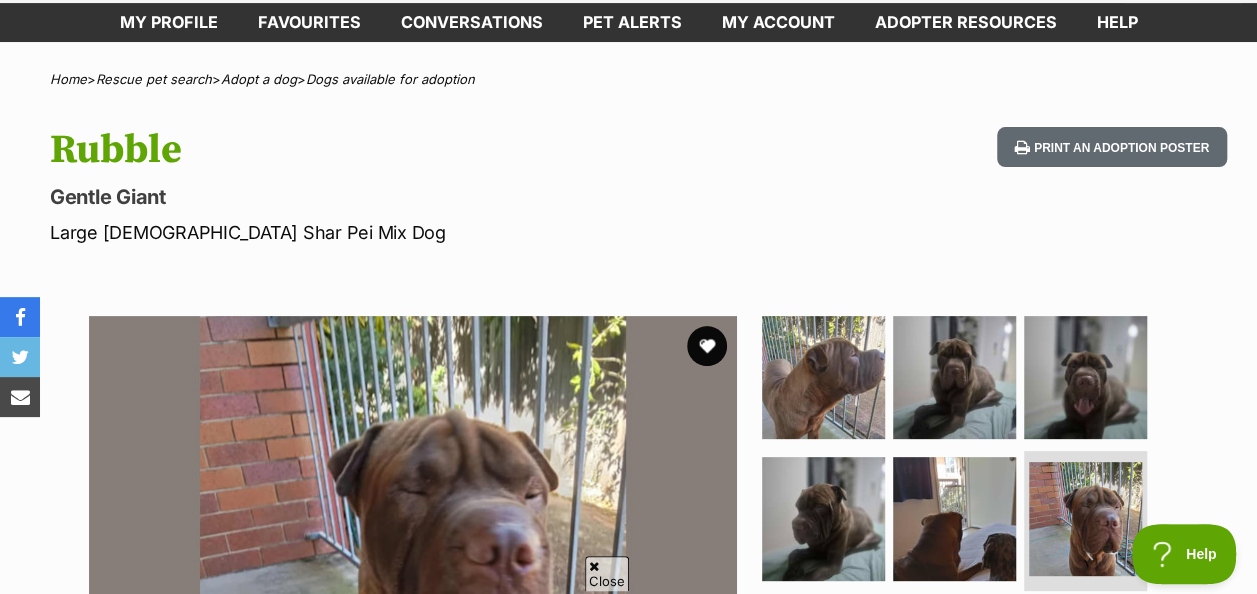 scroll, scrollTop: 129, scrollLeft: 0, axis: vertical 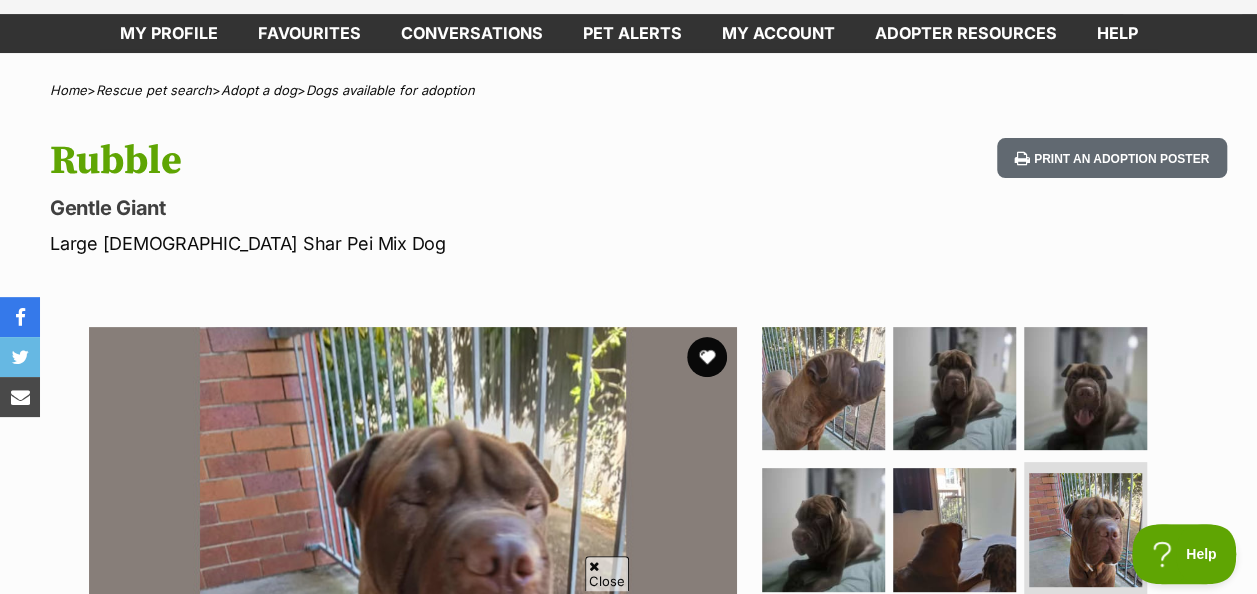 click at bounding box center [707, 357] 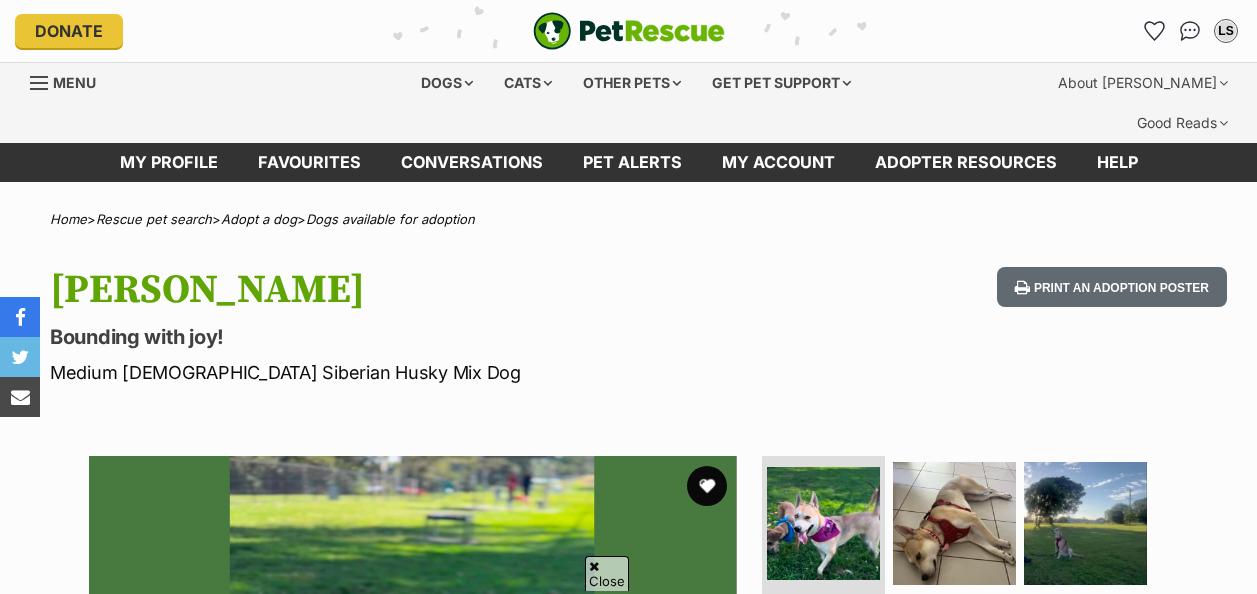 scroll, scrollTop: 204, scrollLeft: 0, axis: vertical 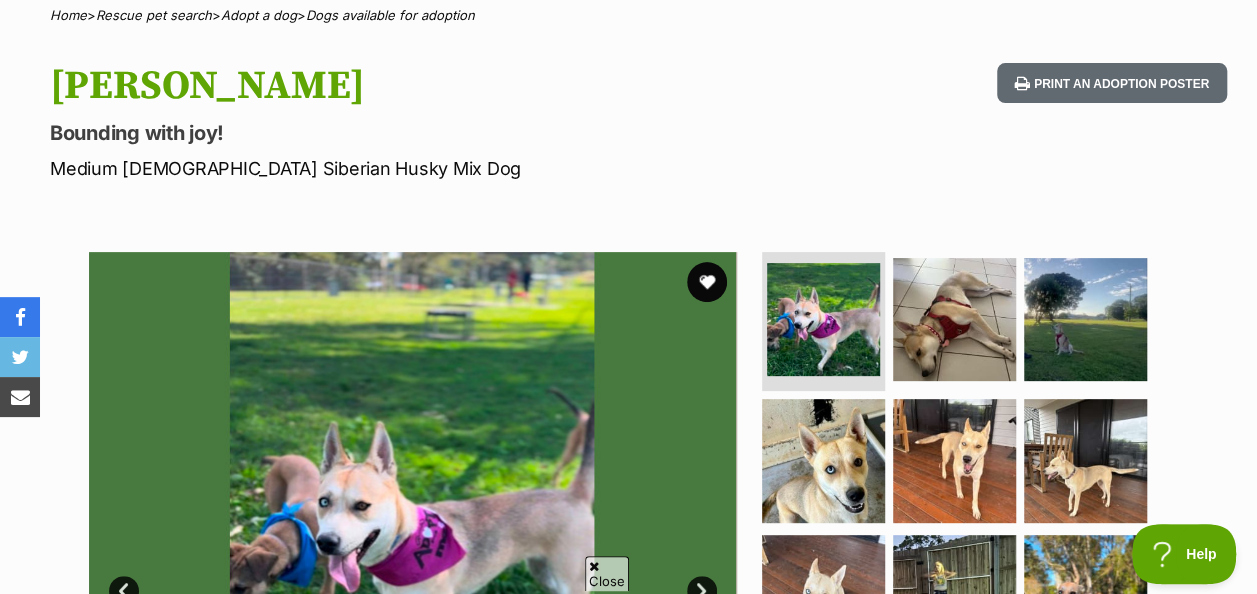 click at bounding box center [823, 460] 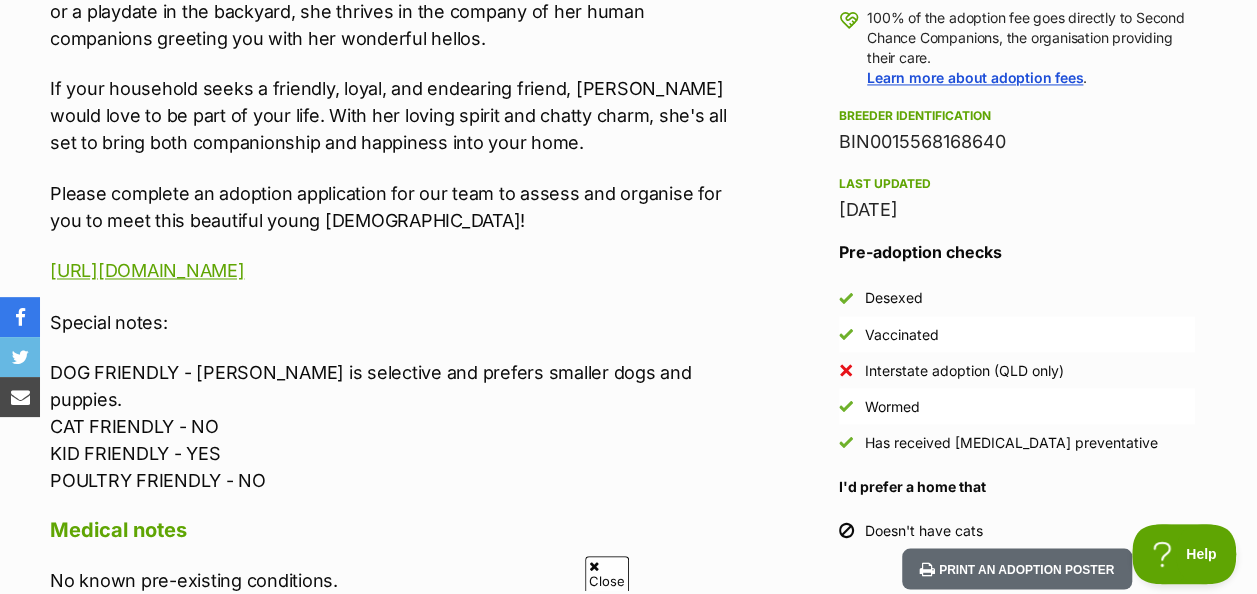 scroll, scrollTop: 1558, scrollLeft: 0, axis: vertical 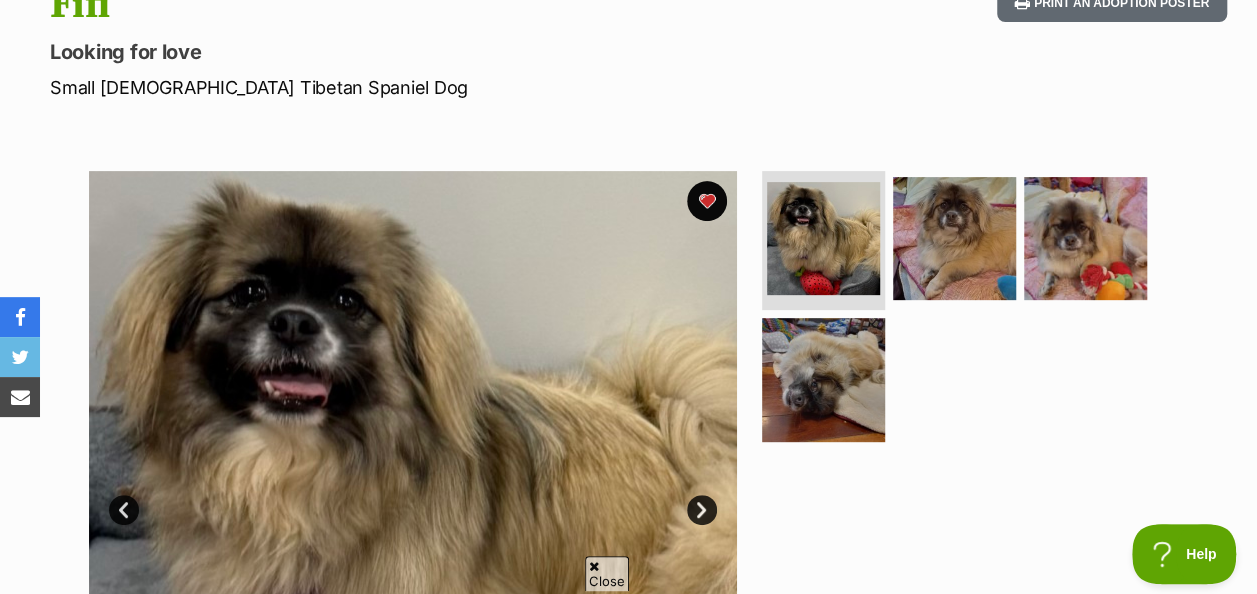 click at bounding box center [954, 238] 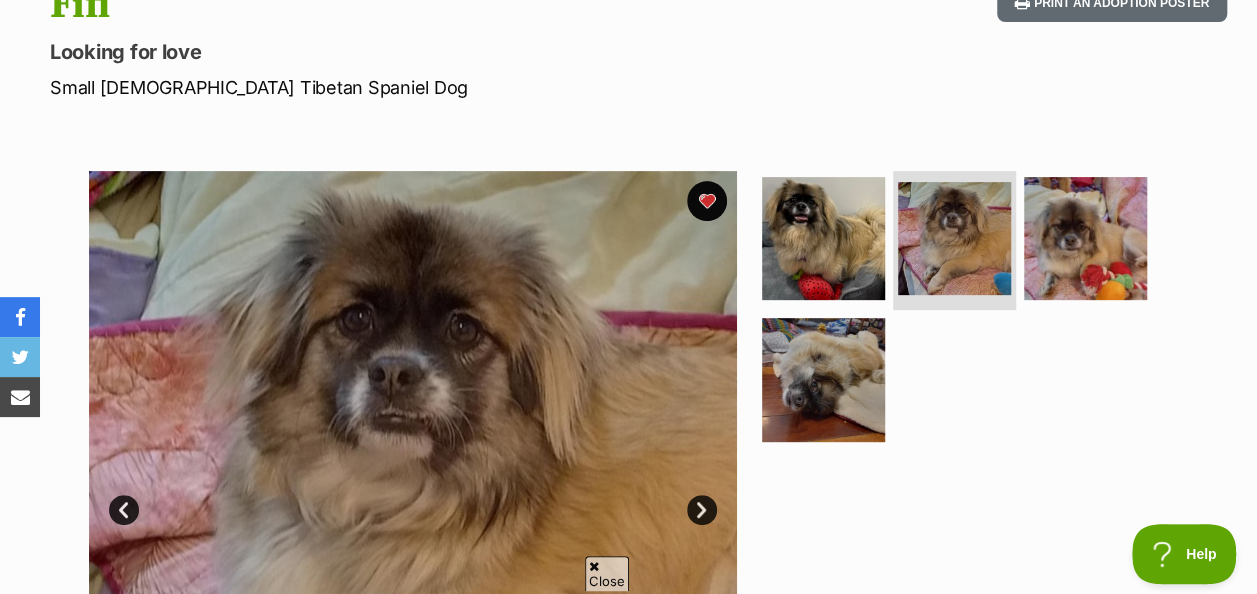 click at bounding box center (1085, 238) 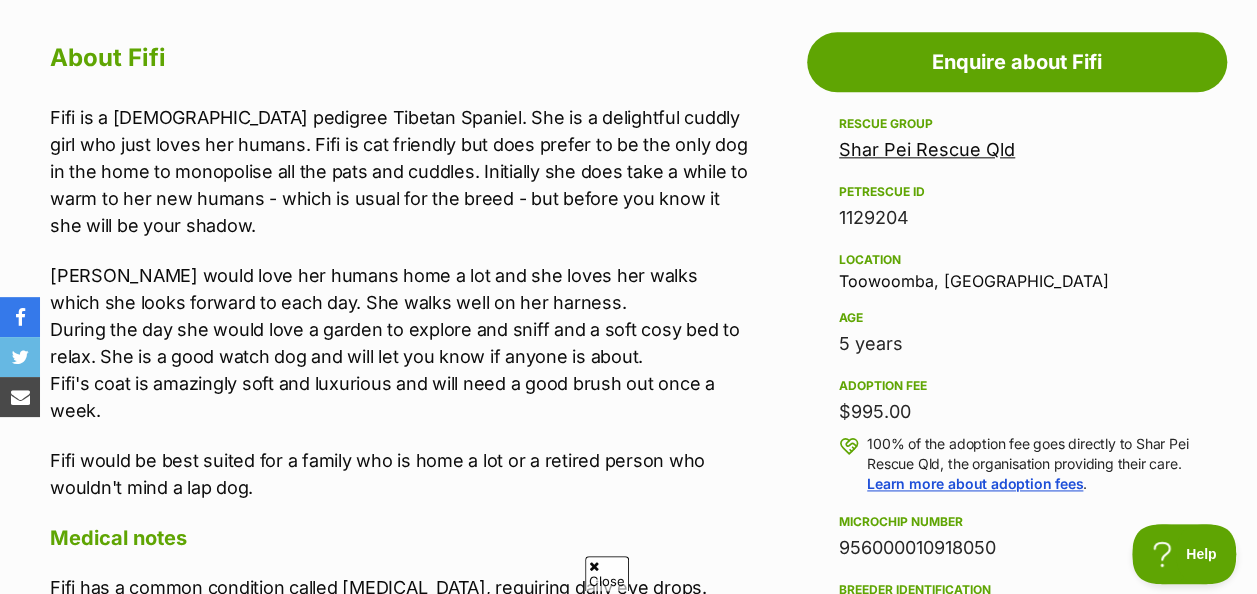 scroll, scrollTop: 1134, scrollLeft: 0, axis: vertical 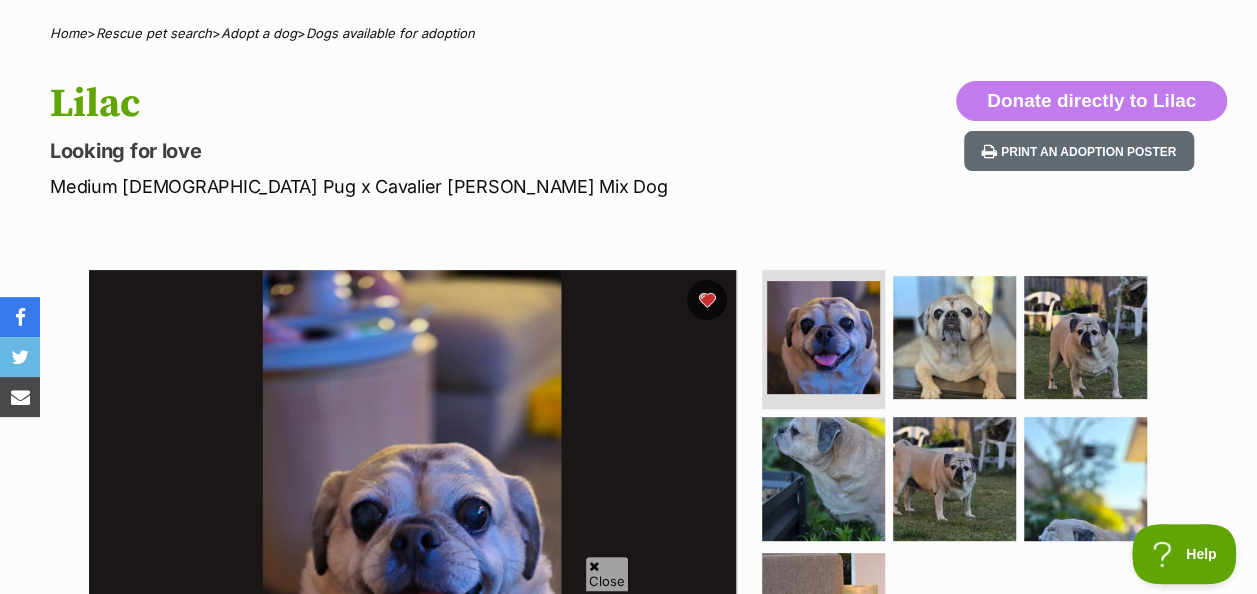 click at bounding box center [954, 337] 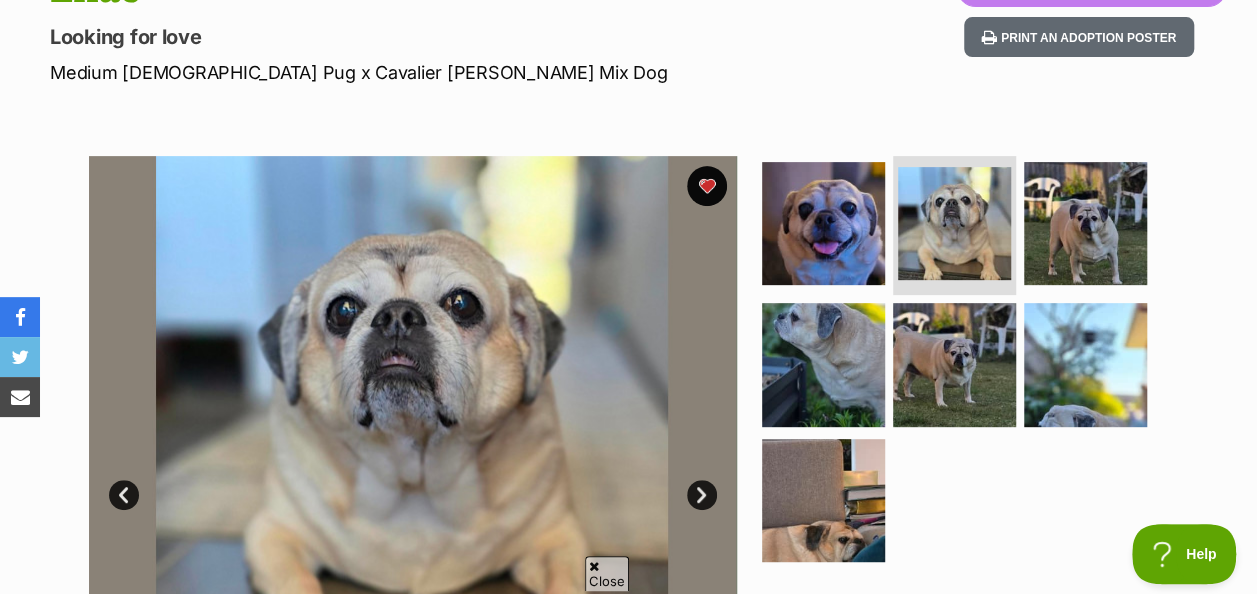 scroll, scrollTop: 336, scrollLeft: 0, axis: vertical 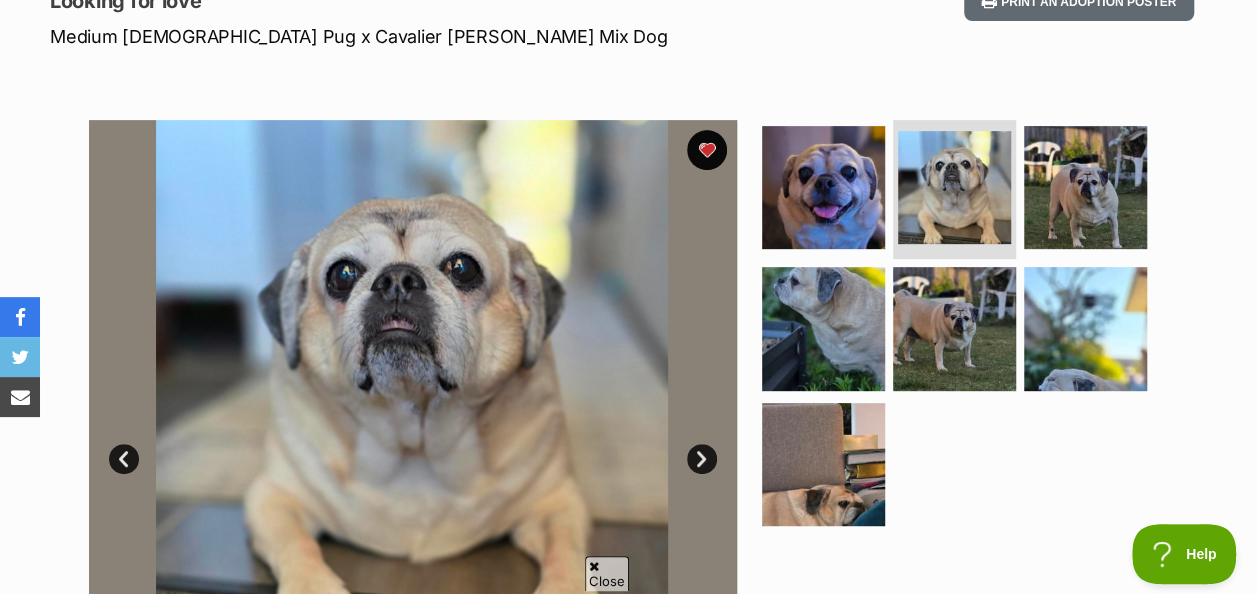 click at bounding box center [1085, 187] 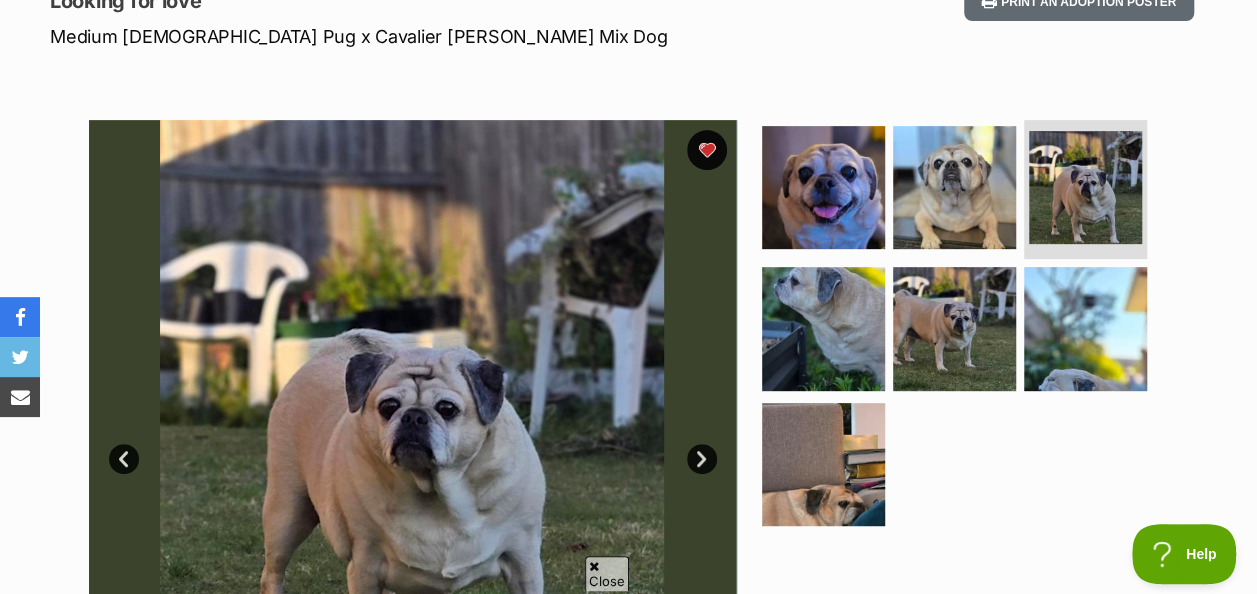 click at bounding box center (823, 464) 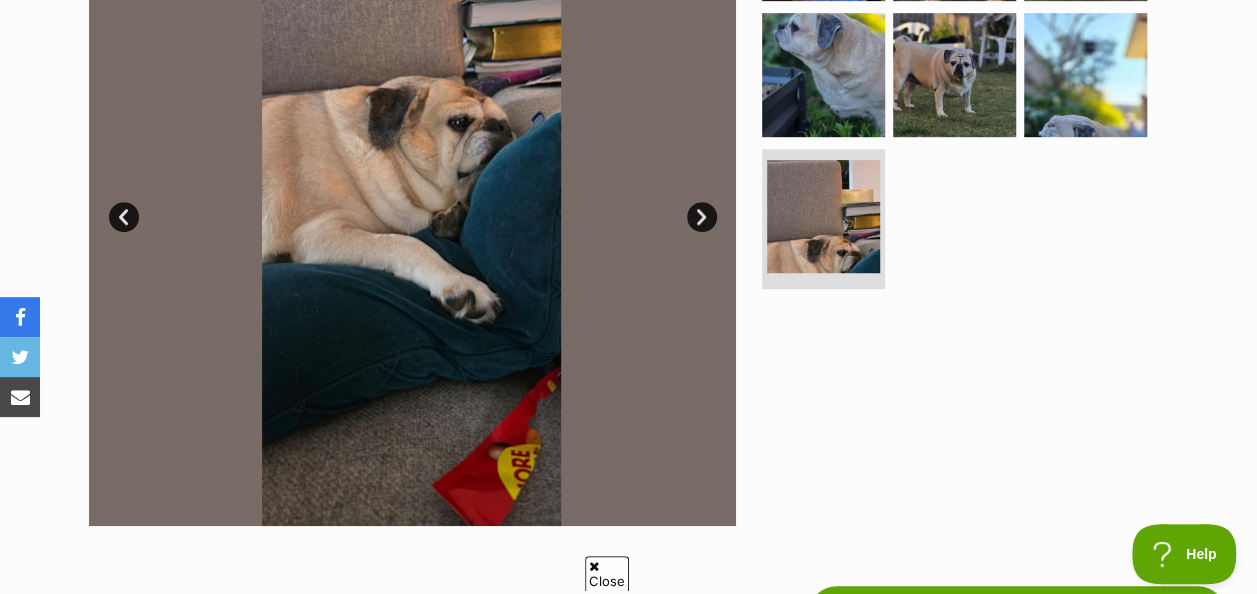 scroll, scrollTop: 493, scrollLeft: 0, axis: vertical 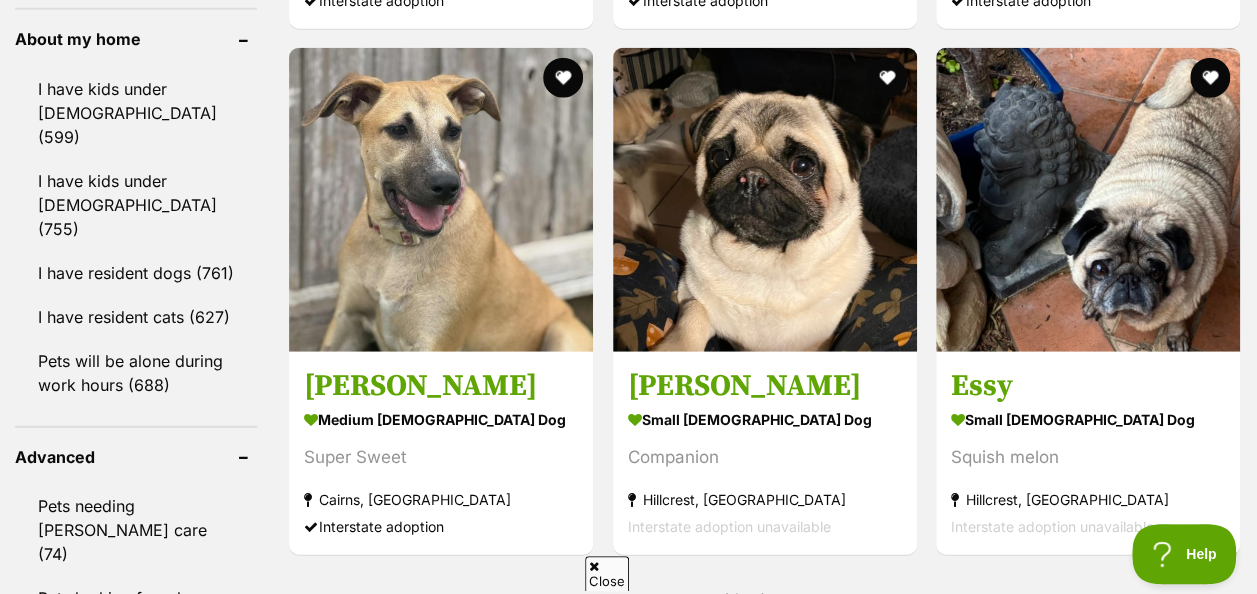 click at bounding box center [765, 200] 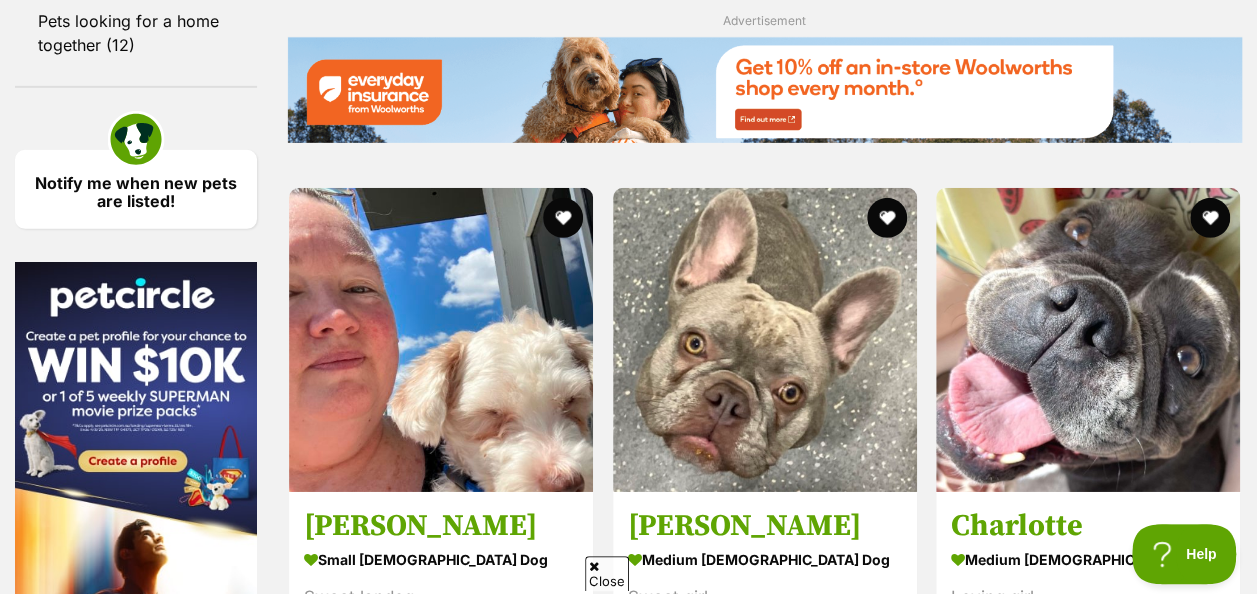 scroll, scrollTop: 3047, scrollLeft: 0, axis: vertical 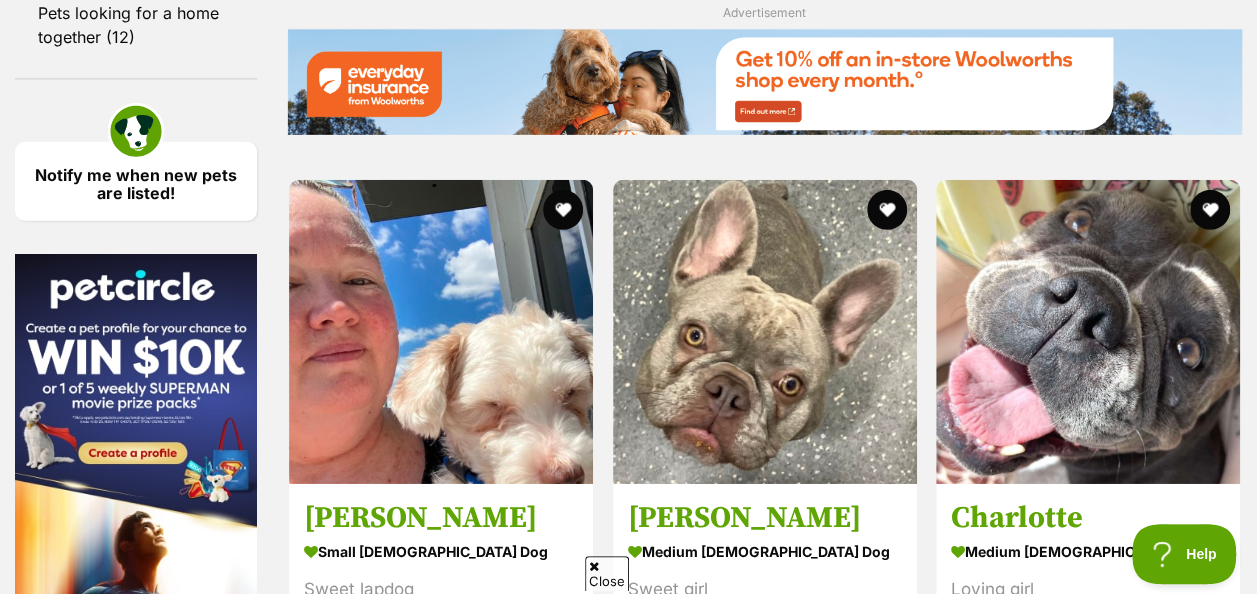 click at bounding box center [1210, 210] 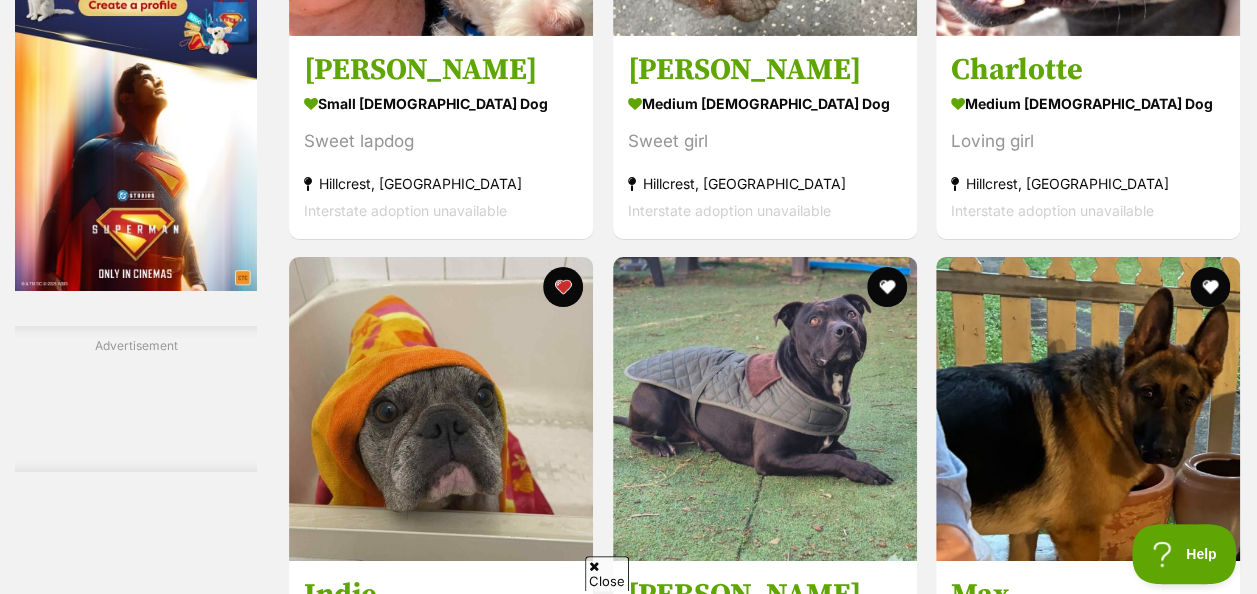 scroll, scrollTop: 3497, scrollLeft: 0, axis: vertical 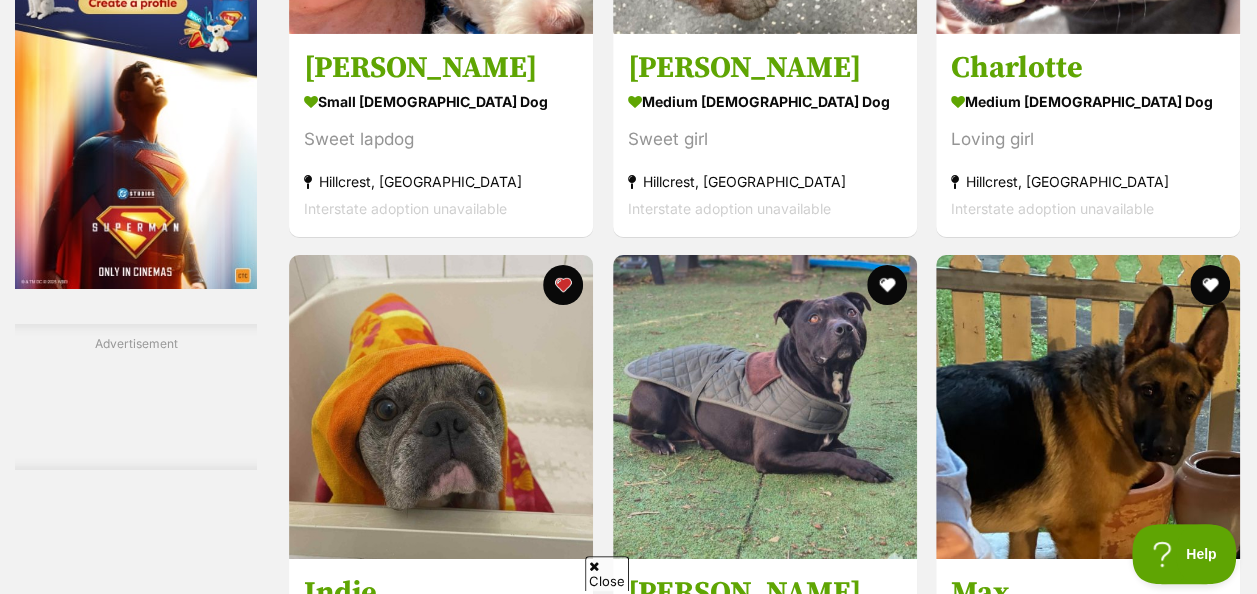 click at bounding box center [441, 407] 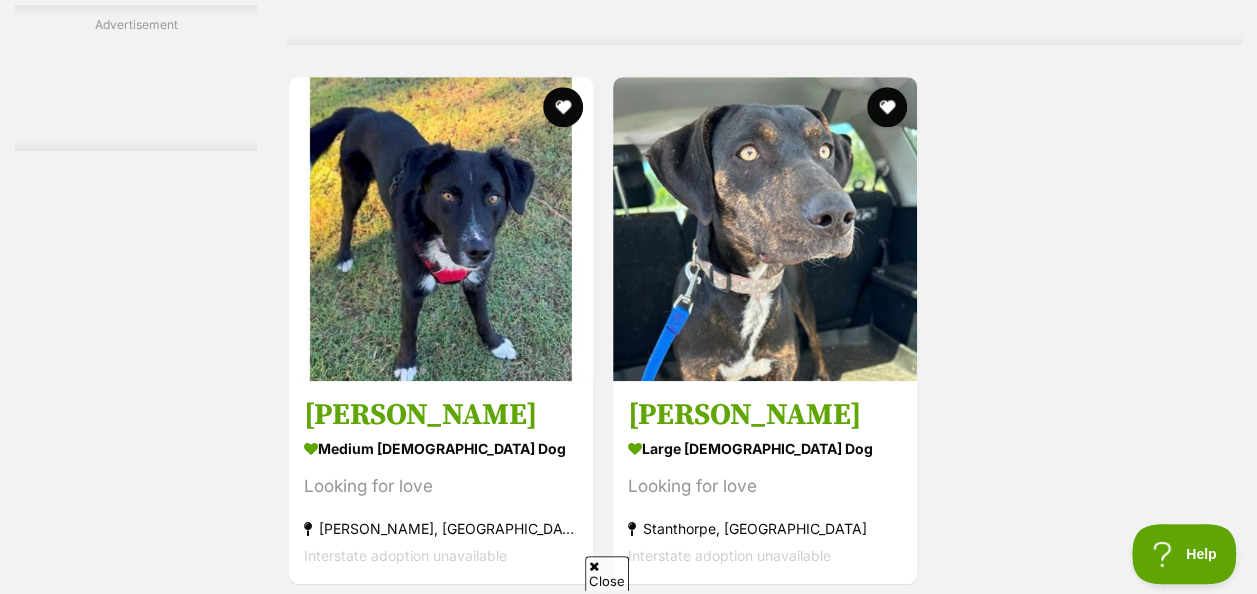 scroll, scrollTop: 4396, scrollLeft: 0, axis: vertical 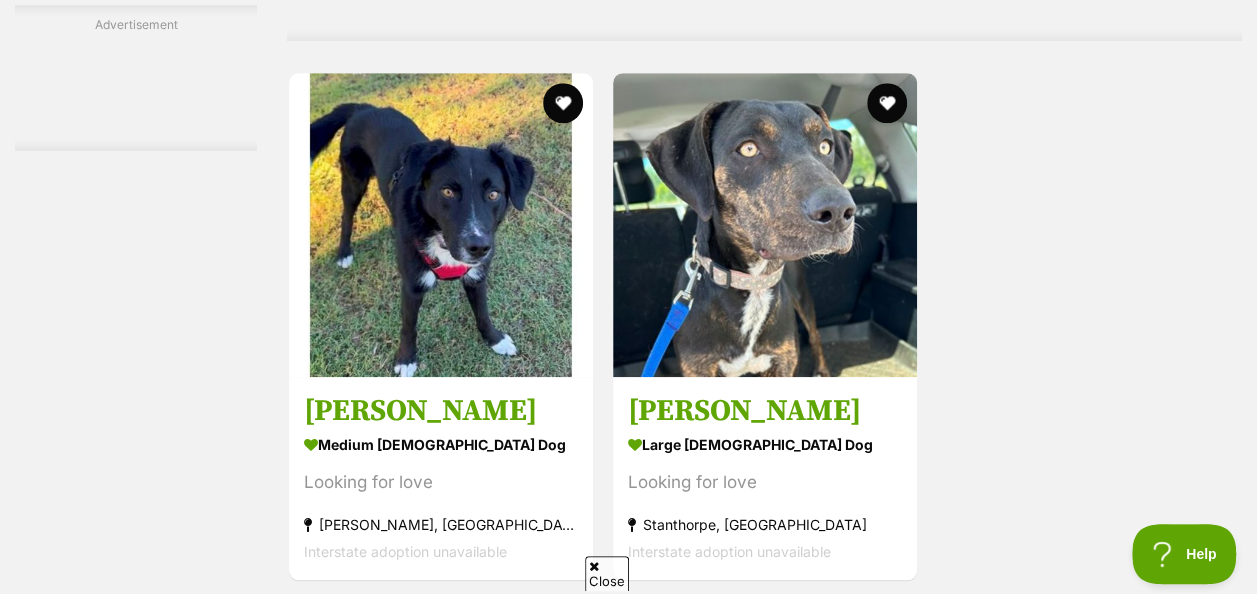 click on "Next" at bounding box center [846, 624] 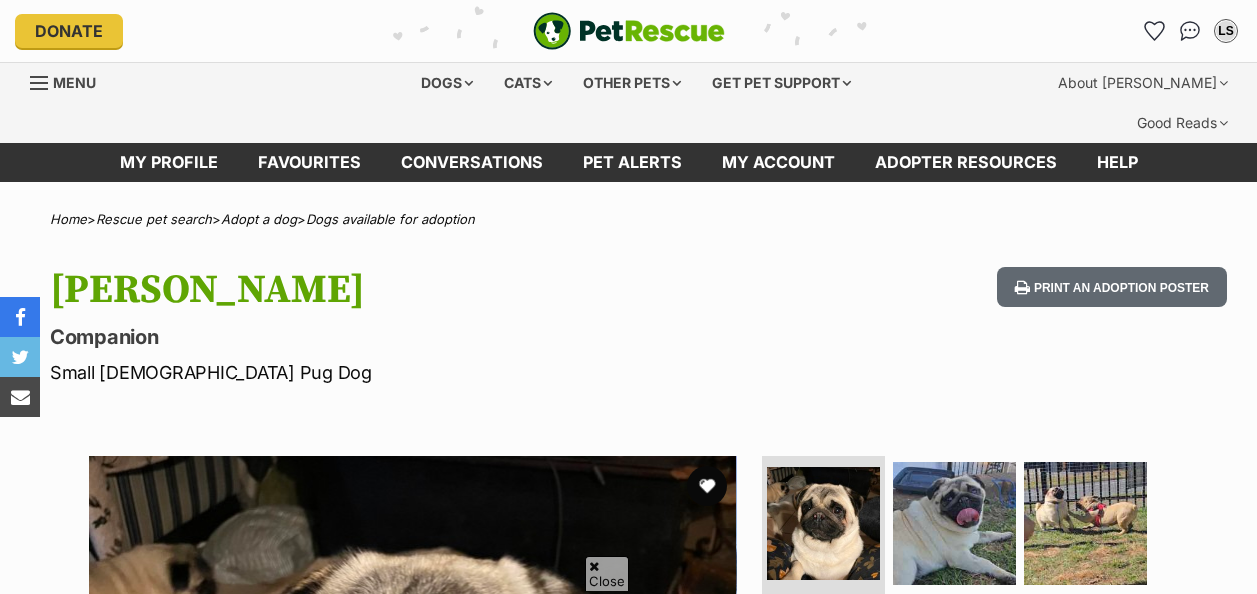 scroll, scrollTop: 353, scrollLeft: 0, axis: vertical 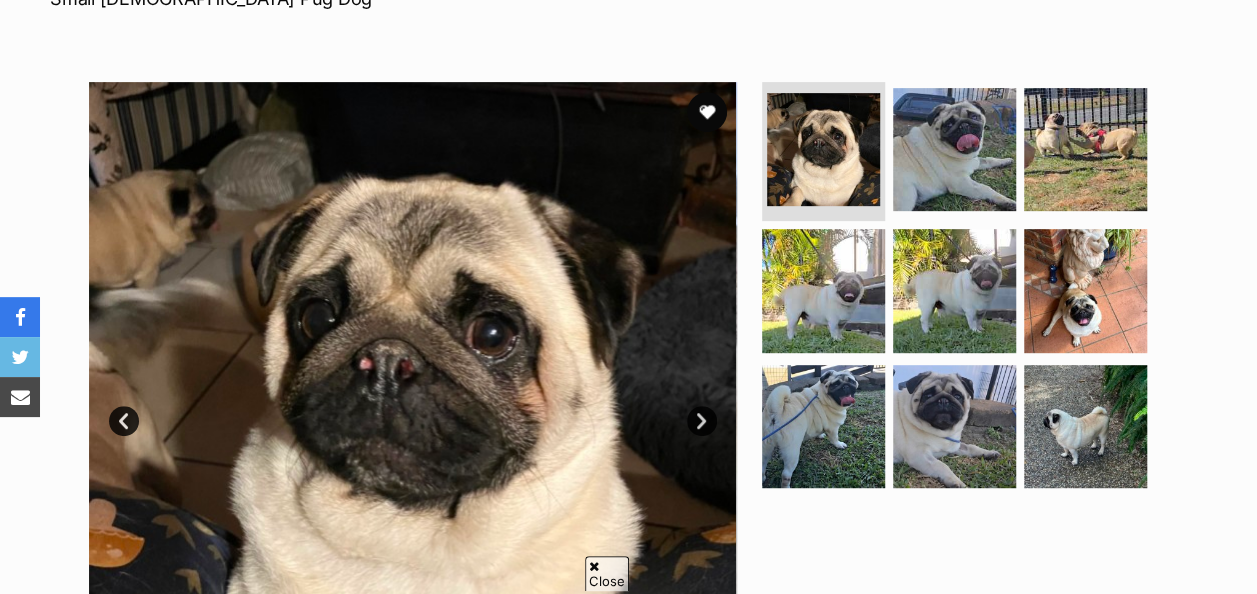 click at bounding box center (1085, 149) 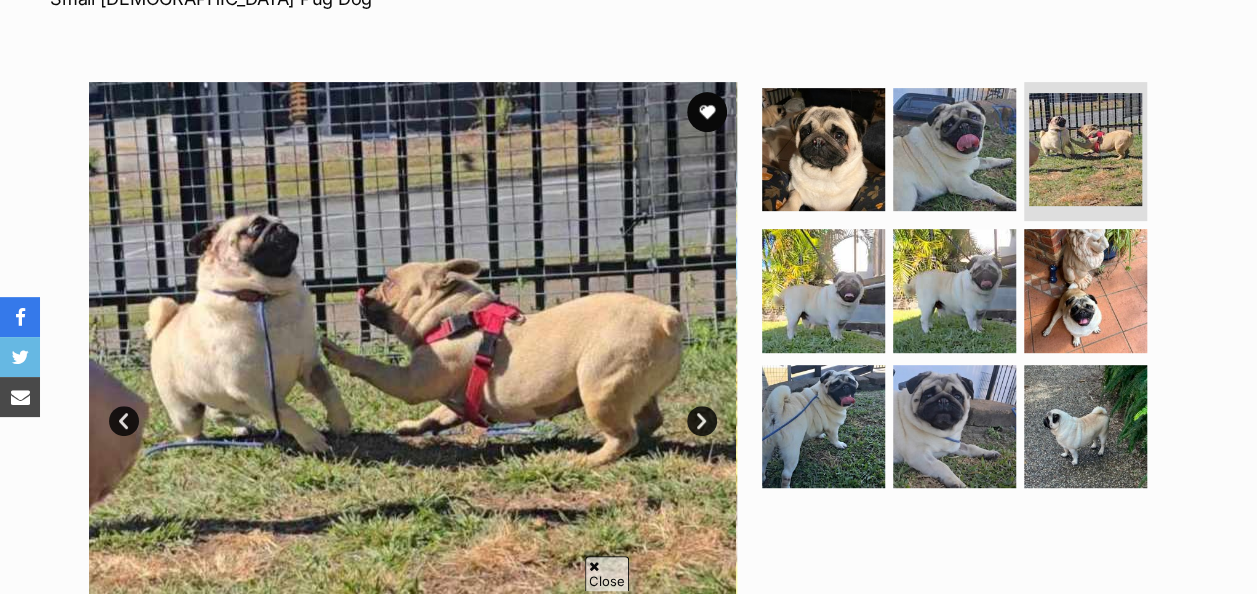 click at bounding box center [954, 290] 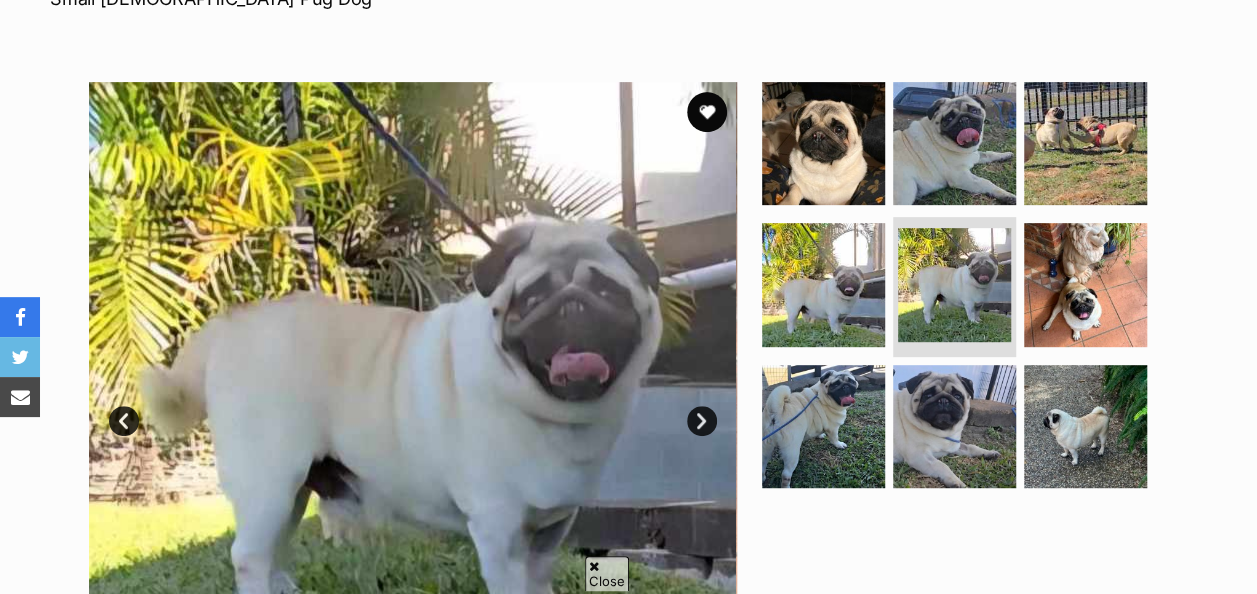 click at bounding box center [823, 284] 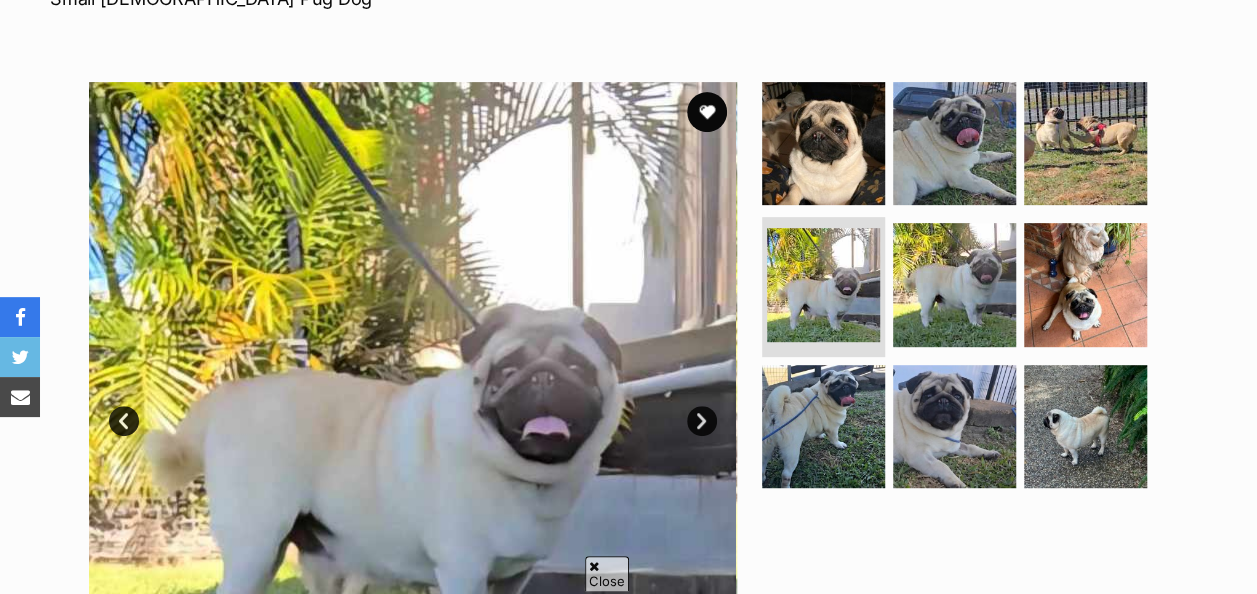 click at bounding box center (823, 426) 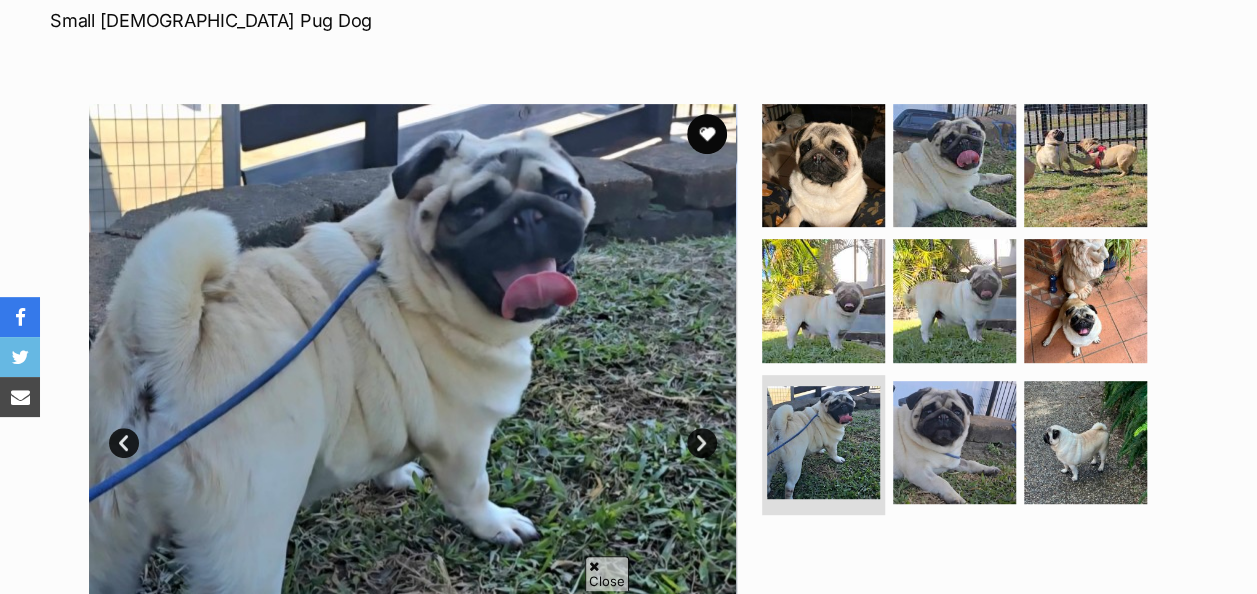 scroll, scrollTop: 350, scrollLeft: 0, axis: vertical 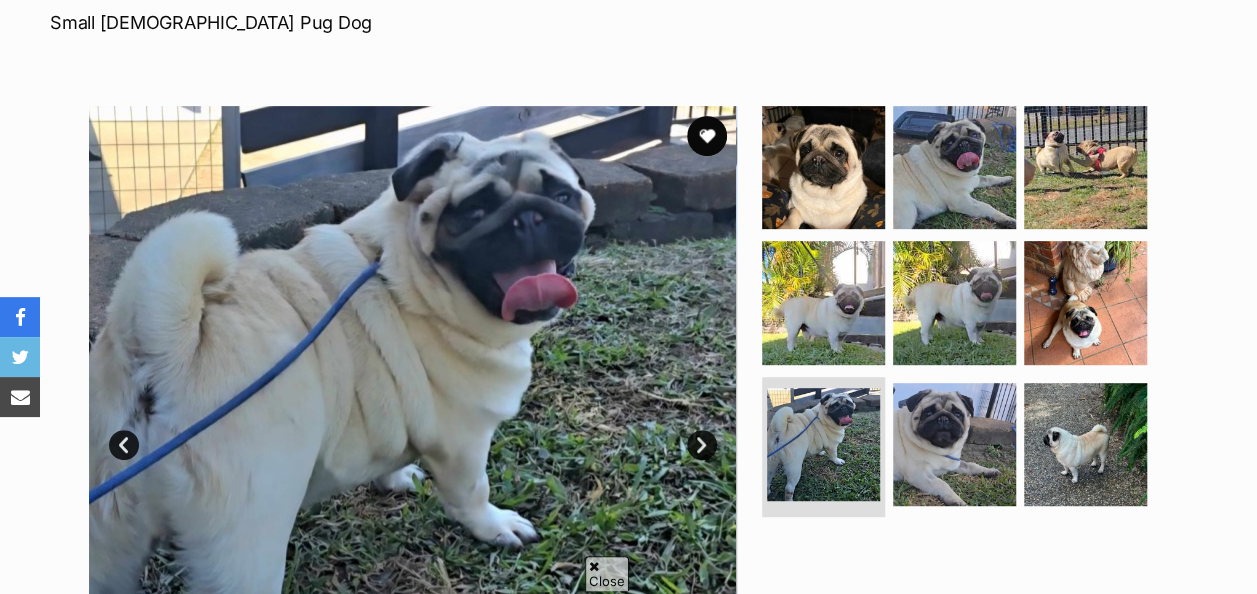 click at bounding box center [823, 167] 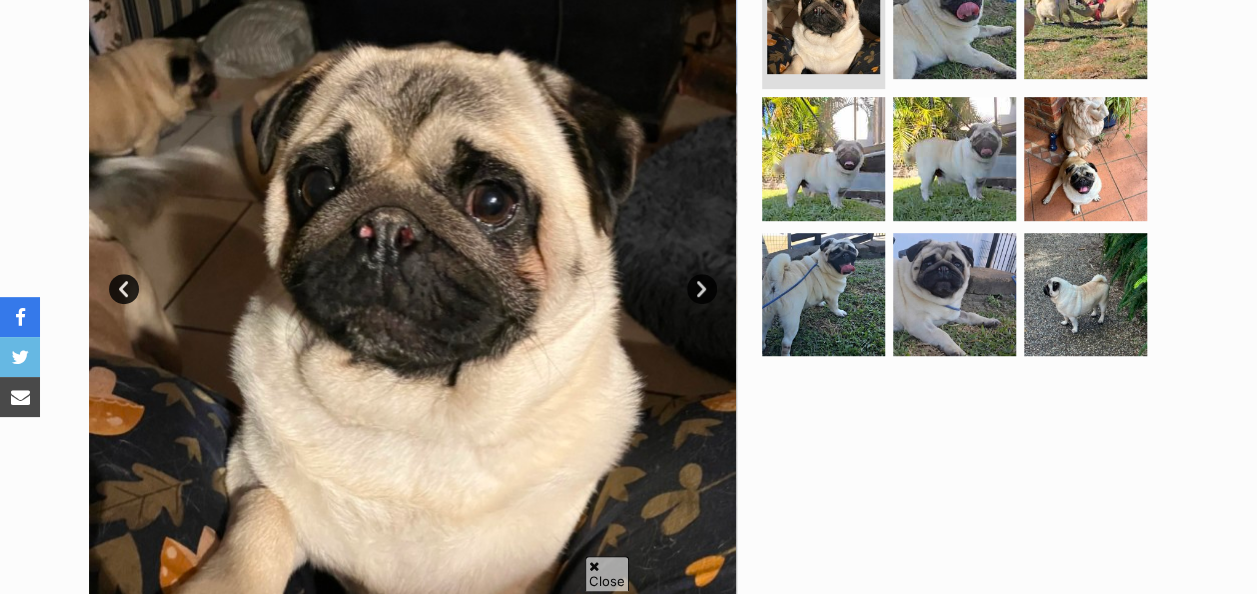 scroll, scrollTop: 508, scrollLeft: 0, axis: vertical 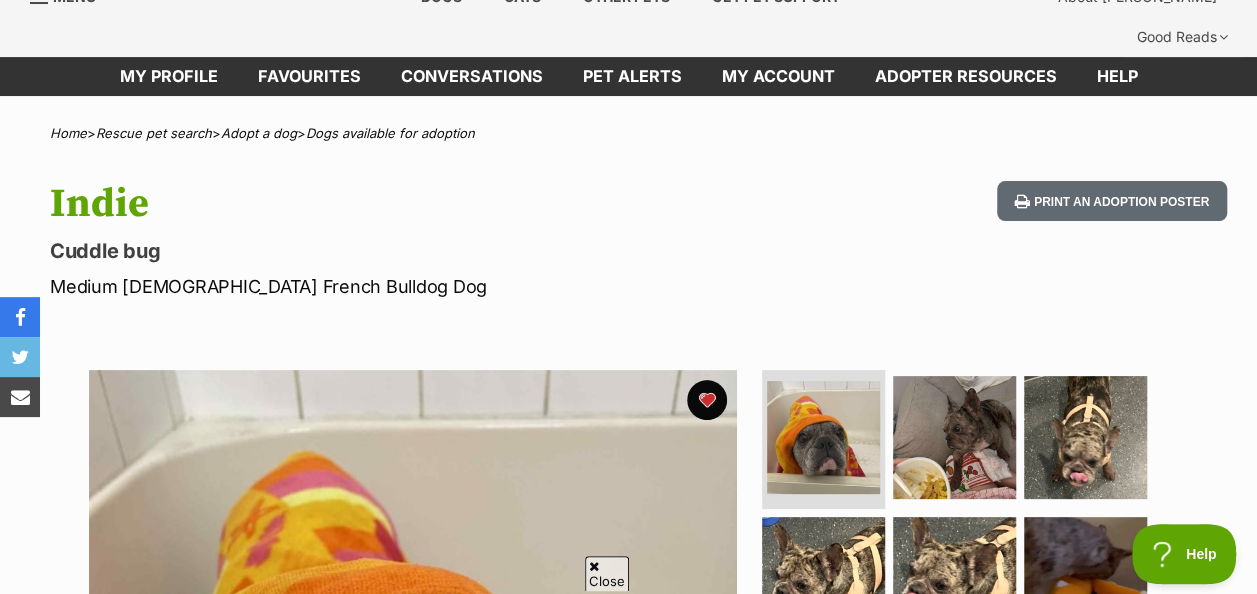 click at bounding box center [954, 437] 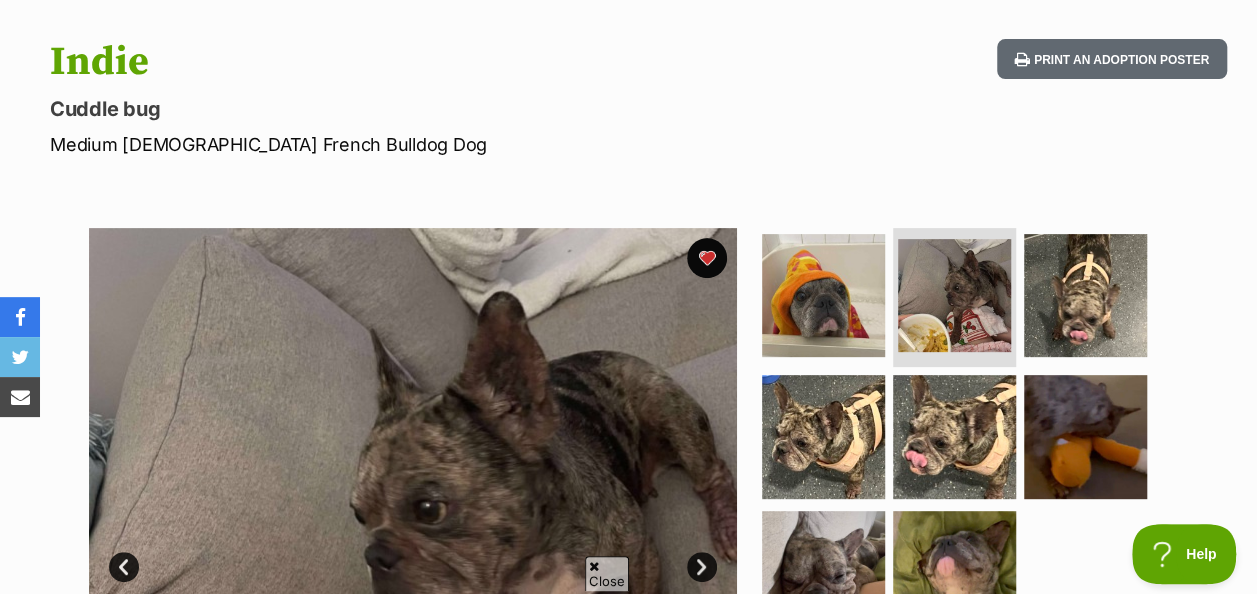 scroll, scrollTop: 243, scrollLeft: 0, axis: vertical 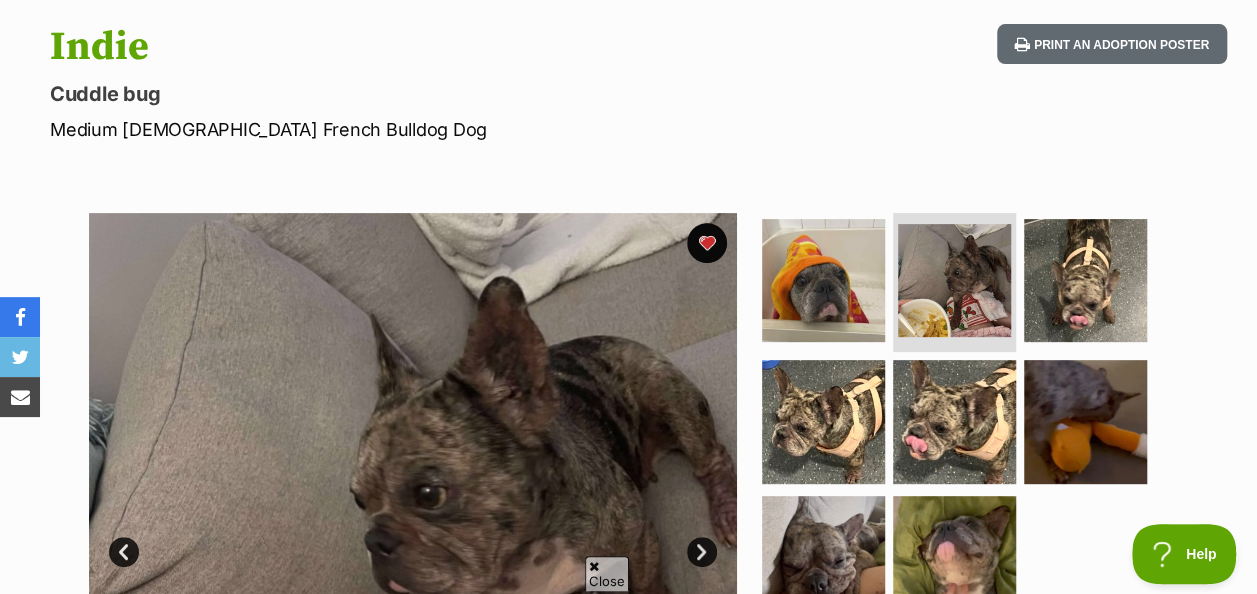 click at bounding box center [1085, 280] 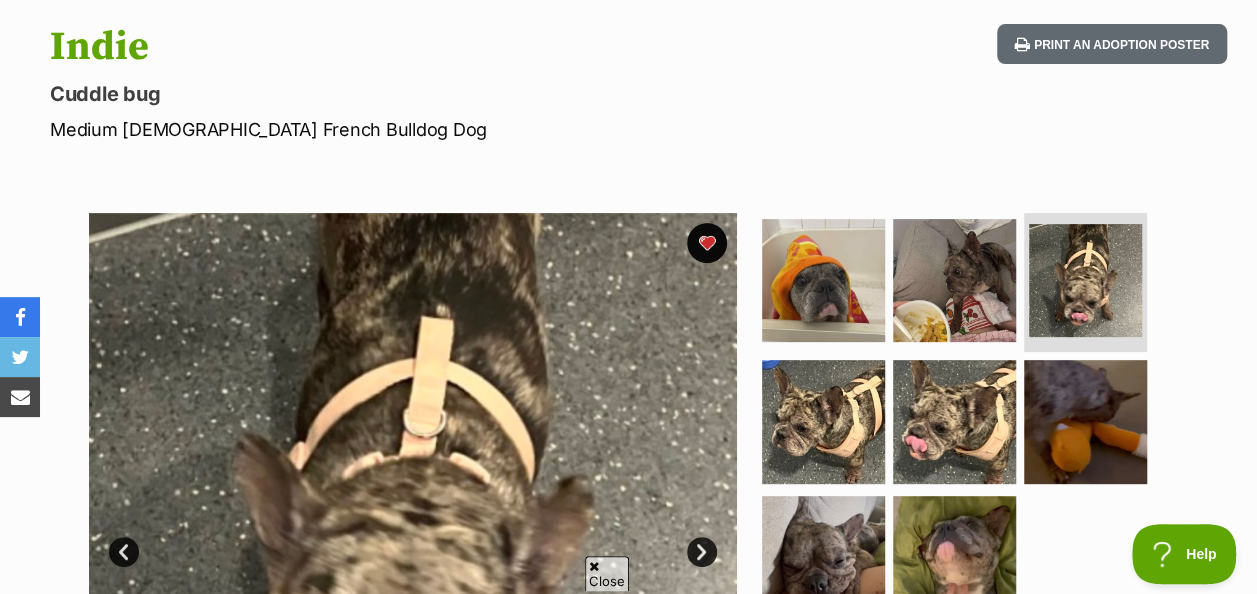 click at bounding box center [823, 421] 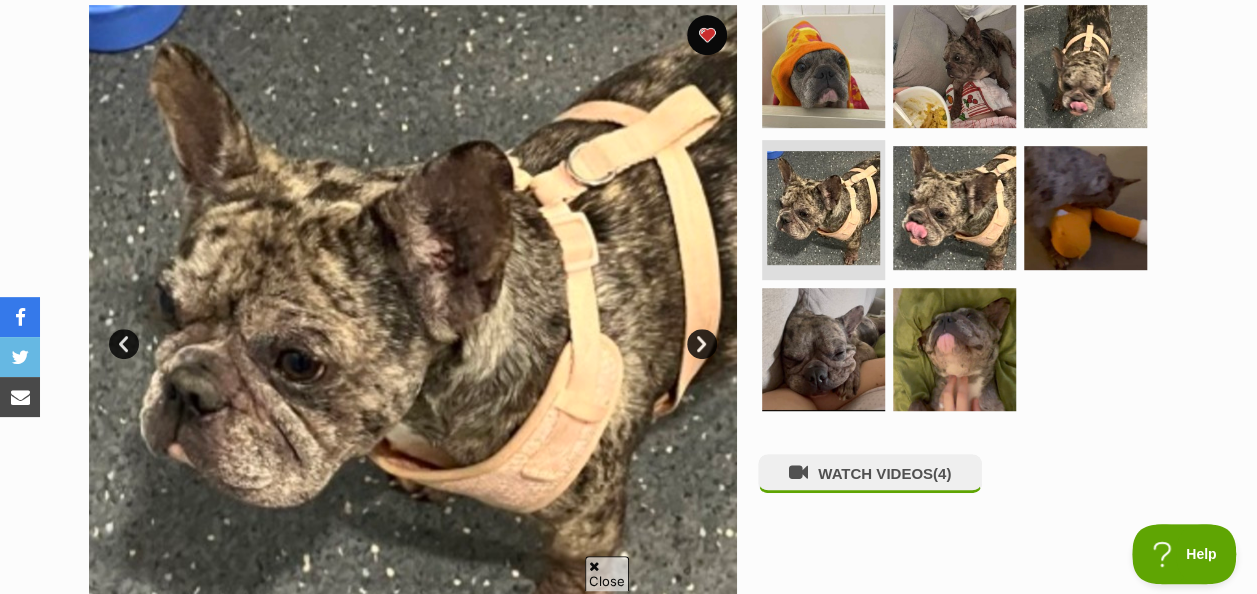 scroll, scrollTop: 453, scrollLeft: 0, axis: vertical 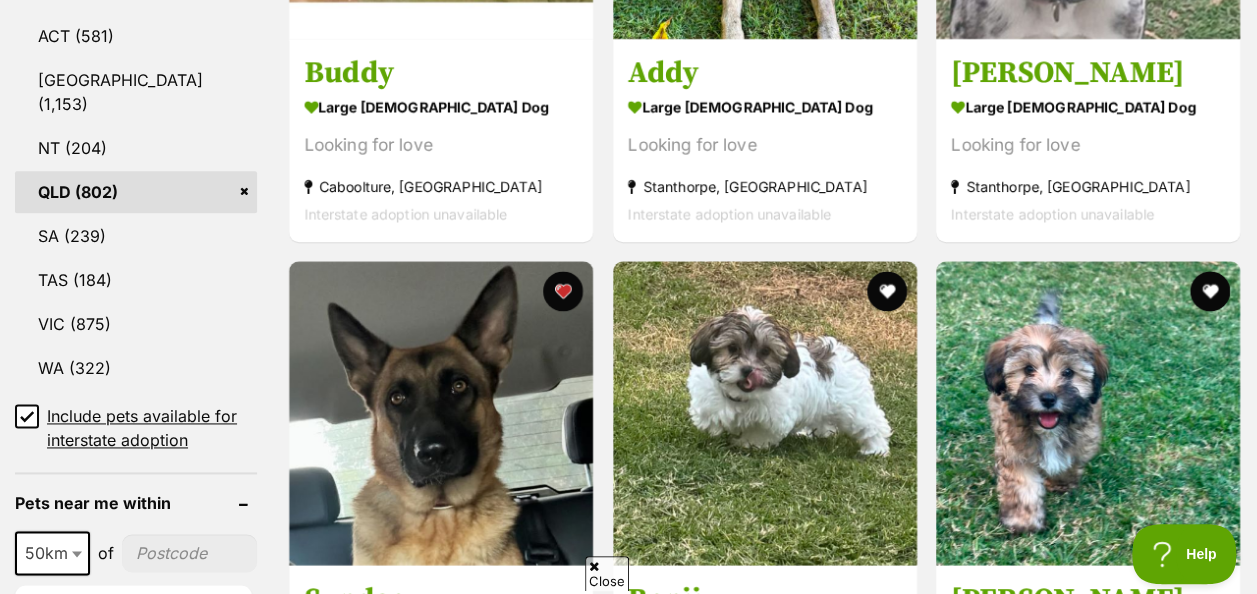 click at bounding box center (887, 291) 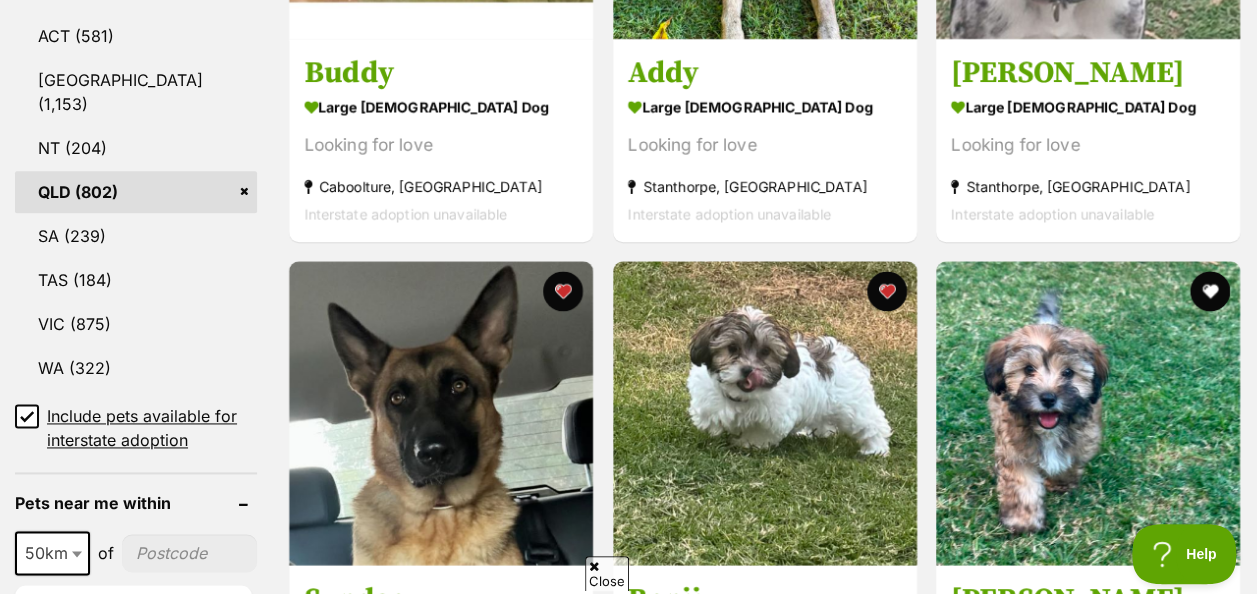 click at bounding box center [1210, 291] 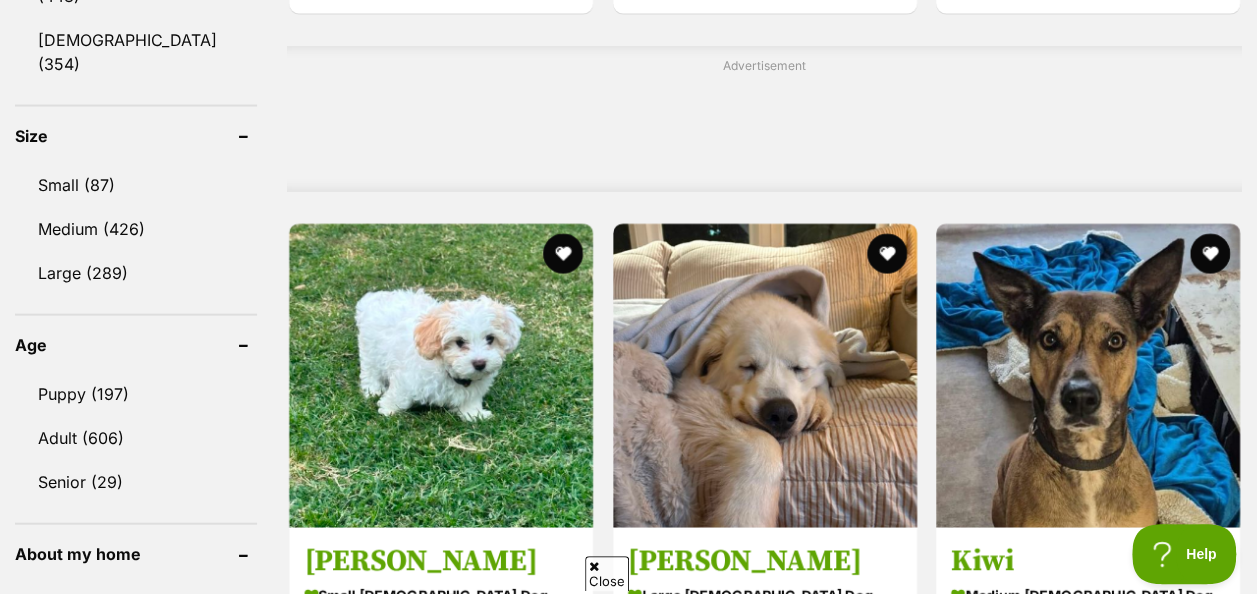 scroll, scrollTop: 1953, scrollLeft: 0, axis: vertical 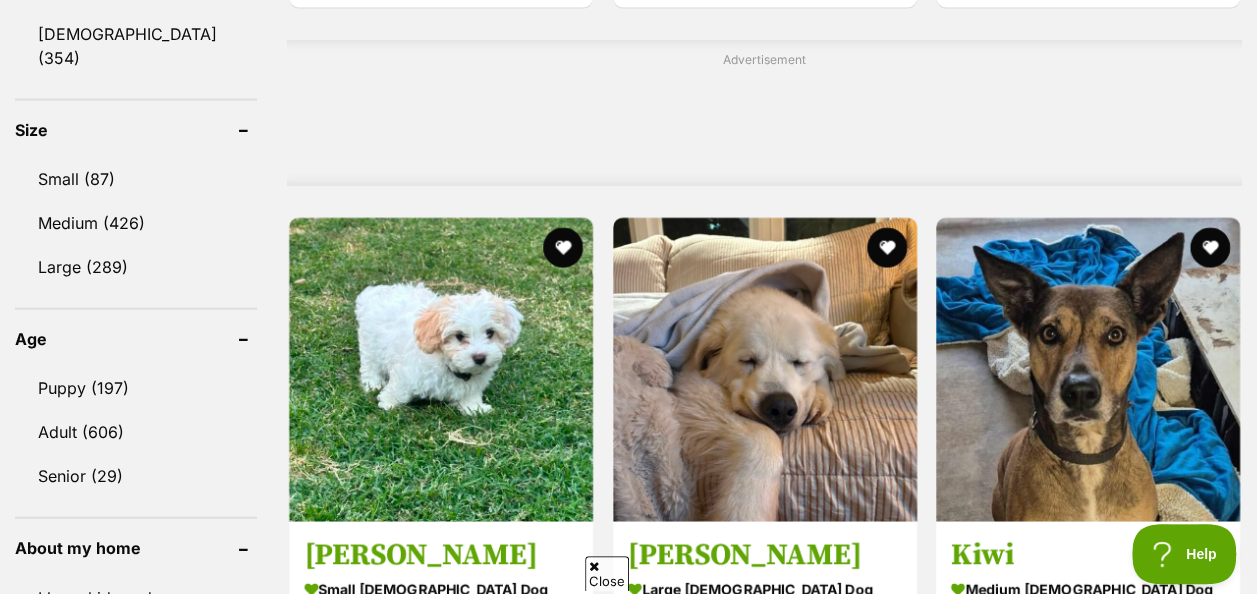 click at bounding box center (564, 248) 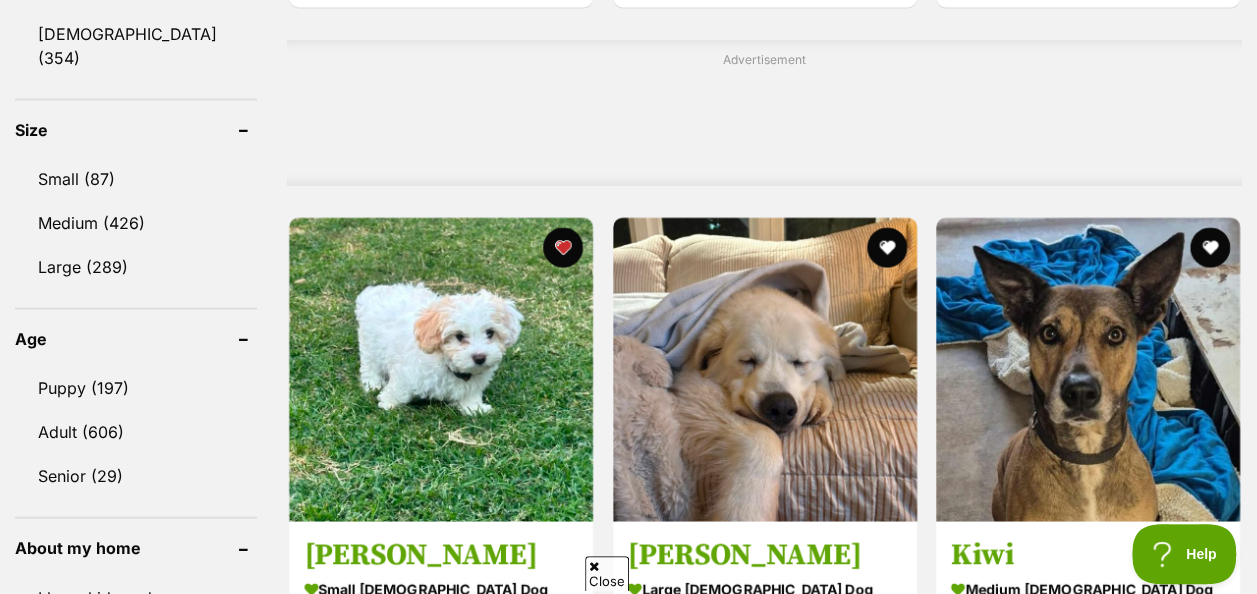 click at bounding box center [887, 248] 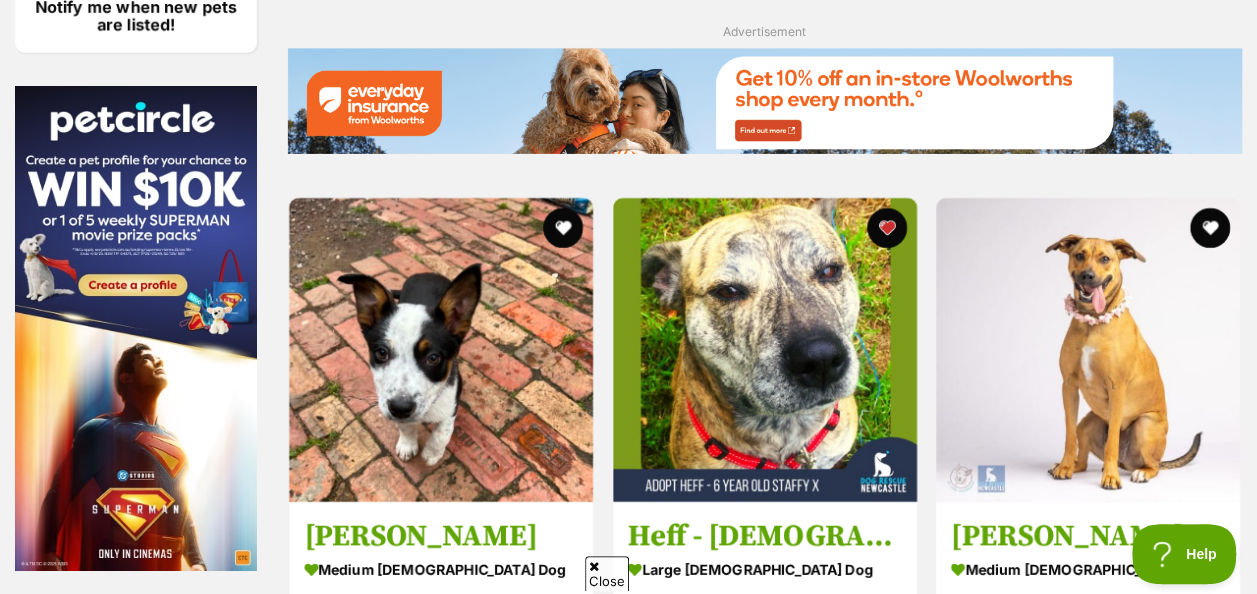 scroll, scrollTop: 3217, scrollLeft: 0, axis: vertical 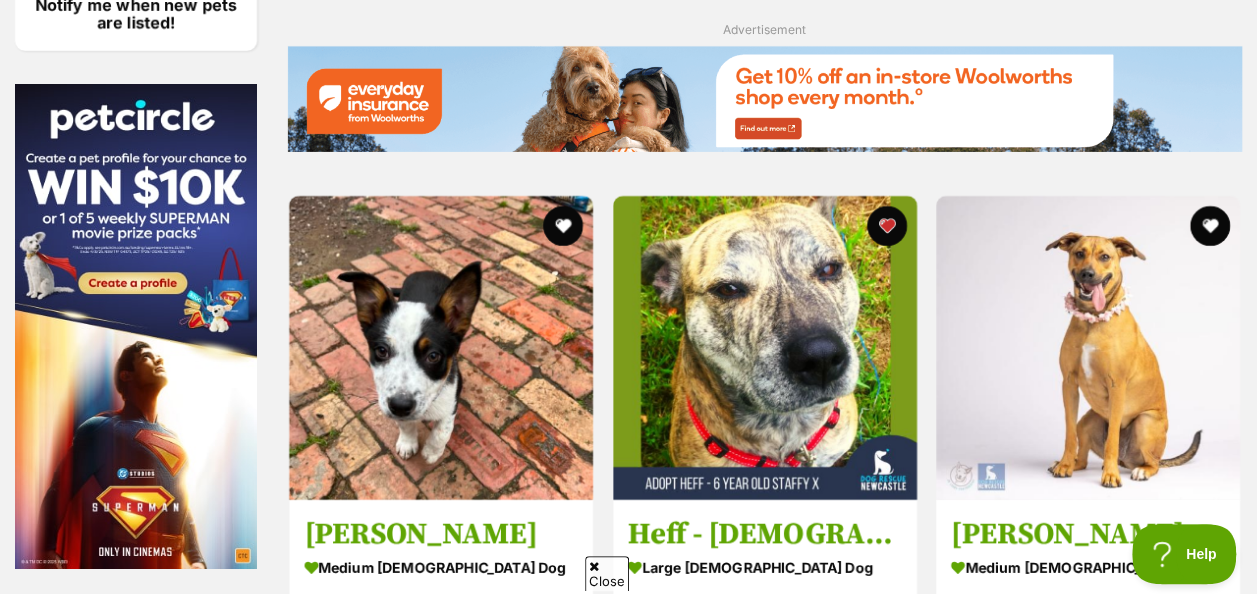 click at bounding box center [564, 226] 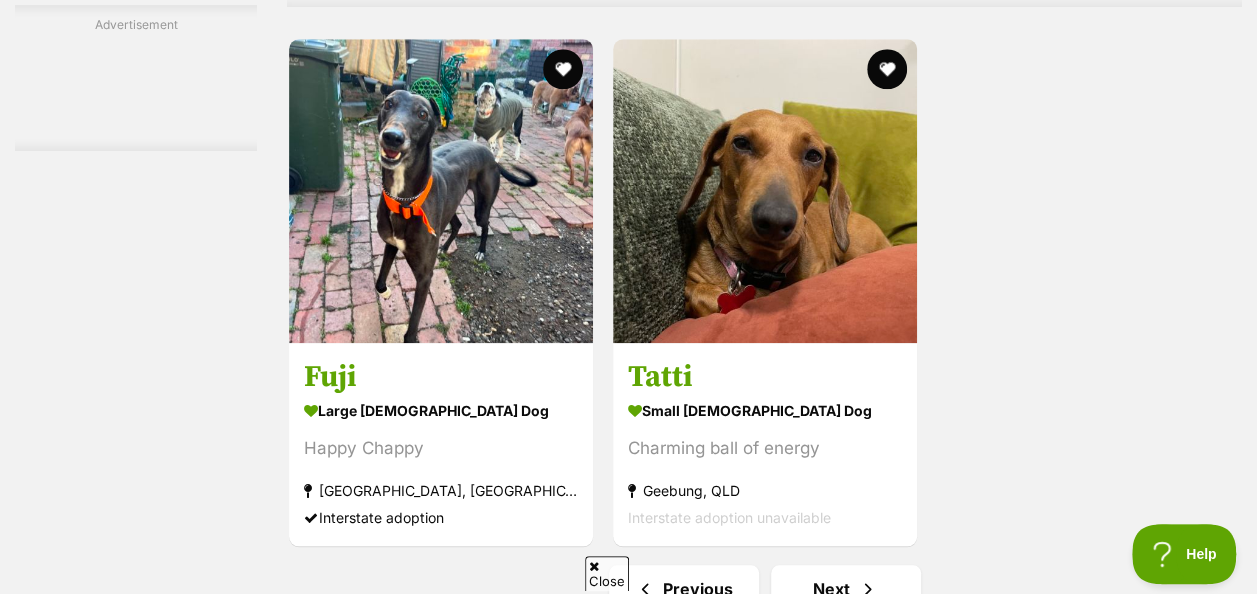 scroll, scrollTop: 4619, scrollLeft: 0, axis: vertical 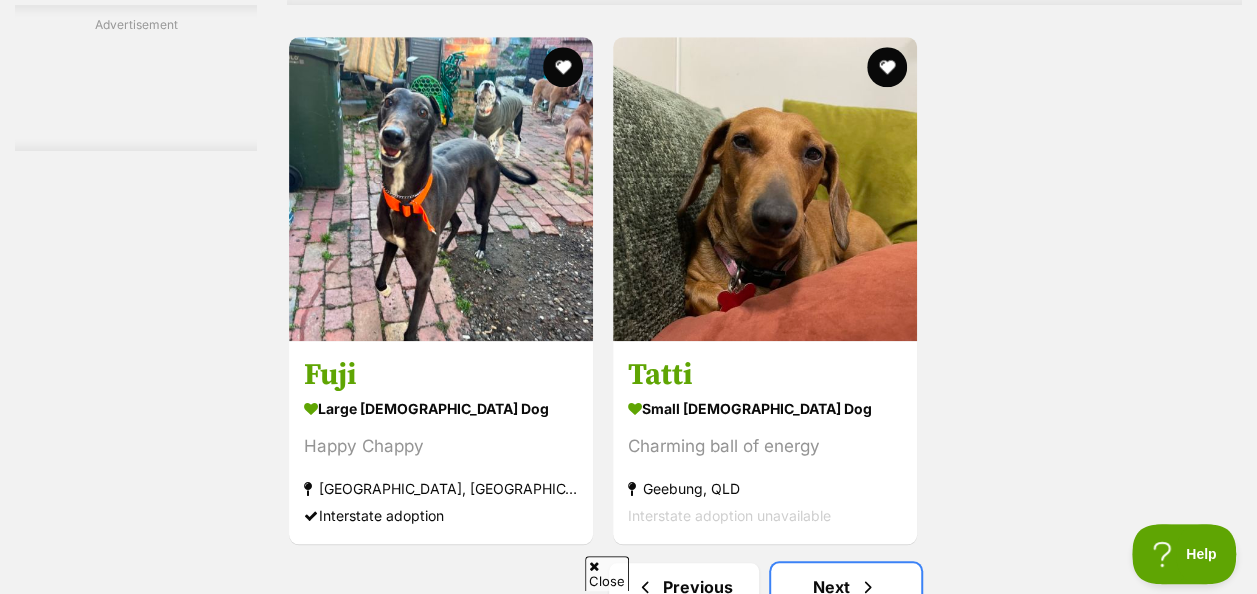 click on "Next" at bounding box center [846, 587] 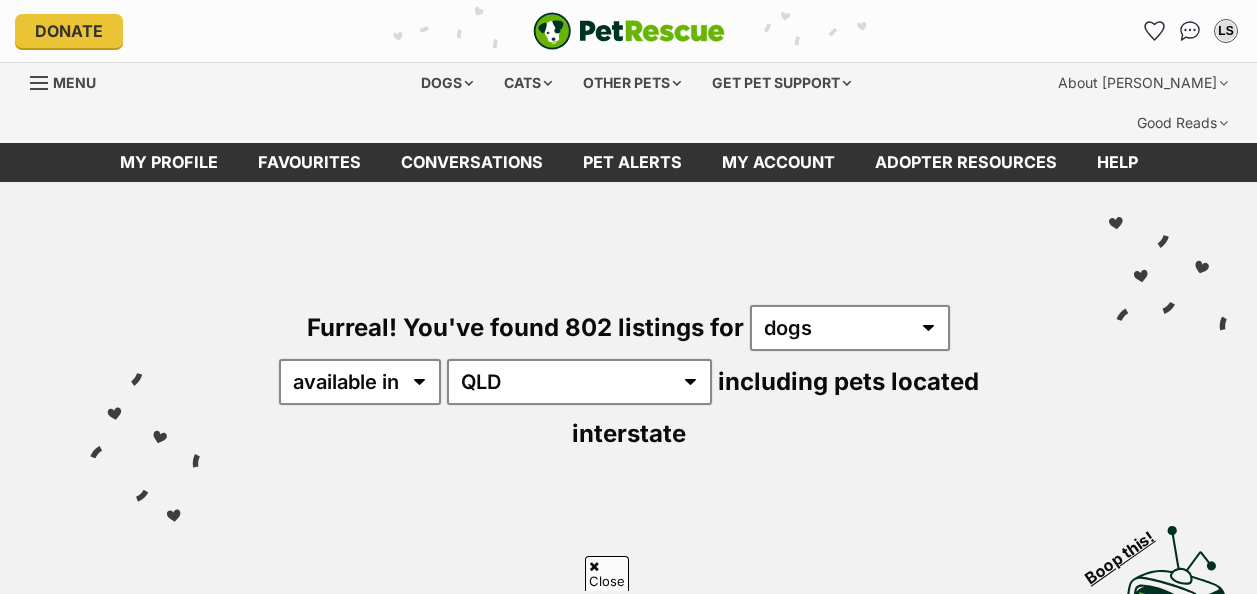scroll, scrollTop: 324, scrollLeft: 0, axis: vertical 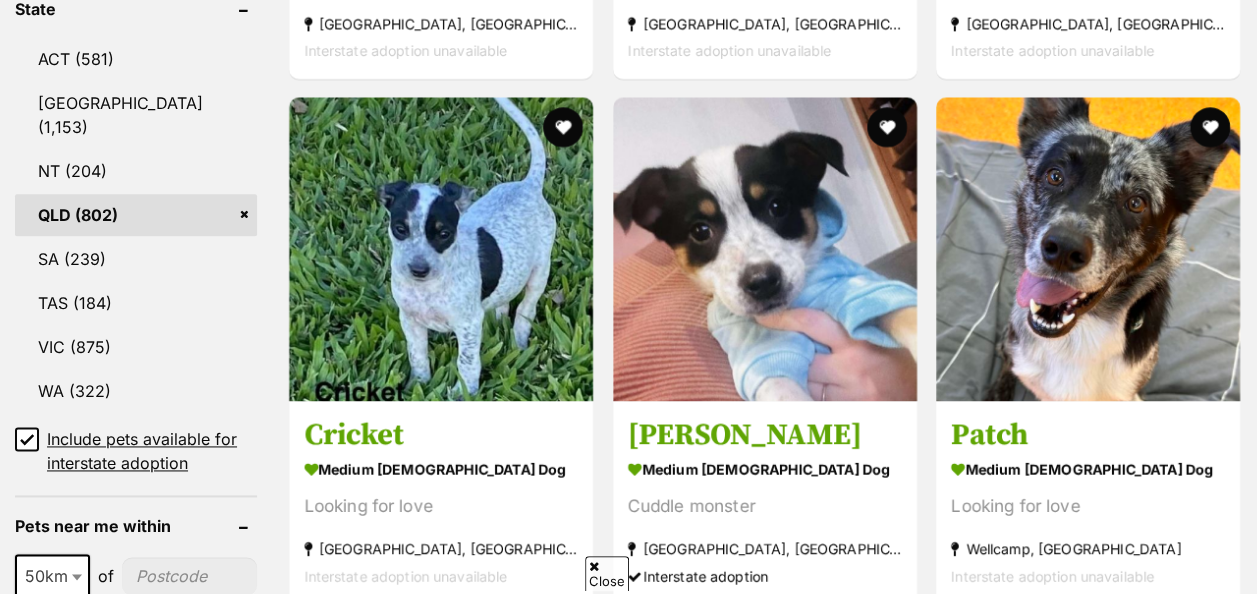 click at bounding box center [1210, 127] 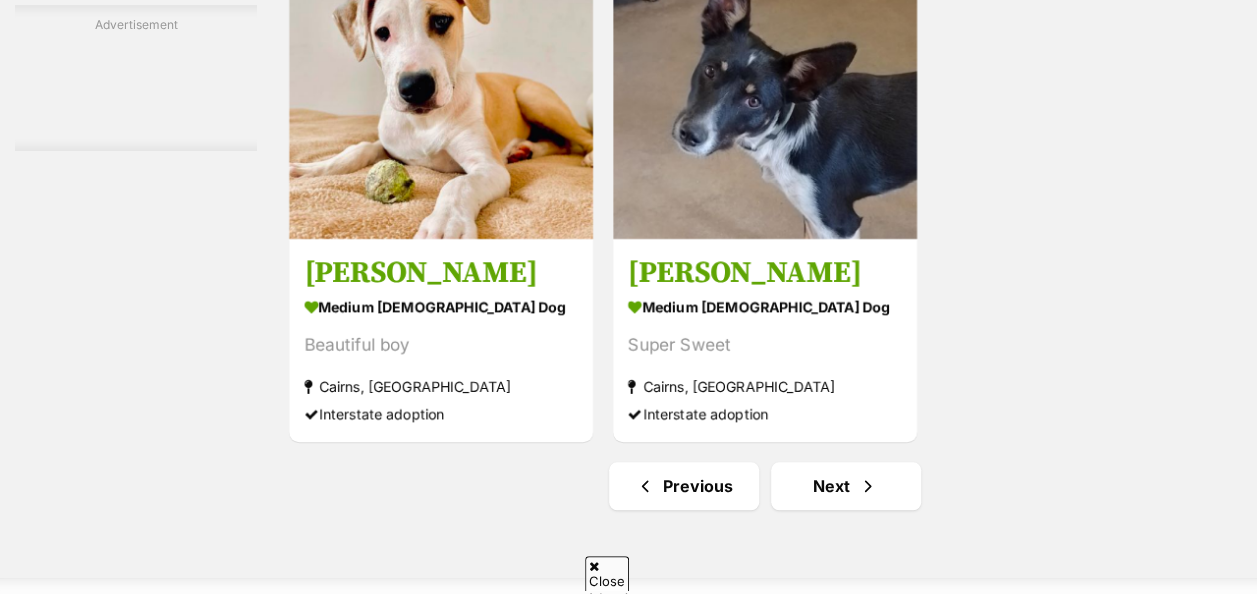scroll, scrollTop: 4541, scrollLeft: 0, axis: vertical 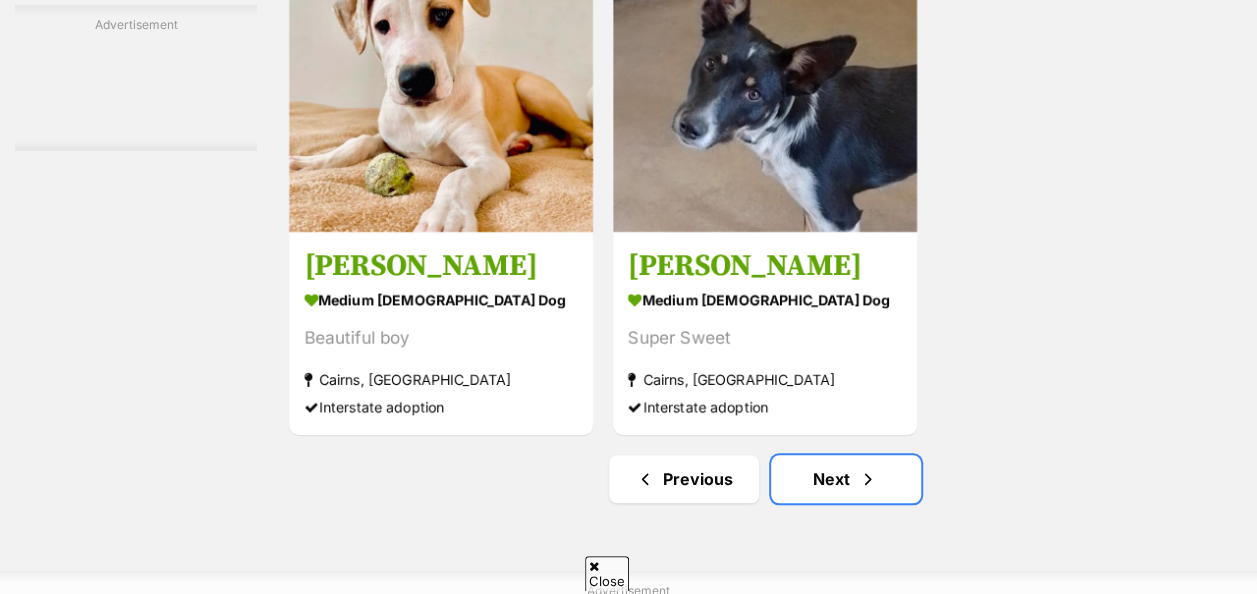 click on "Next" at bounding box center [846, 479] 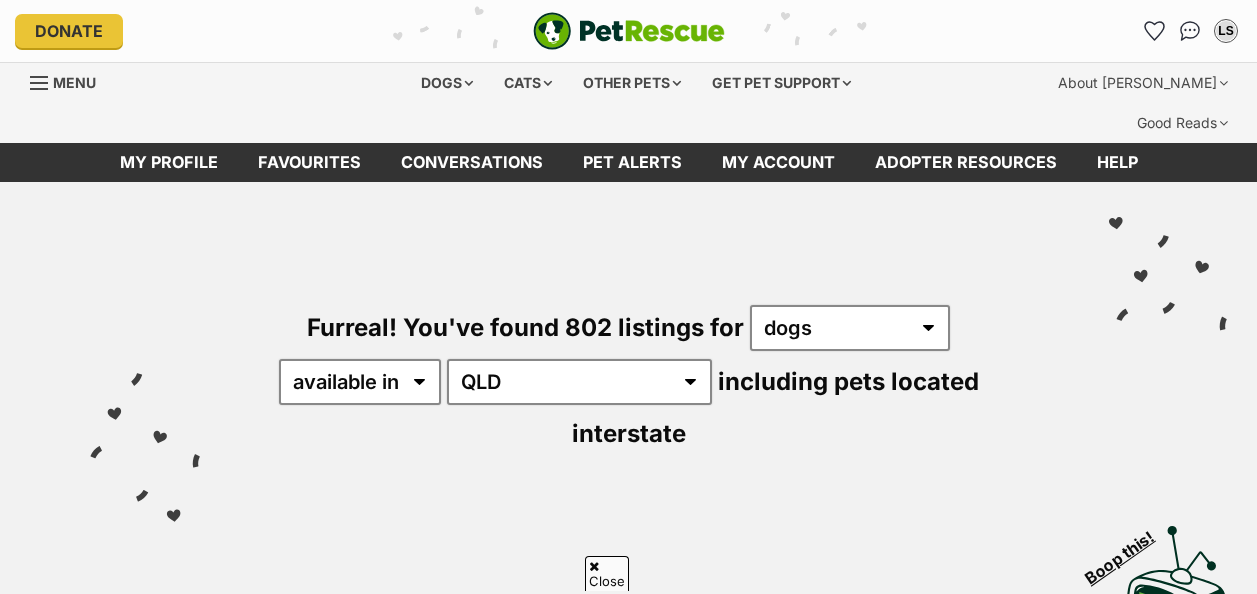 scroll, scrollTop: 480, scrollLeft: 0, axis: vertical 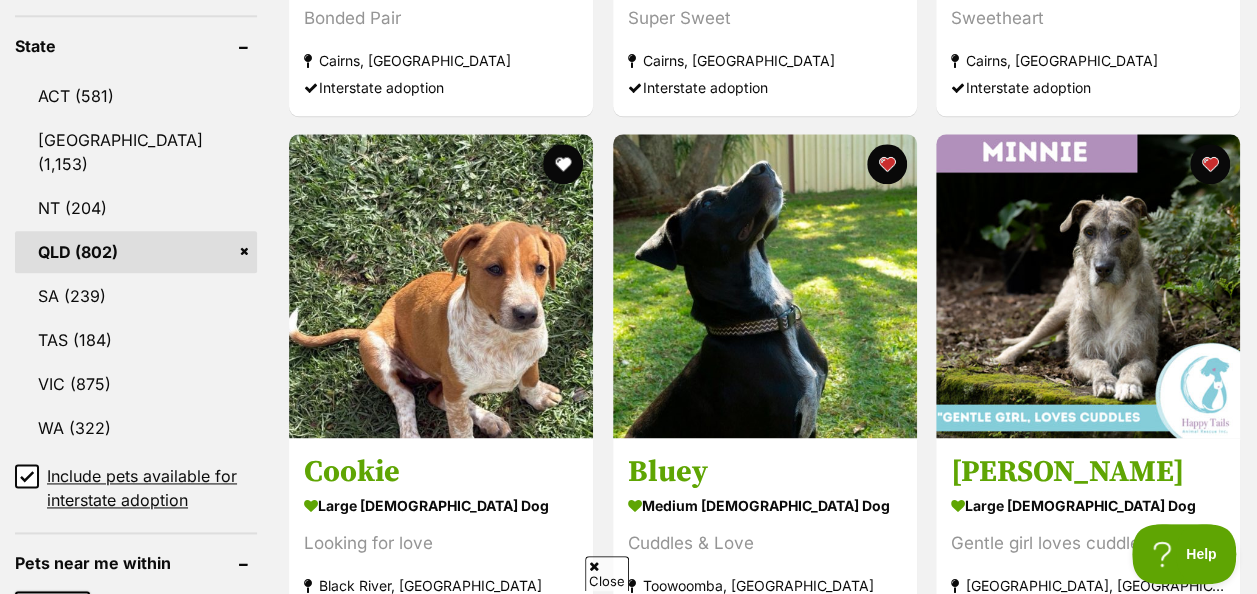click at bounding box center [564, 164] 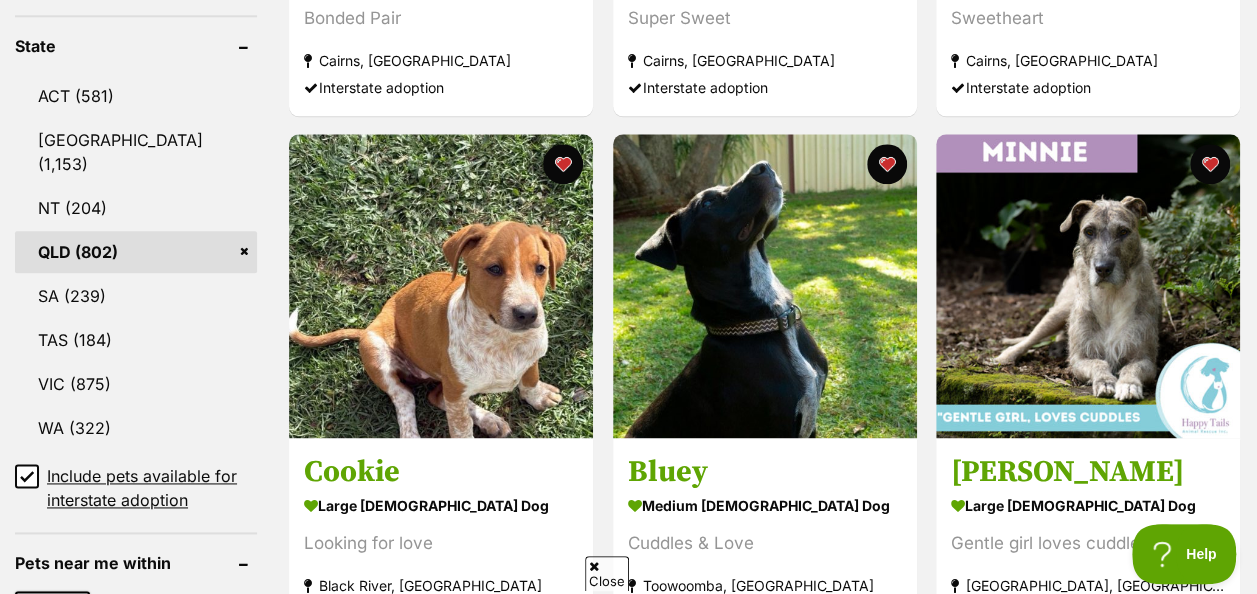 click at bounding box center (1088, 286) 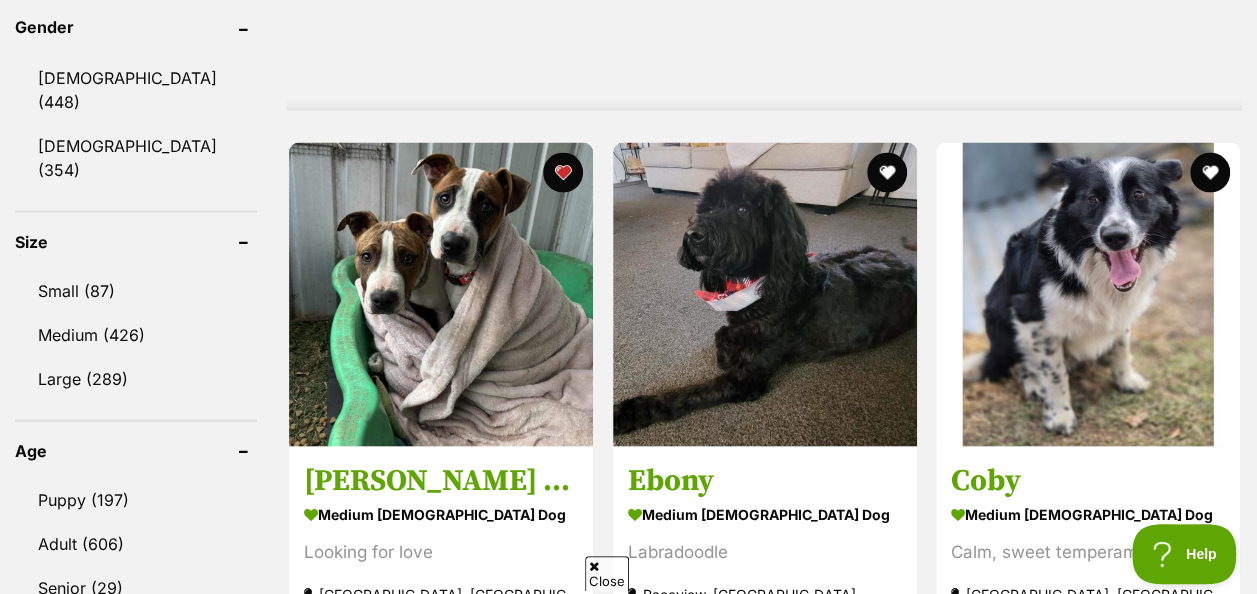 scroll, scrollTop: 1847, scrollLeft: 0, axis: vertical 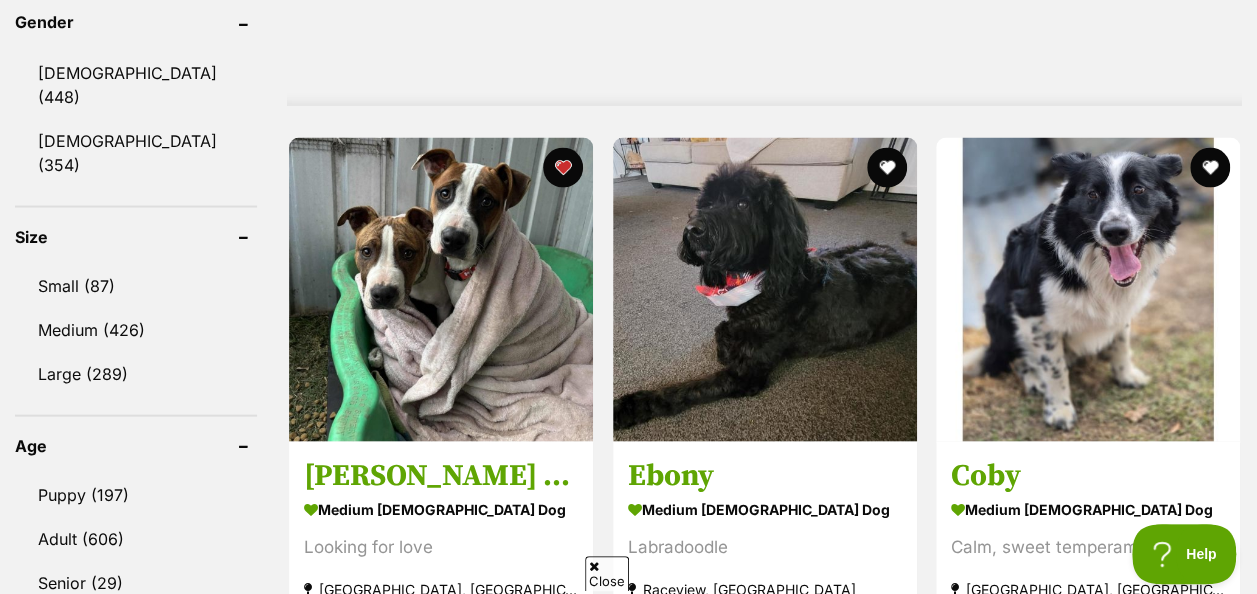 click at bounding box center [1210, 167] 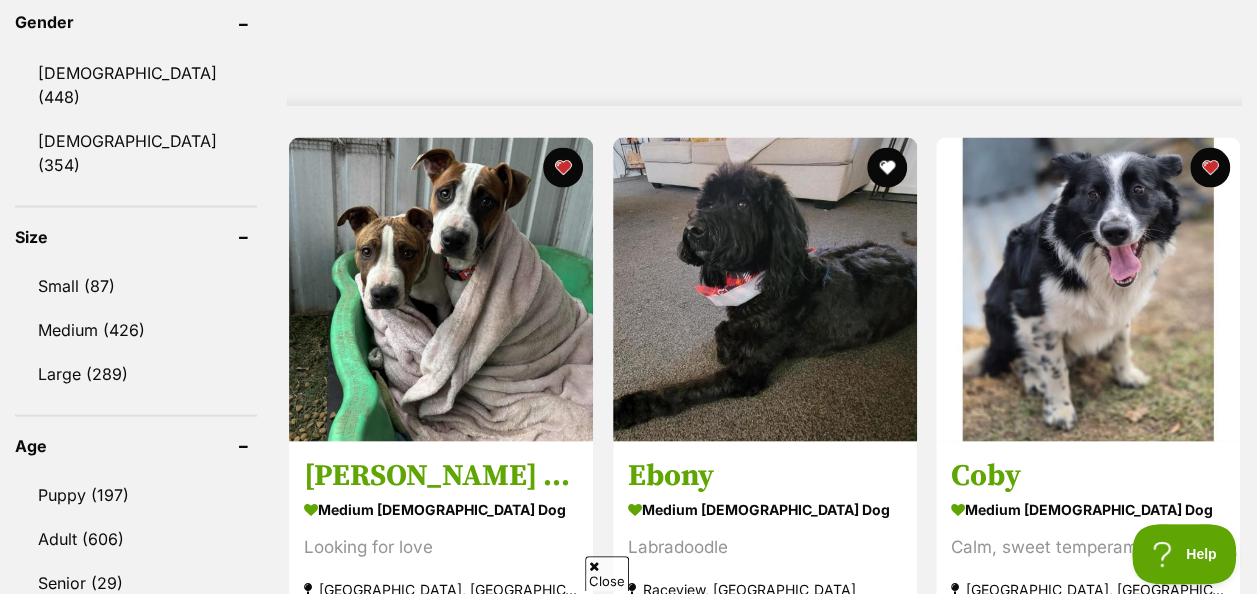 click at bounding box center [1210, 167] 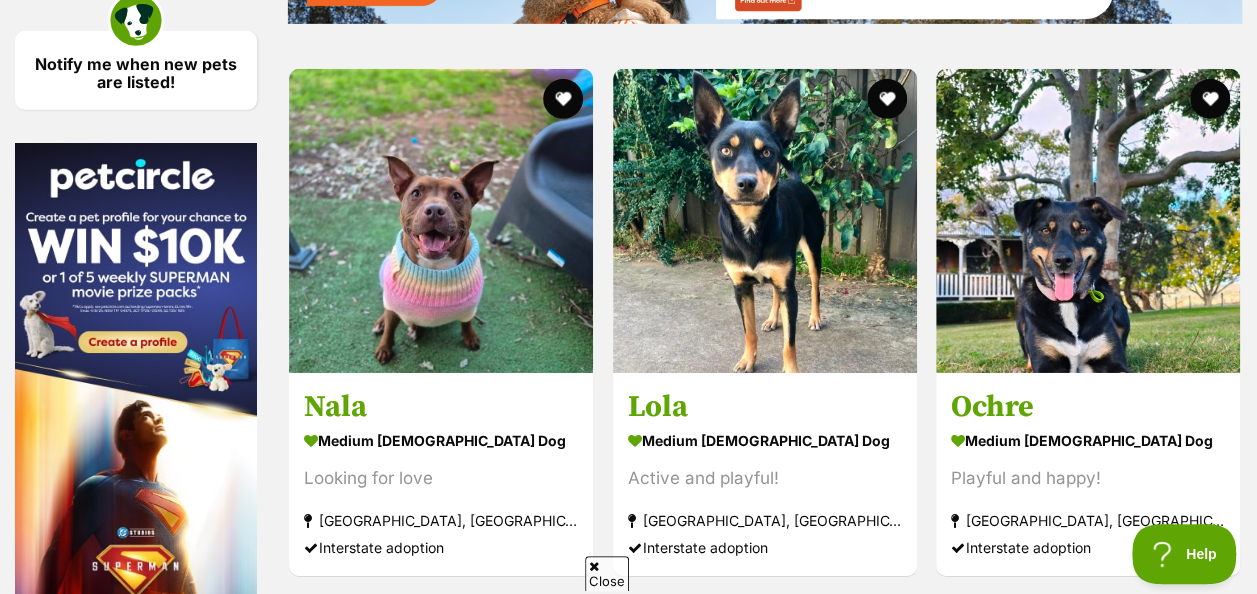 scroll, scrollTop: 3155, scrollLeft: 0, axis: vertical 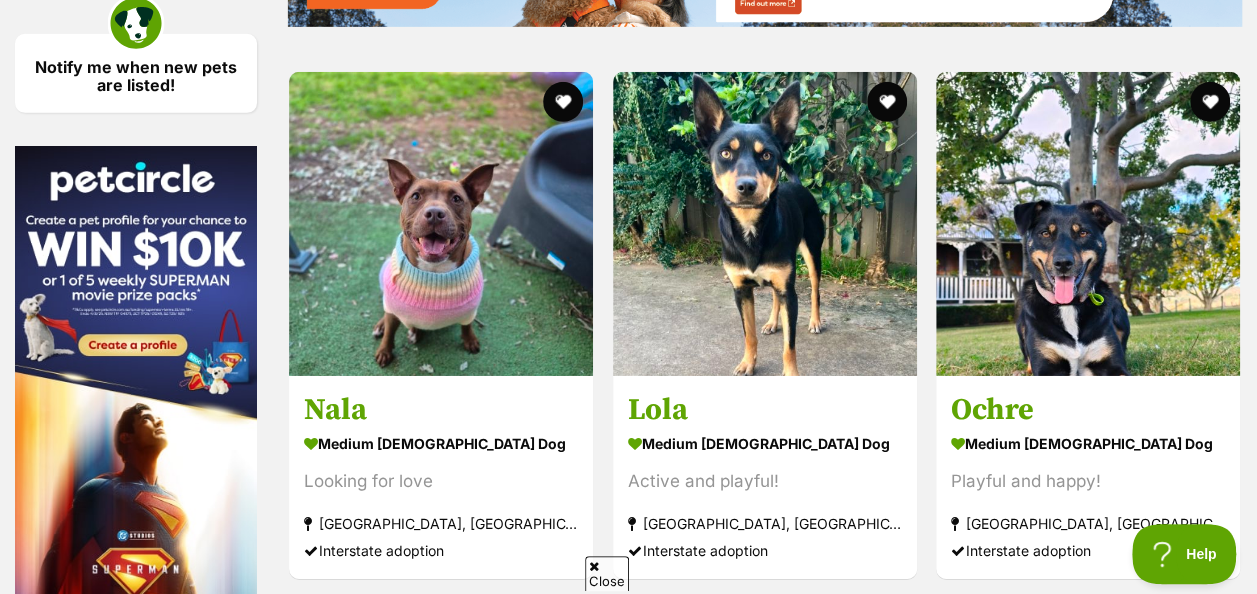 click at bounding box center [564, 102] 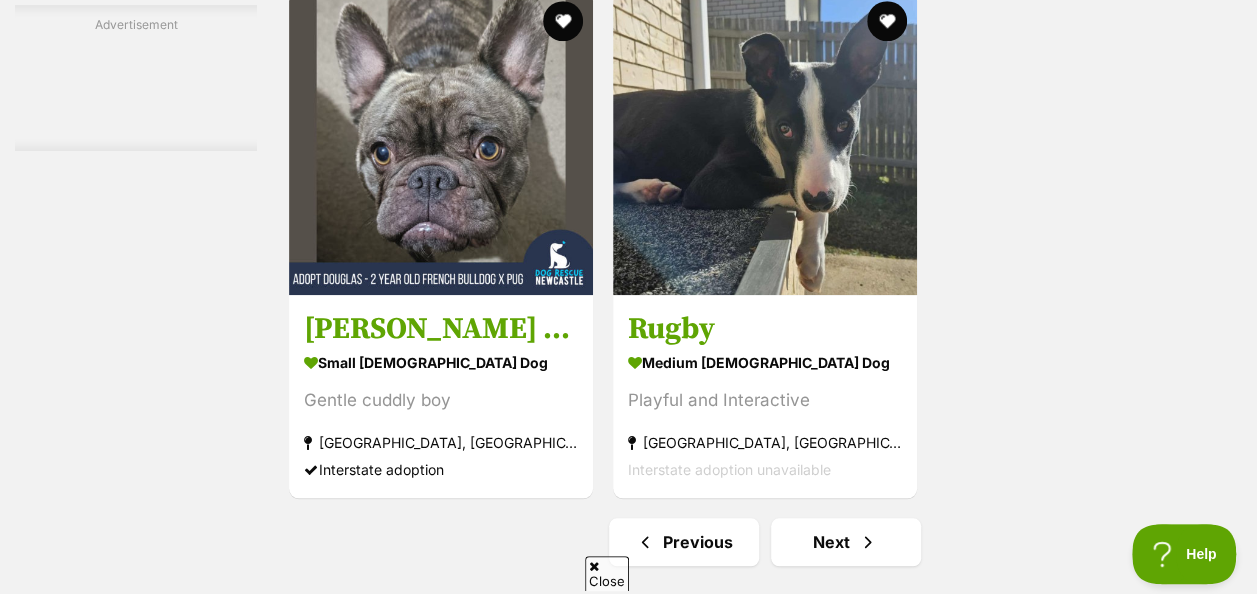 scroll, scrollTop: 4480, scrollLeft: 0, axis: vertical 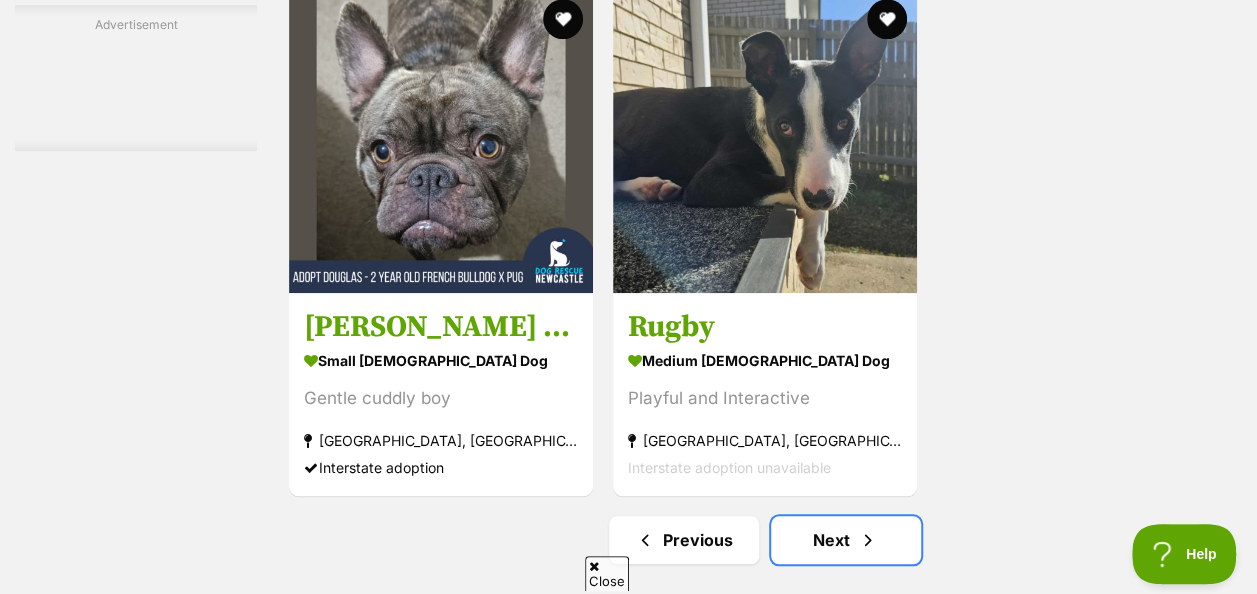 click on "Next" at bounding box center (846, 540) 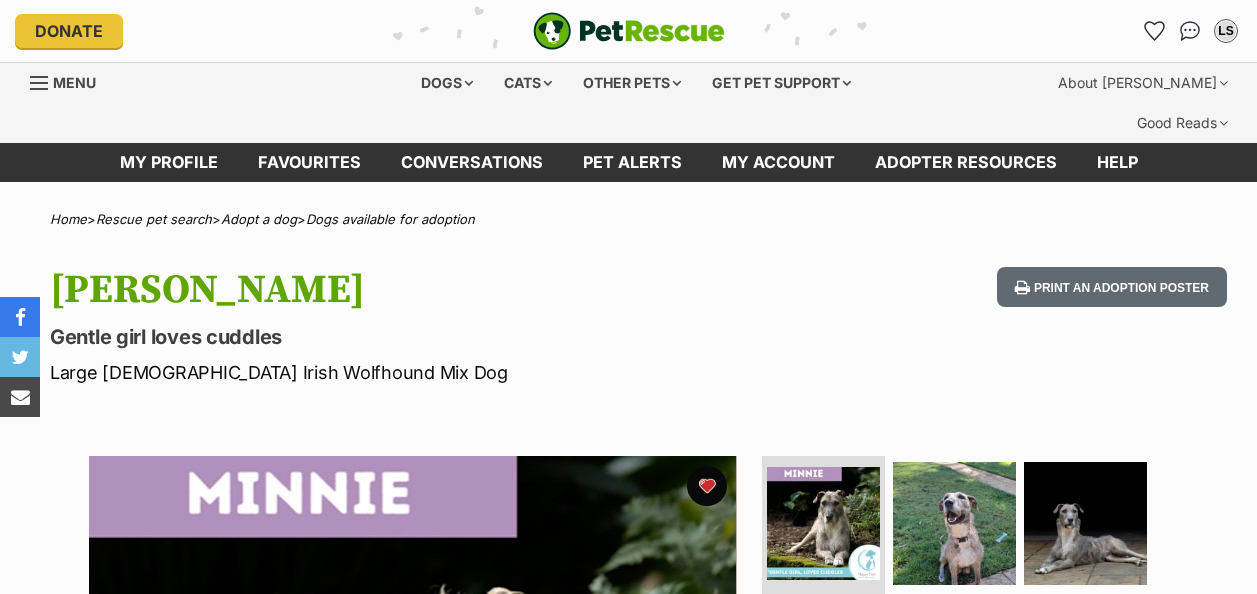 scroll, scrollTop: 0, scrollLeft: 0, axis: both 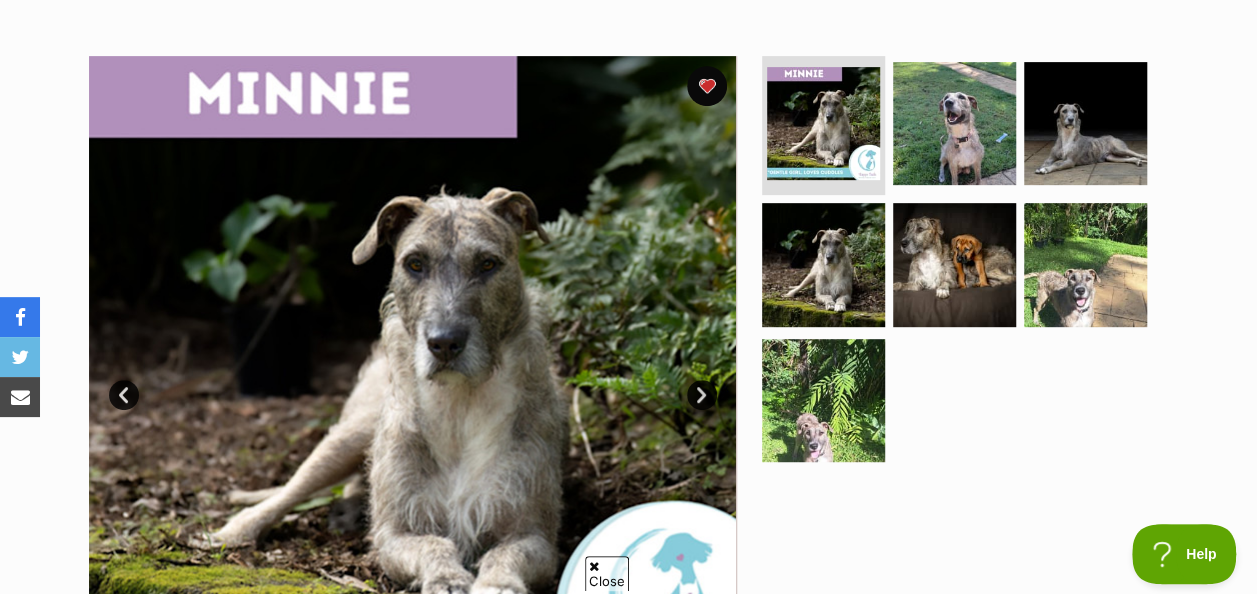 click at bounding box center (954, 264) 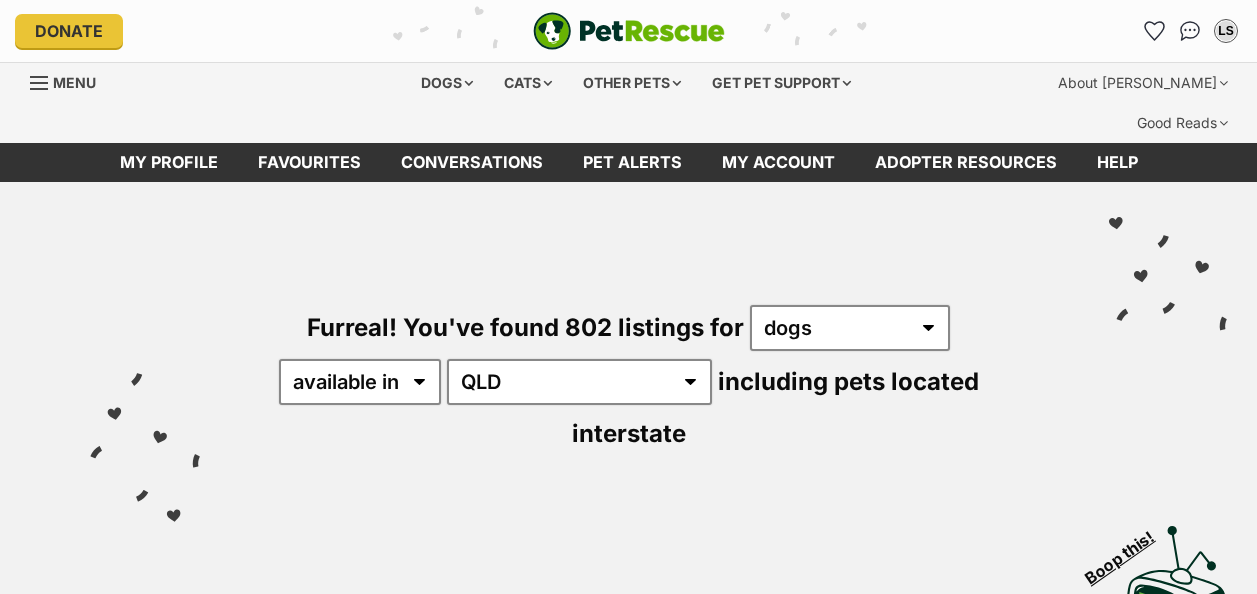 scroll, scrollTop: 0, scrollLeft: 0, axis: both 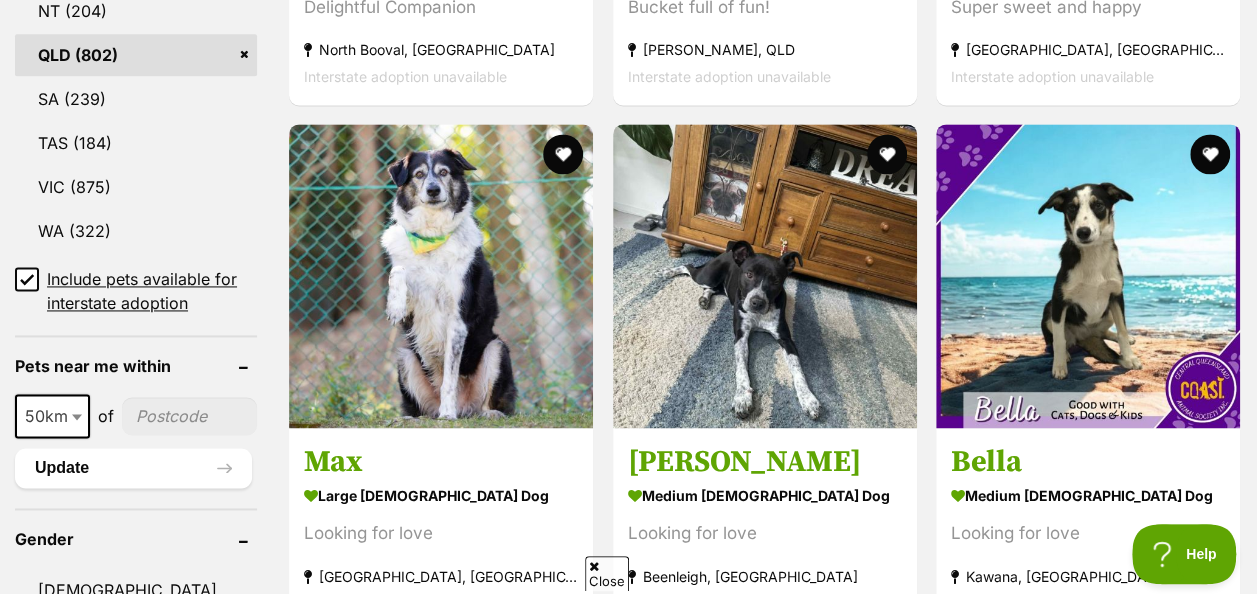 click at bounding box center [564, 154] 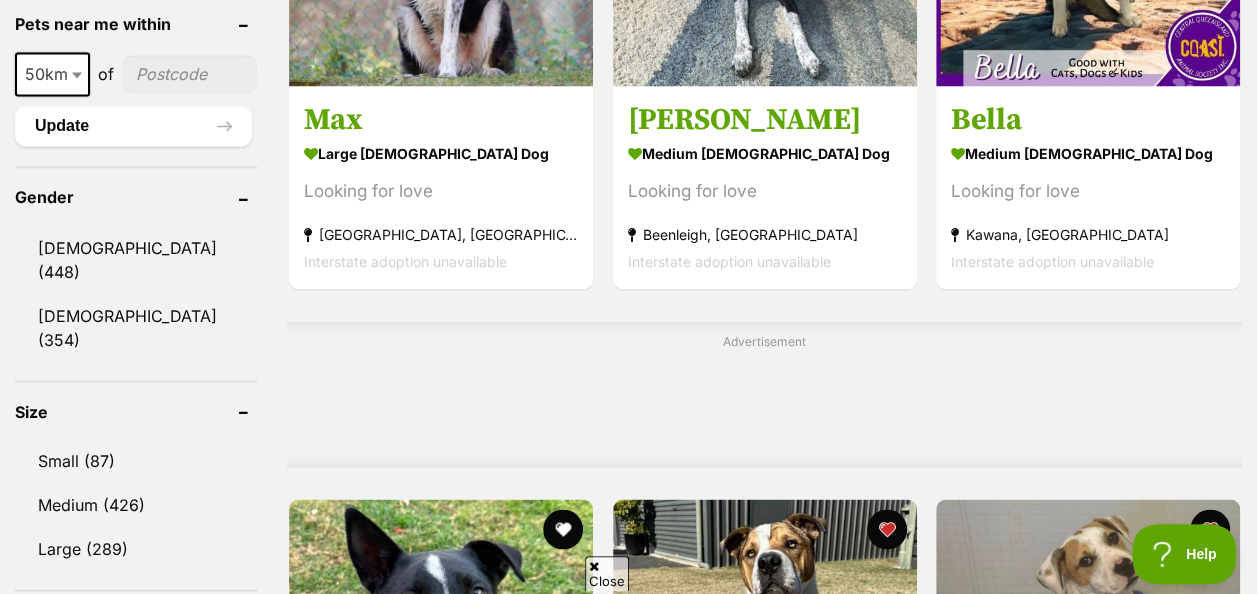 scroll, scrollTop: 1668, scrollLeft: 0, axis: vertical 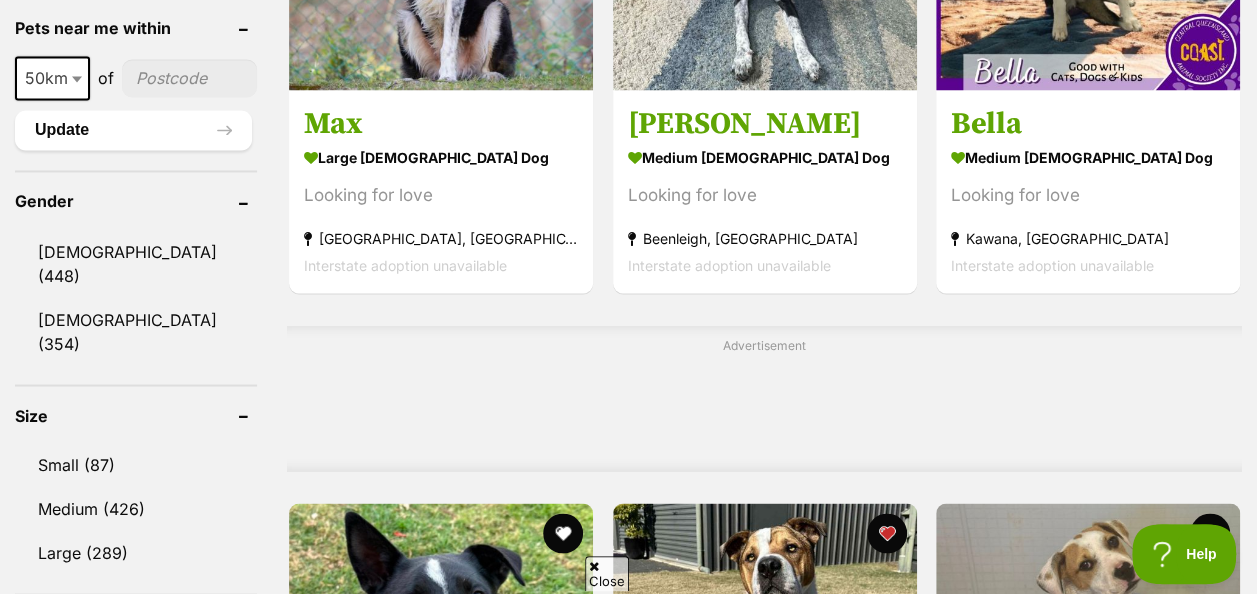 click on "large male Dog" at bounding box center [441, 157] 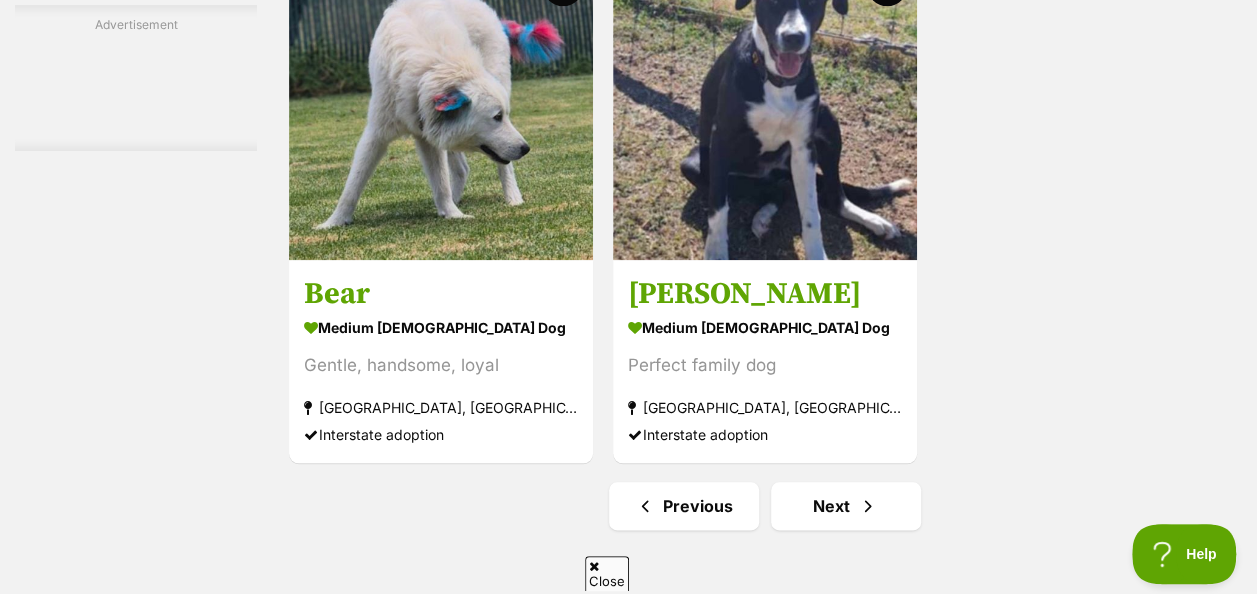 scroll, scrollTop: 4702, scrollLeft: 0, axis: vertical 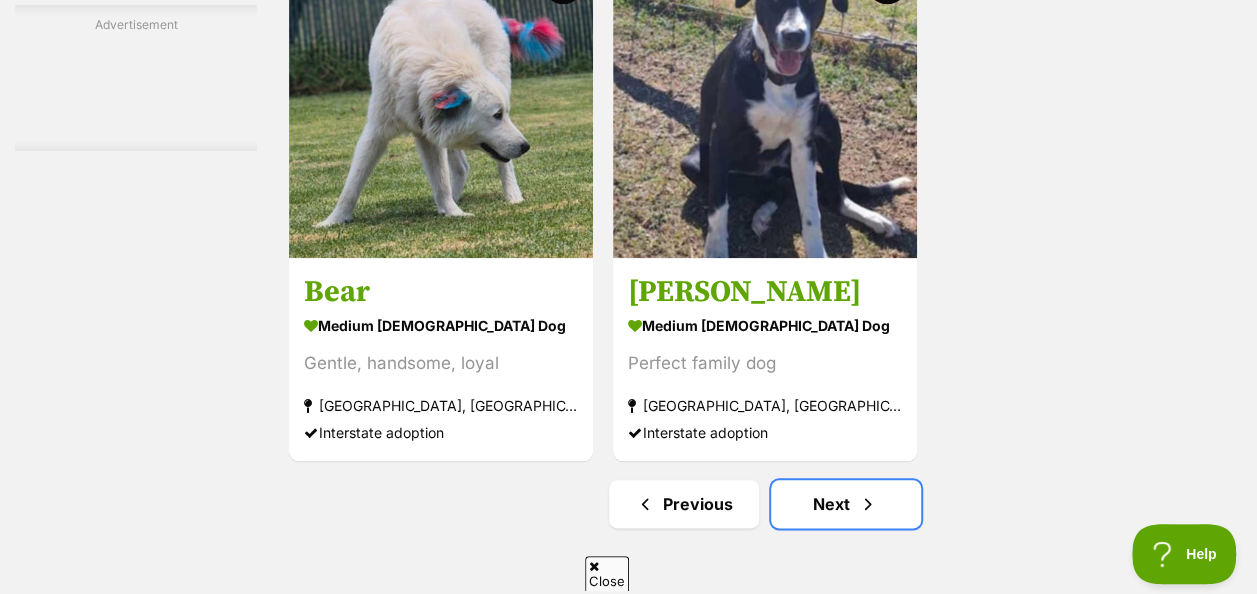 click at bounding box center [868, 504] 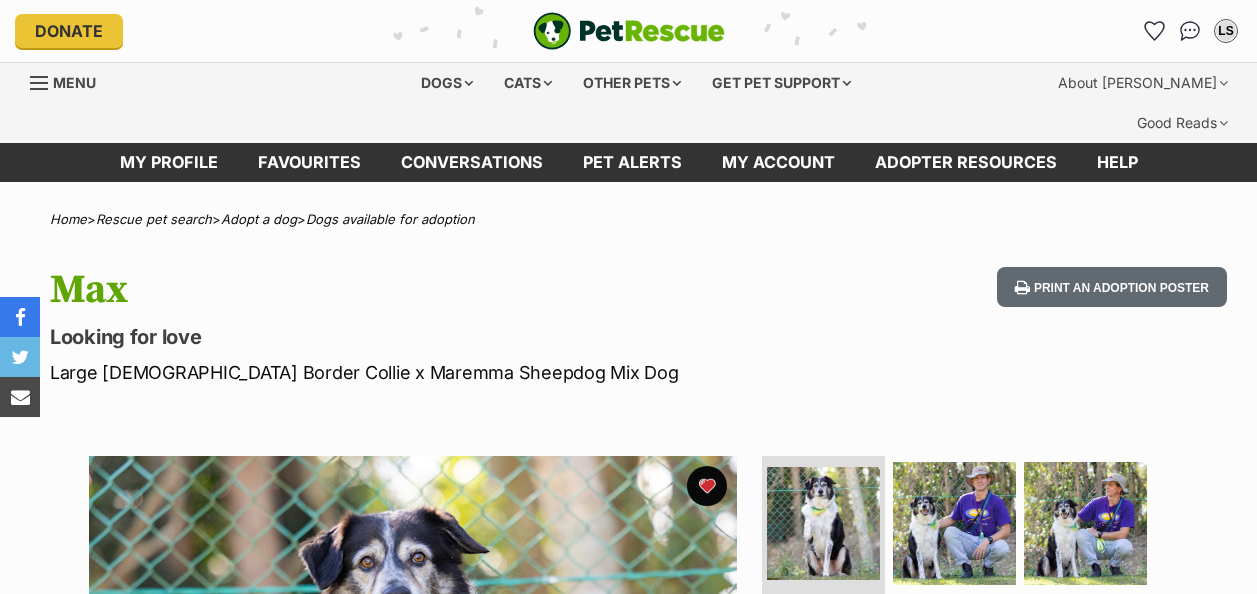 scroll, scrollTop: 0, scrollLeft: 0, axis: both 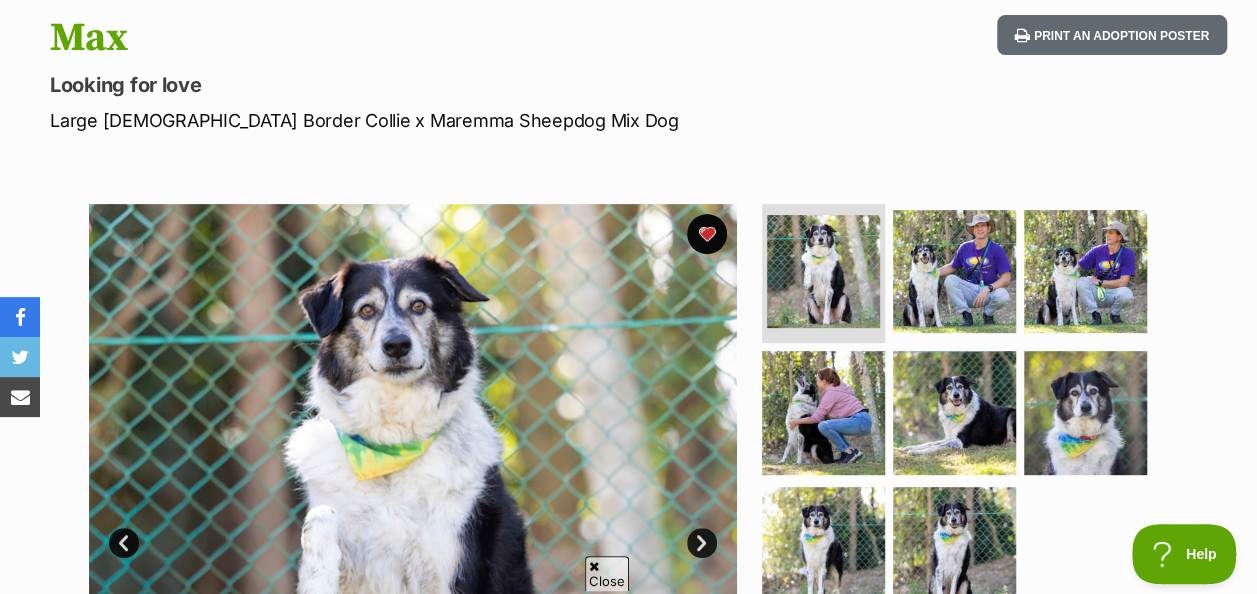 click at bounding box center [1085, 412] 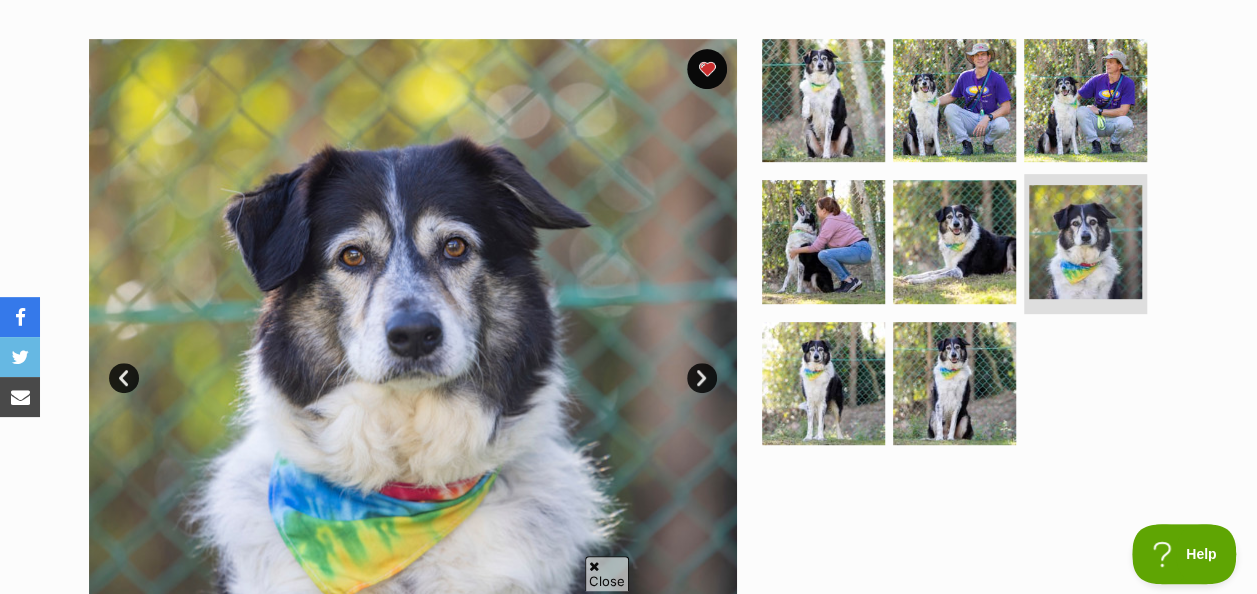 scroll, scrollTop: 418, scrollLeft: 0, axis: vertical 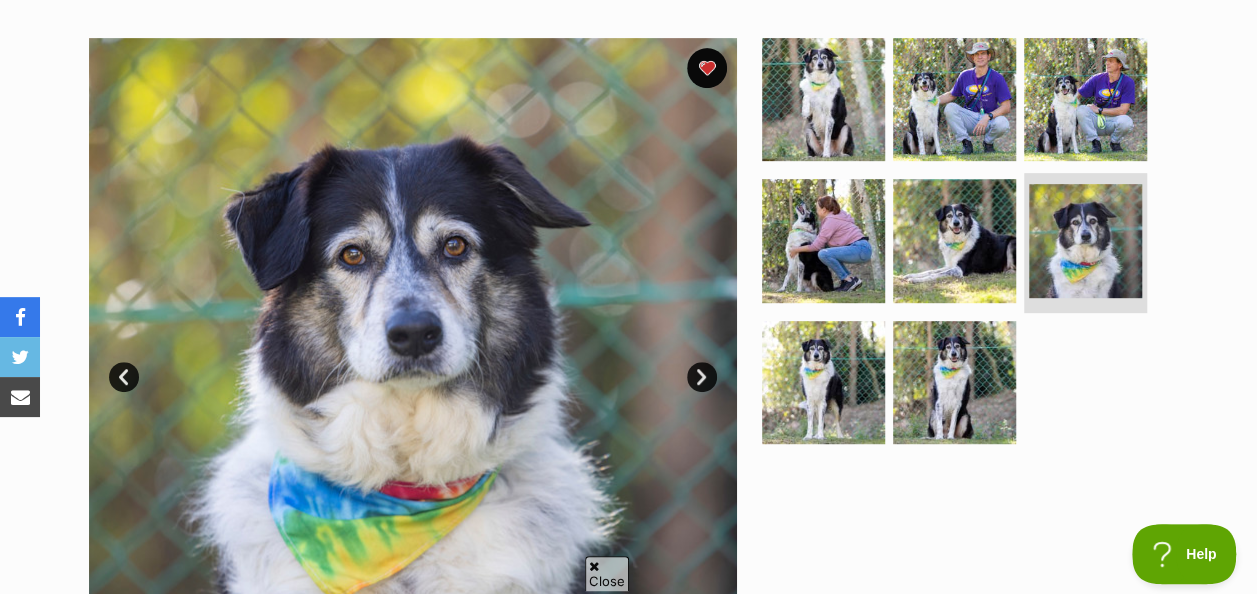 click at bounding box center (823, 382) 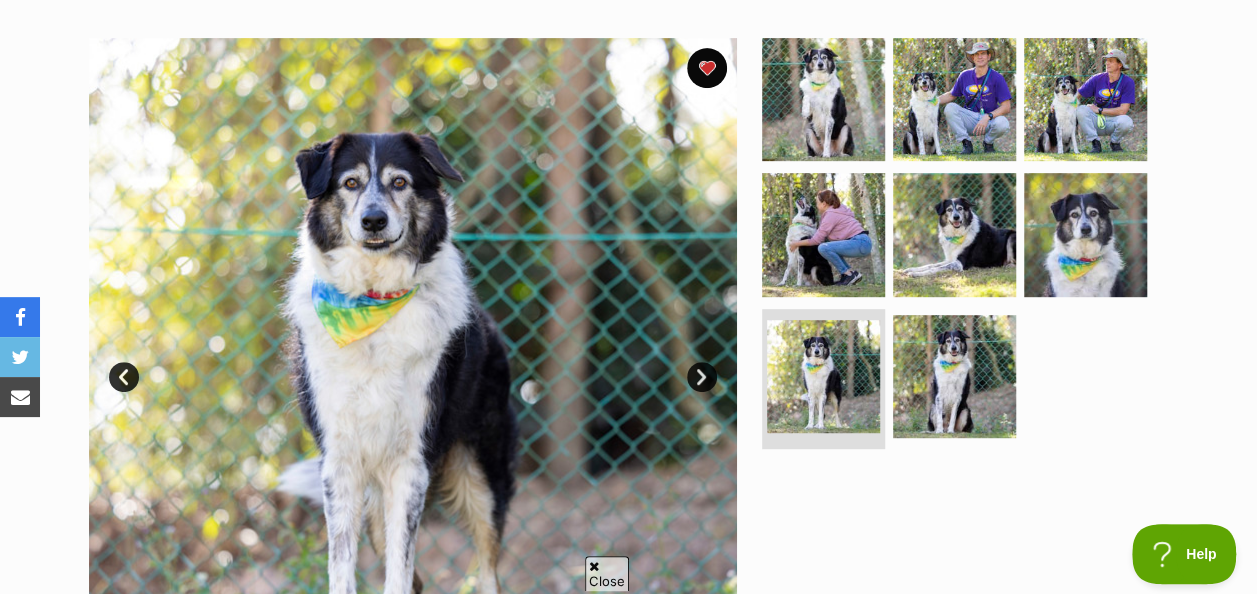 click at bounding box center [1085, 234] 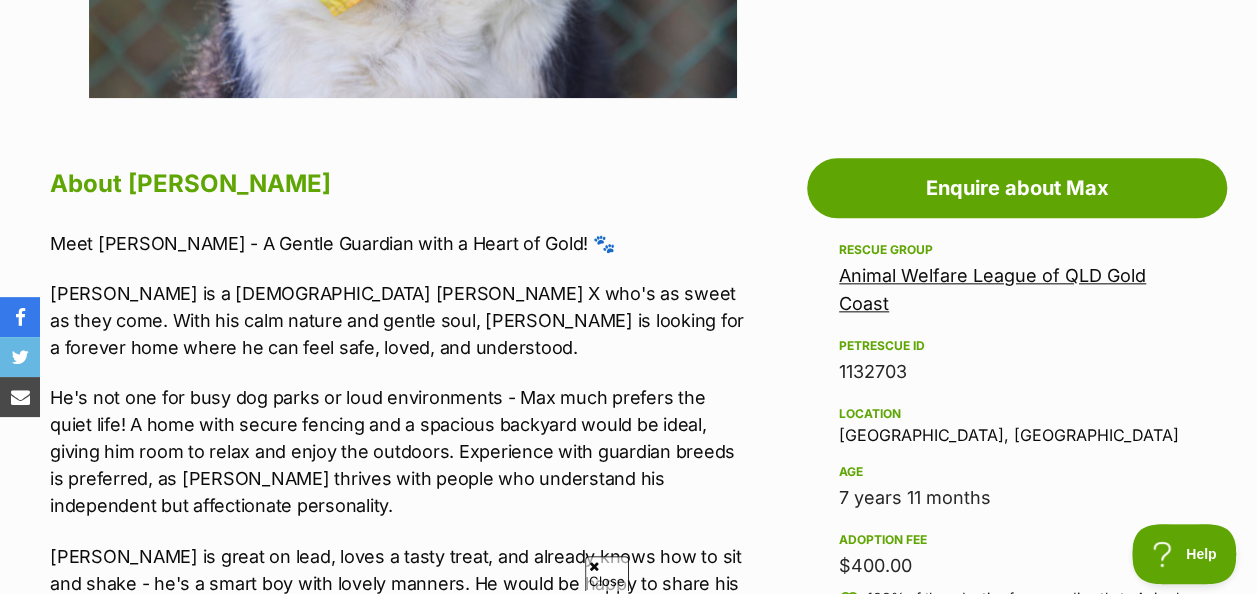 scroll, scrollTop: 605, scrollLeft: 0, axis: vertical 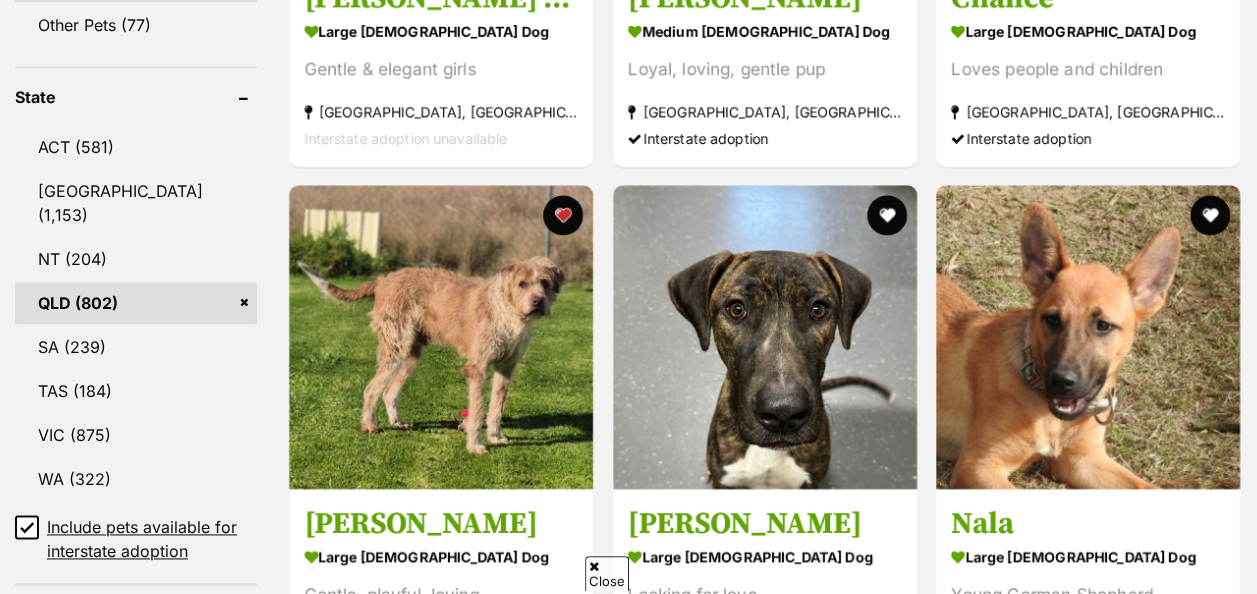 click at bounding box center (441, 337) 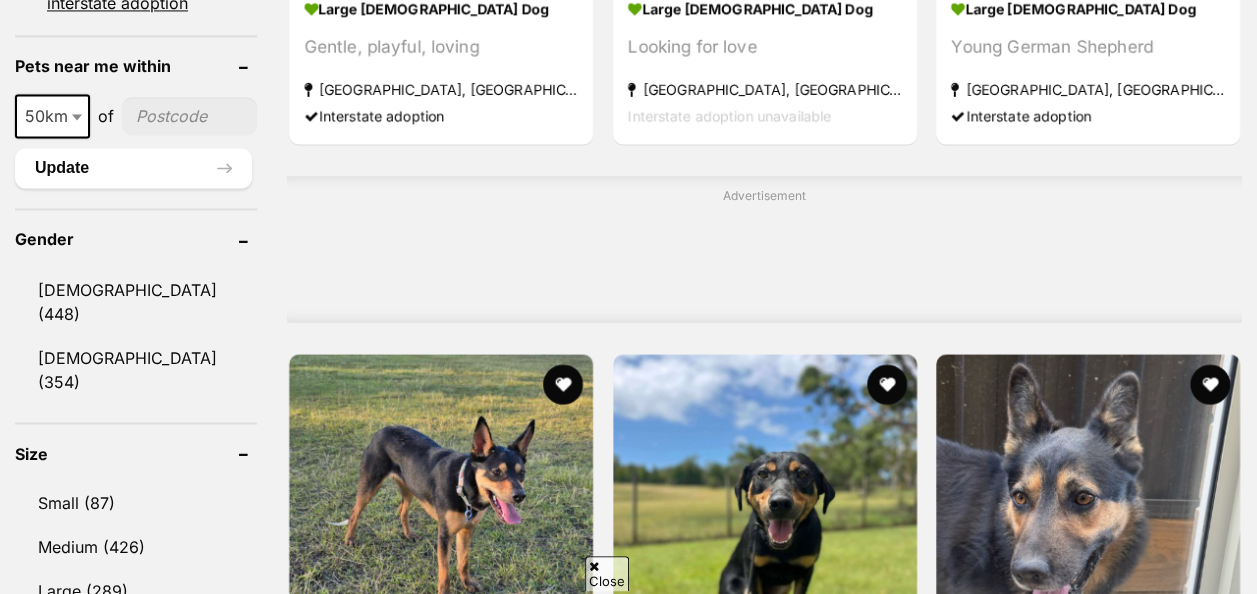 scroll, scrollTop: 1688, scrollLeft: 0, axis: vertical 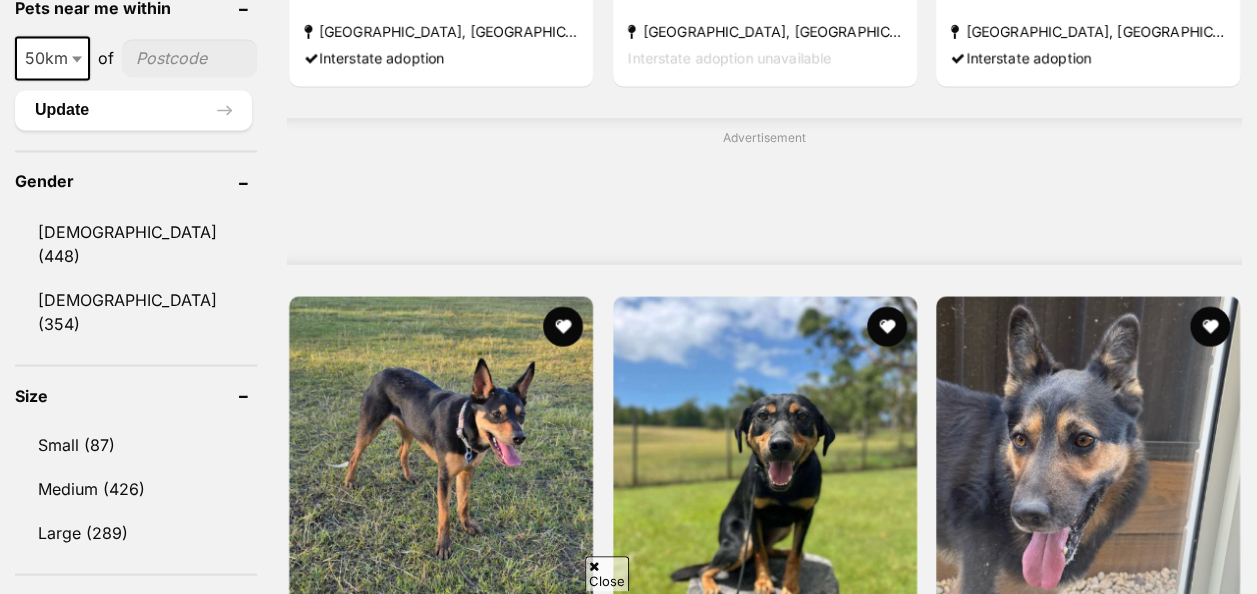 click at bounding box center [1210, 326] 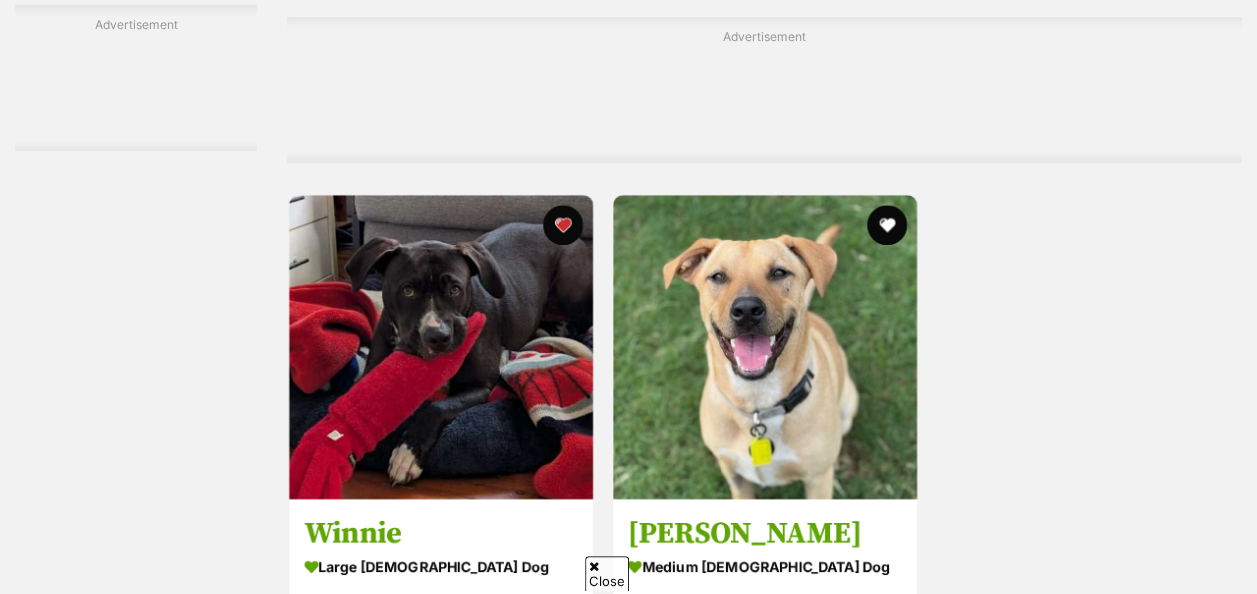 scroll, scrollTop: 4460, scrollLeft: 0, axis: vertical 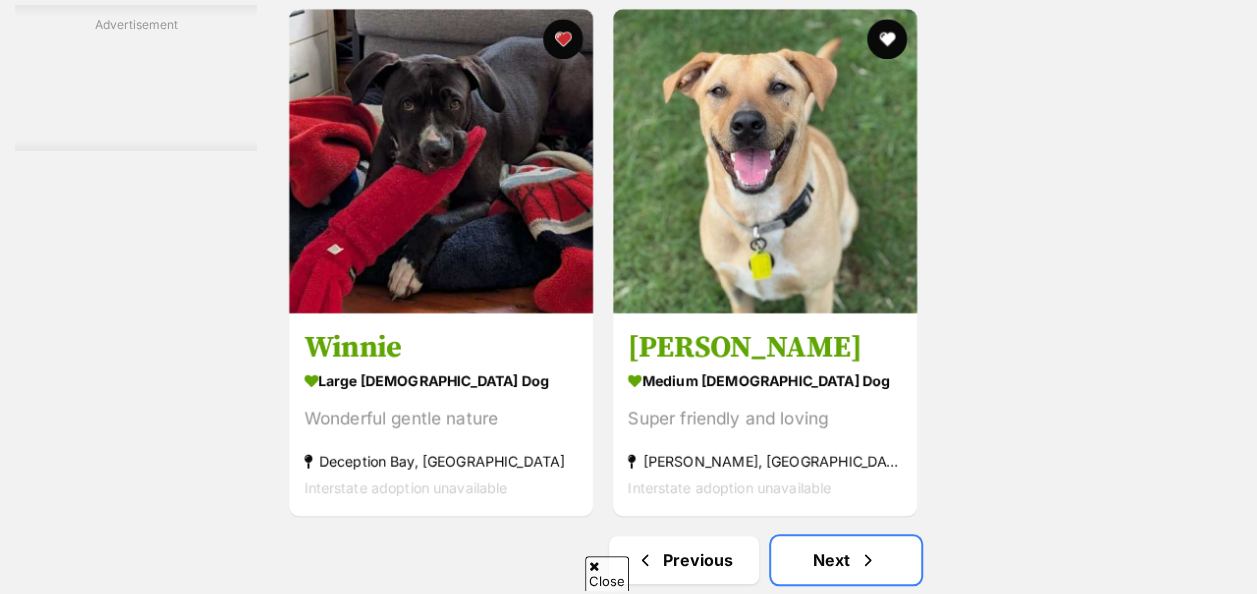click on "Next" at bounding box center [846, 560] 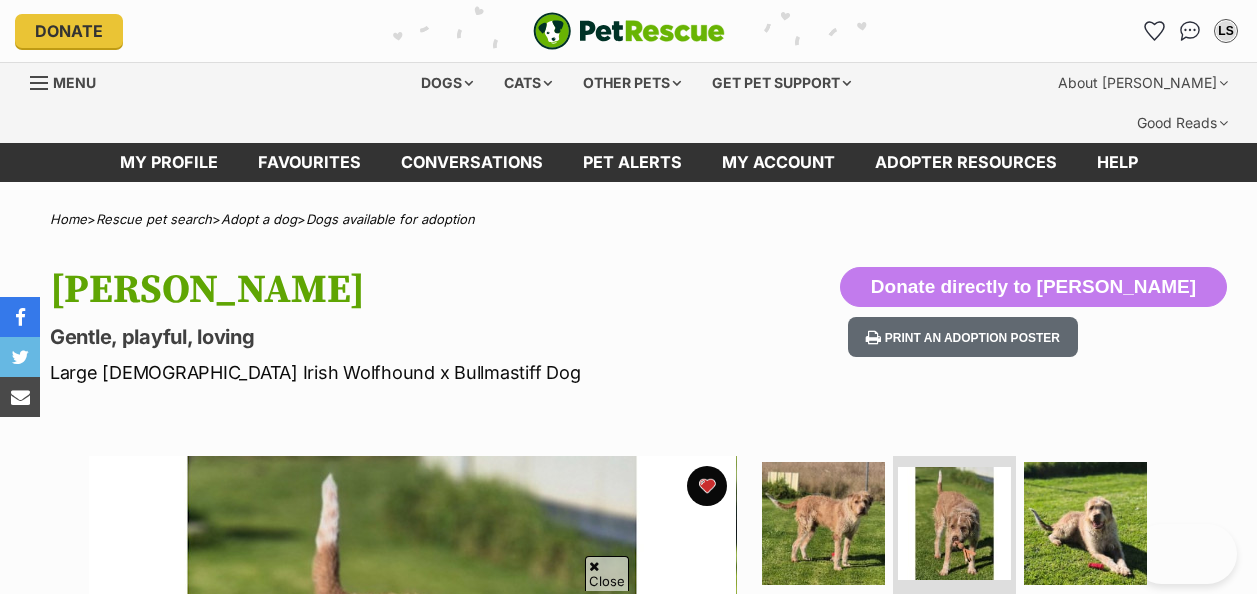 scroll, scrollTop: 405, scrollLeft: 0, axis: vertical 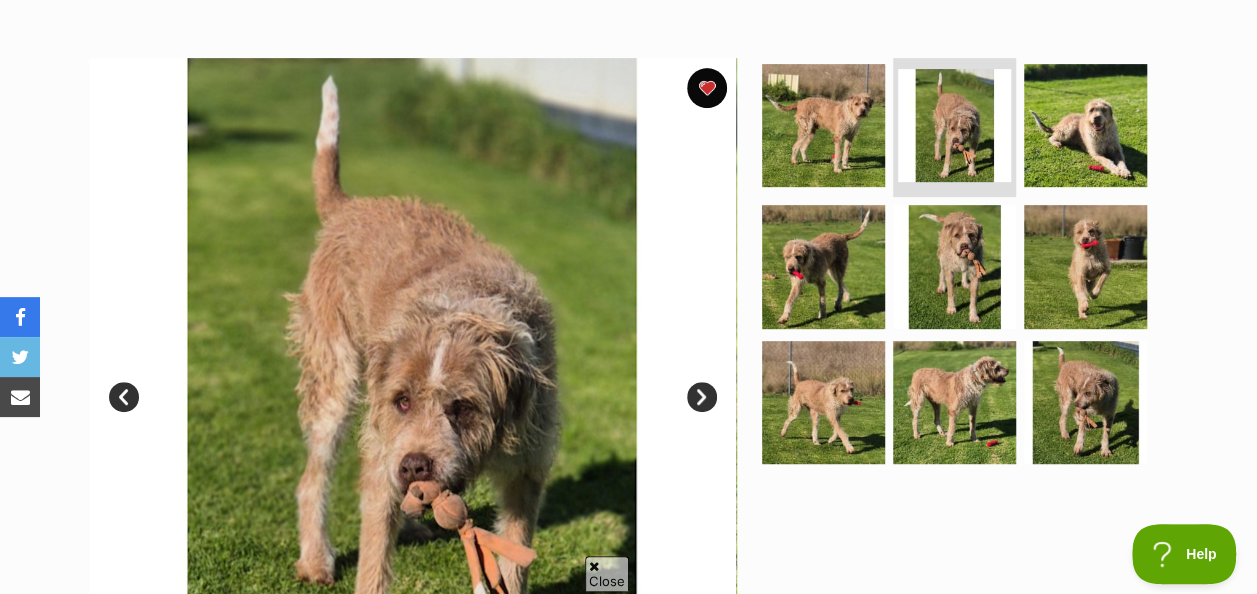 click at bounding box center [823, 125] 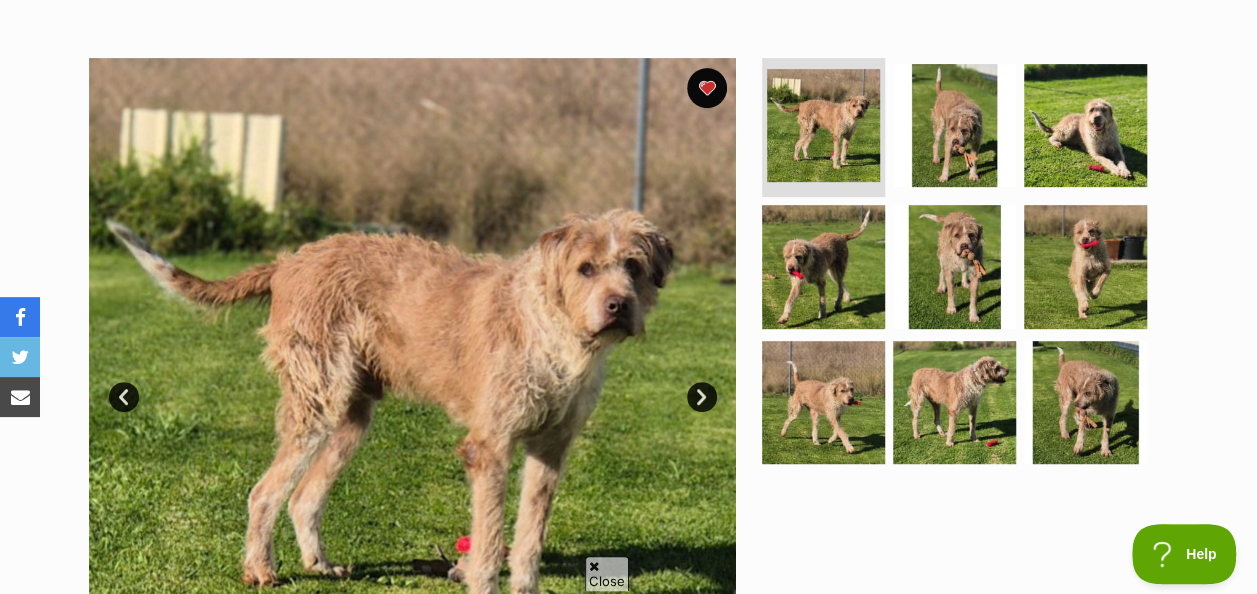 click at bounding box center [954, 125] 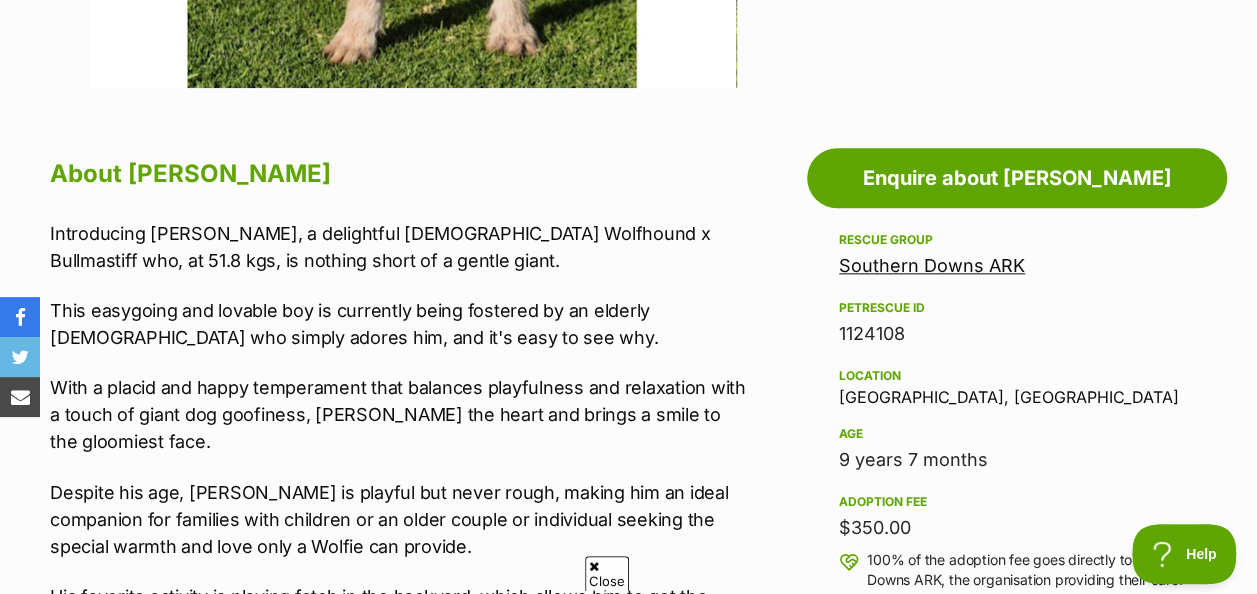 scroll, scrollTop: 1017, scrollLeft: 0, axis: vertical 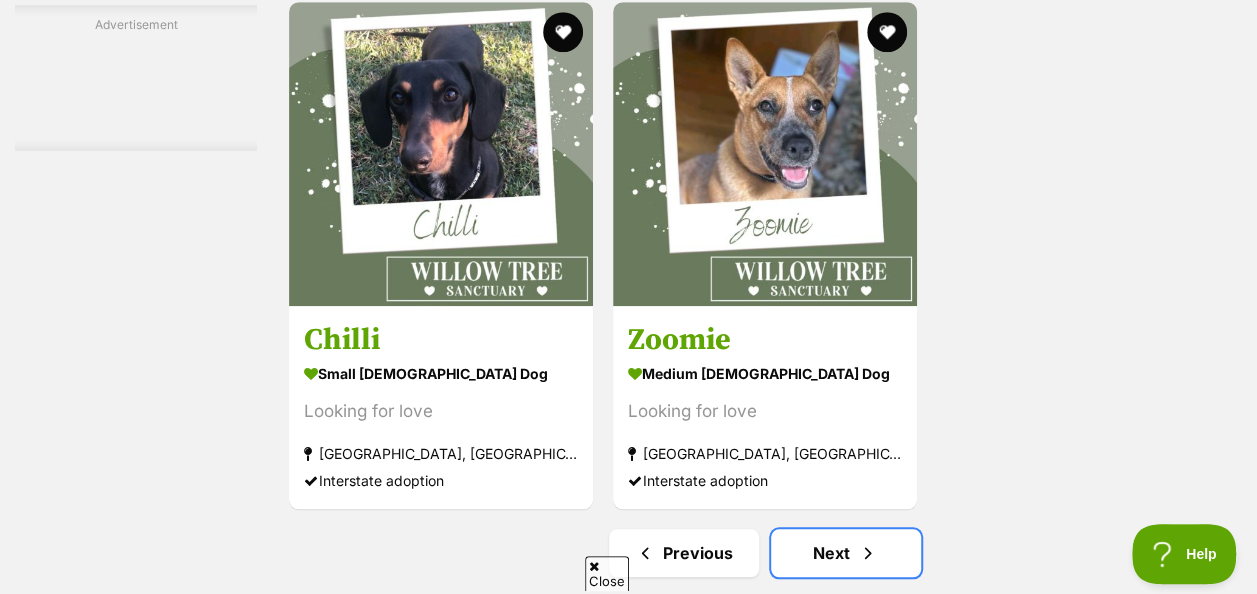 click on "Next" at bounding box center (846, 553) 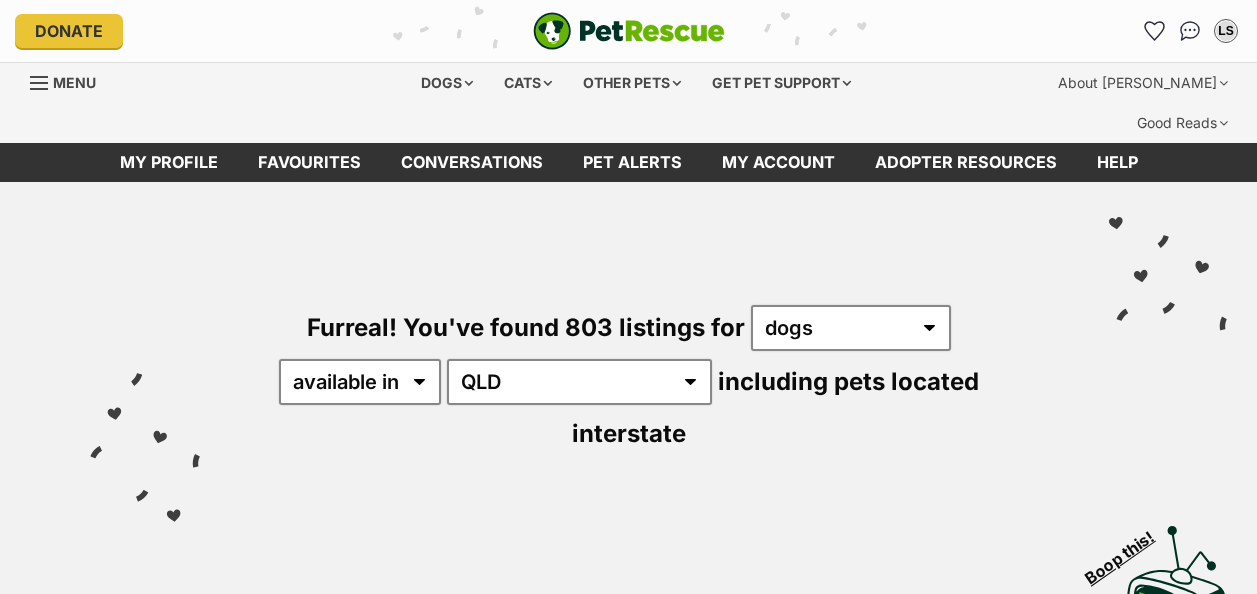 scroll, scrollTop: 0, scrollLeft: 0, axis: both 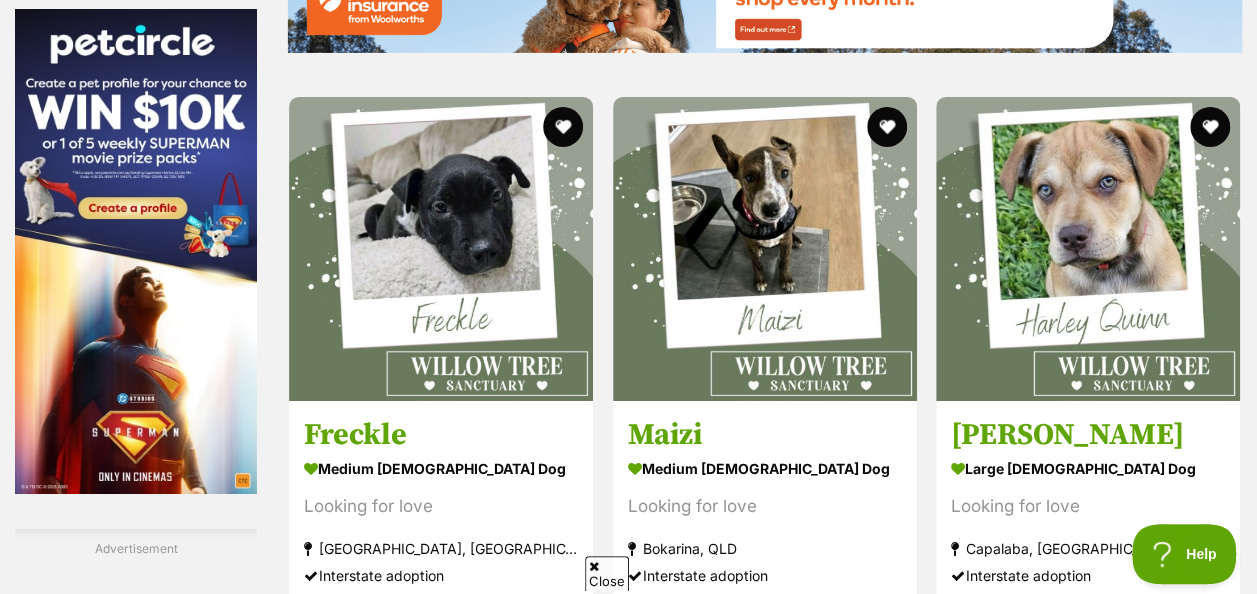 click at bounding box center [1210, 127] 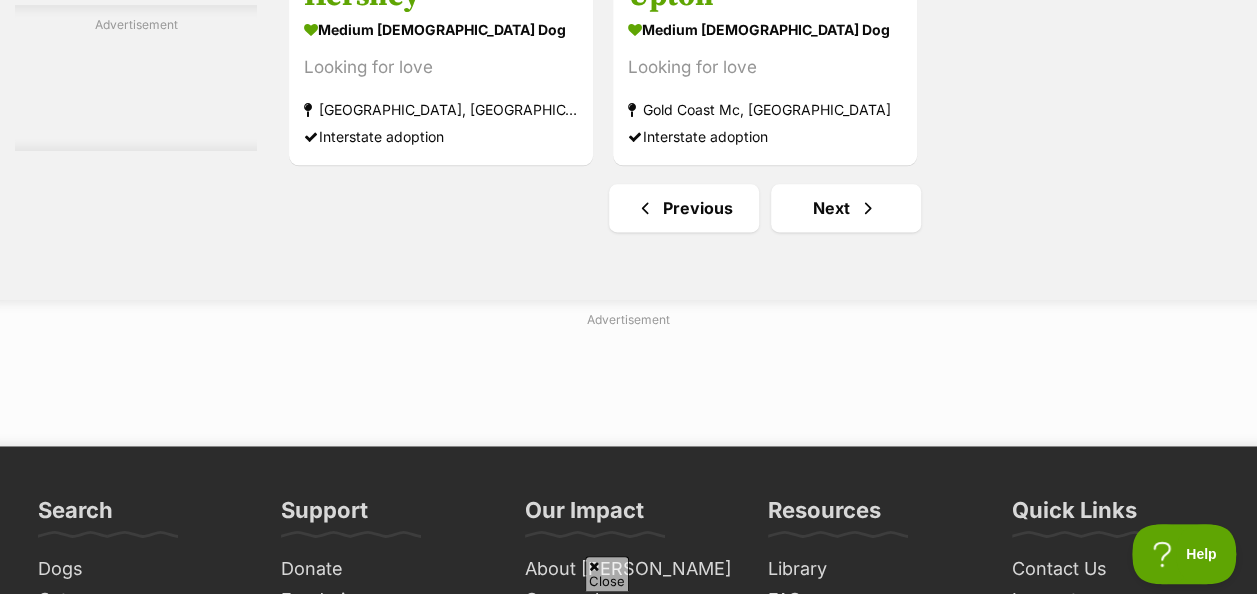scroll, scrollTop: 4982, scrollLeft: 0, axis: vertical 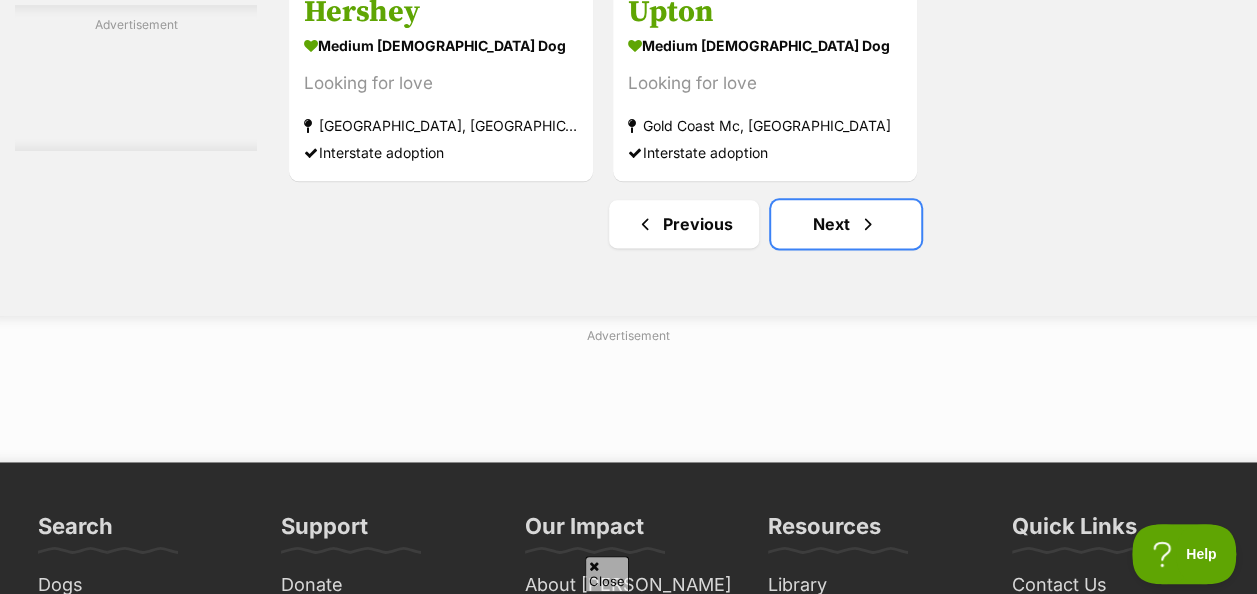 click on "Next" at bounding box center [846, 224] 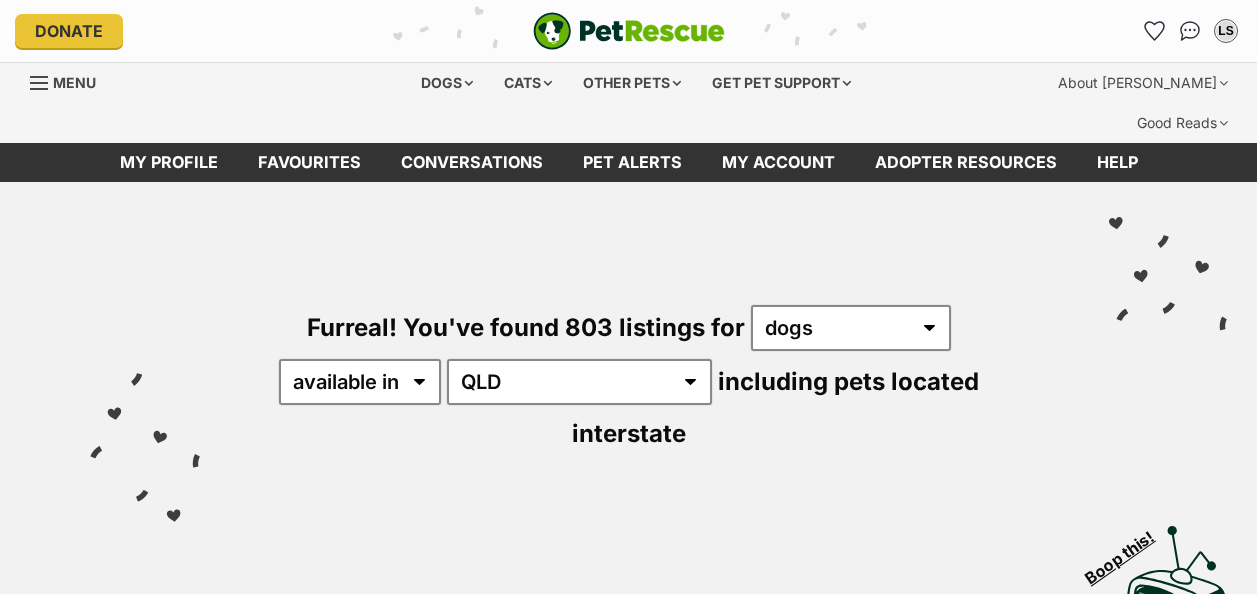scroll, scrollTop: 0, scrollLeft: 0, axis: both 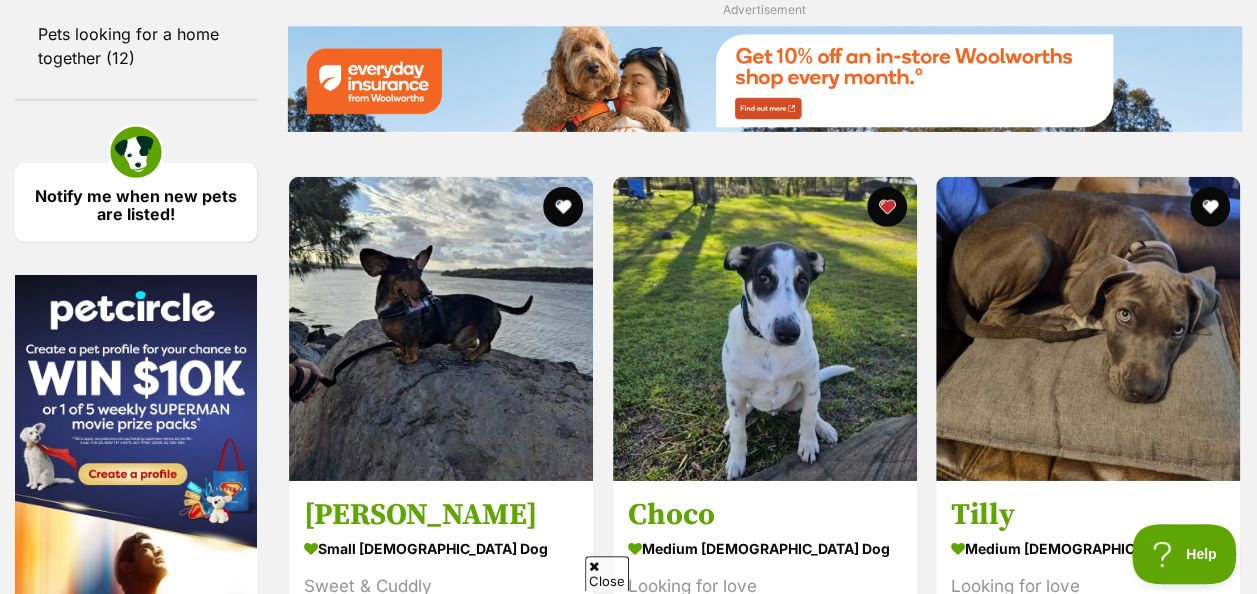 click at bounding box center (564, 207) 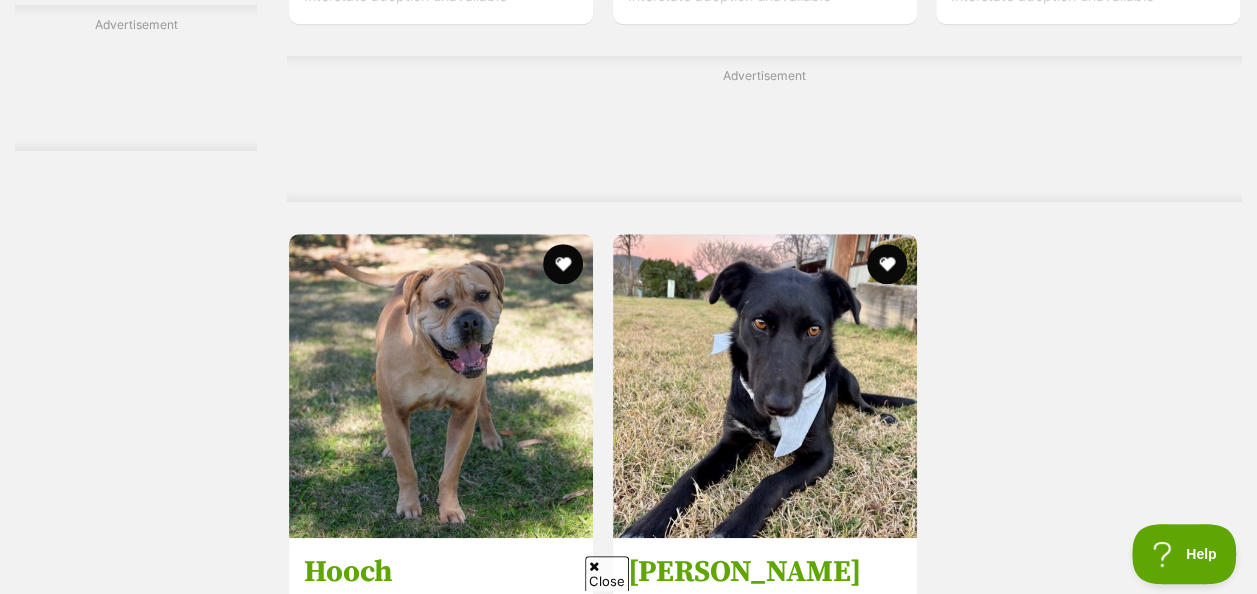 scroll, scrollTop: 4245, scrollLeft: 0, axis: vertical 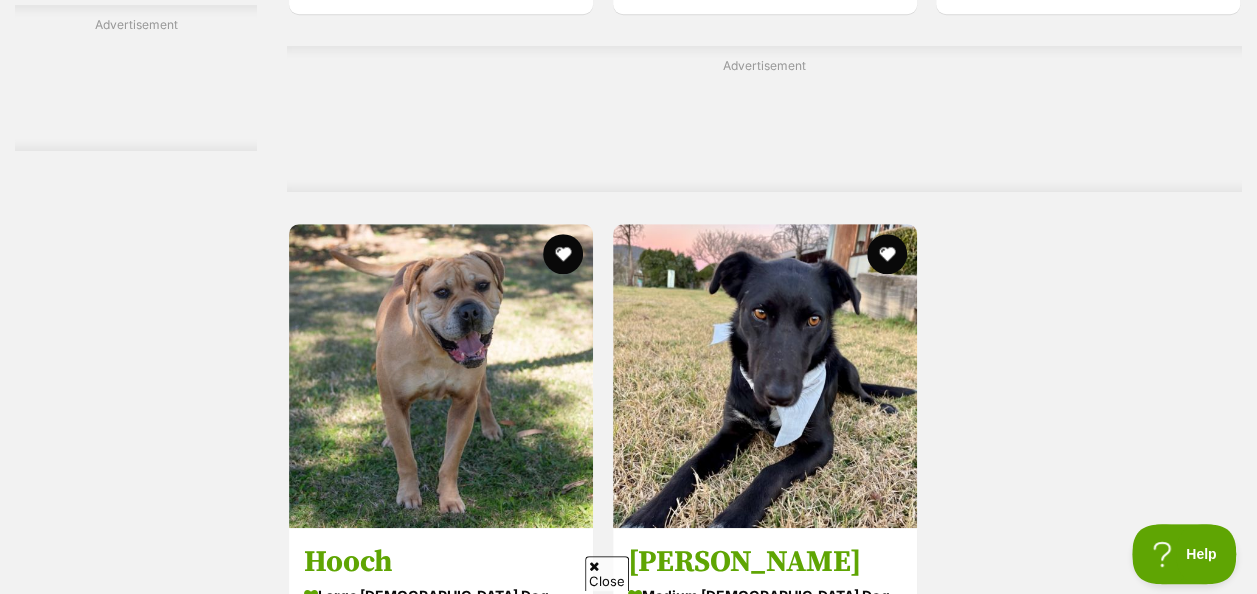 click at bounding box center (564, 254) 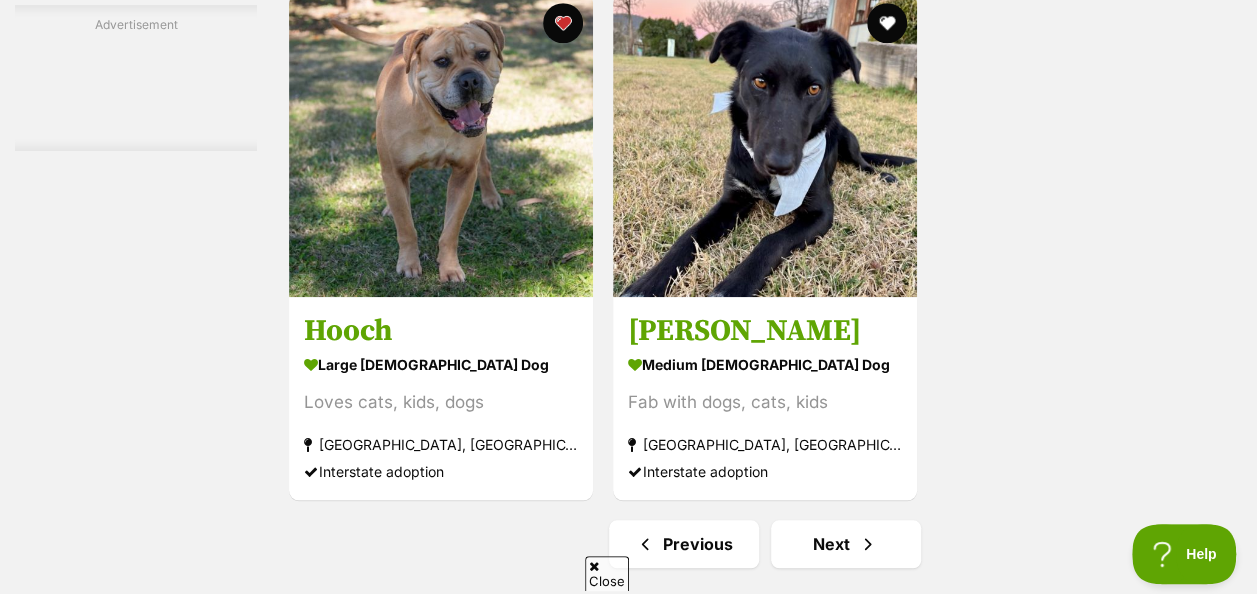 scroll, scrollTop: 4499, scrollLeft: 0, axis: vertical 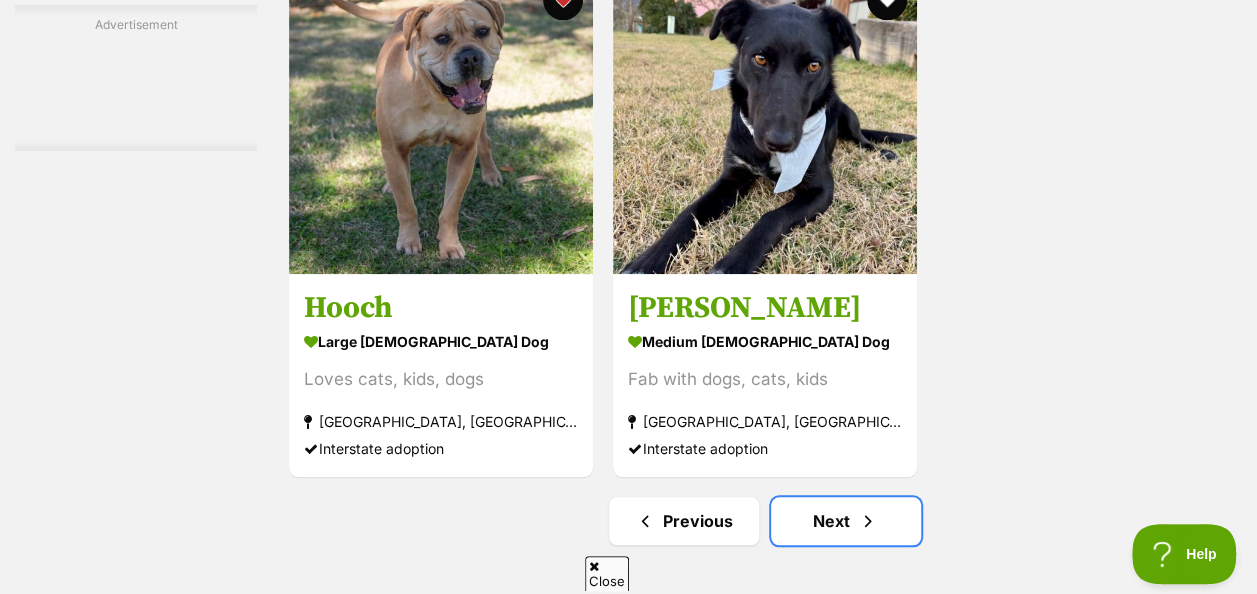click on "Next" at bounding box center [846, 521] 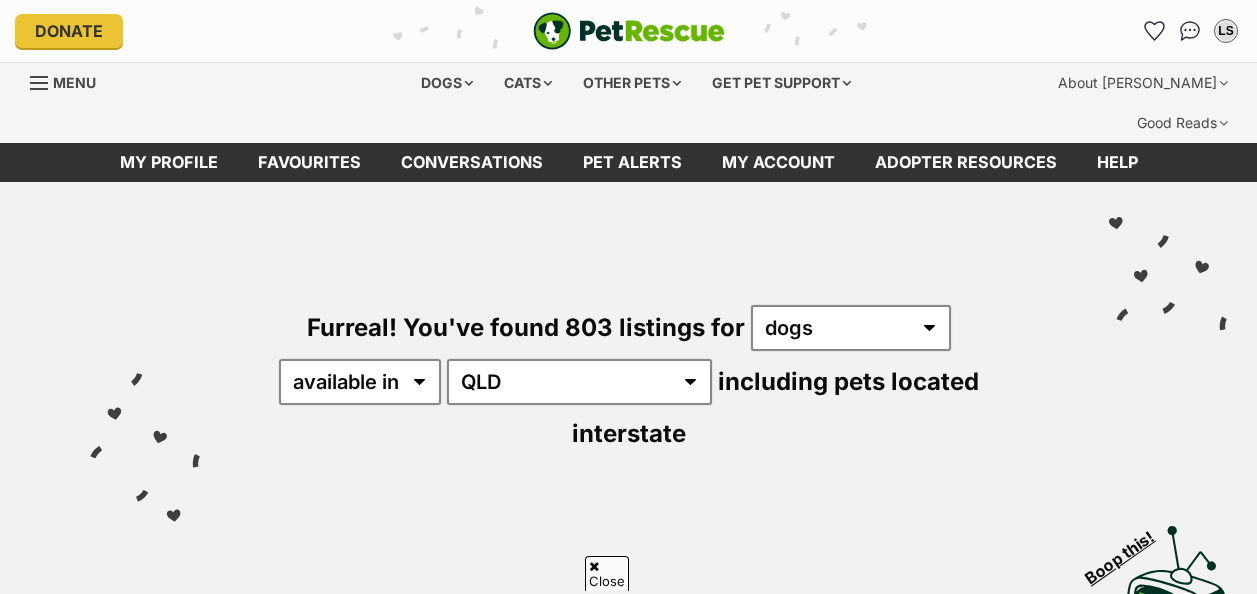 scroll, scrollTop: 381, scrollLeft: 0, axis: vertical 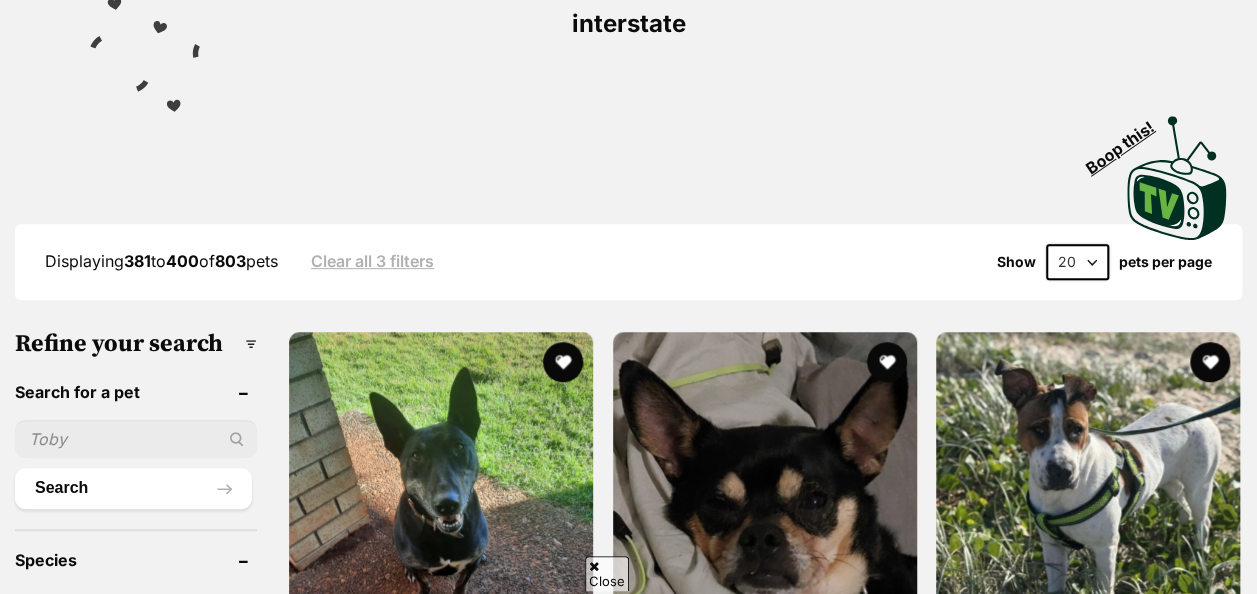 click at bounding box center [765, 484] 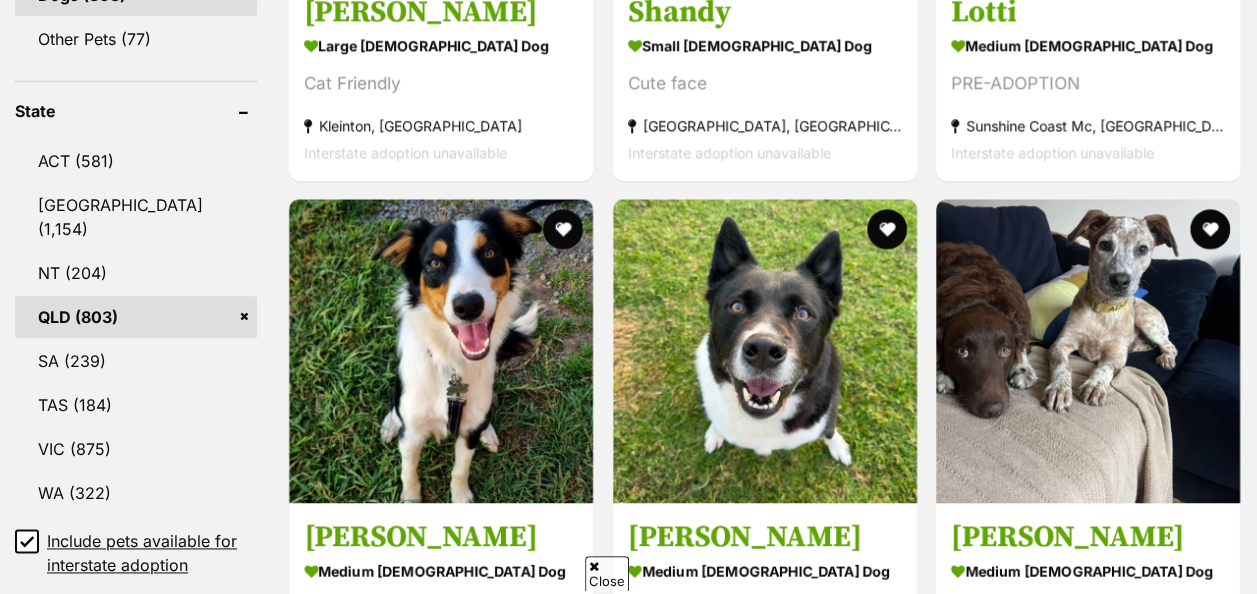 scroll, scrollTop: 1069, scrollLeft: 0, axis: vertical 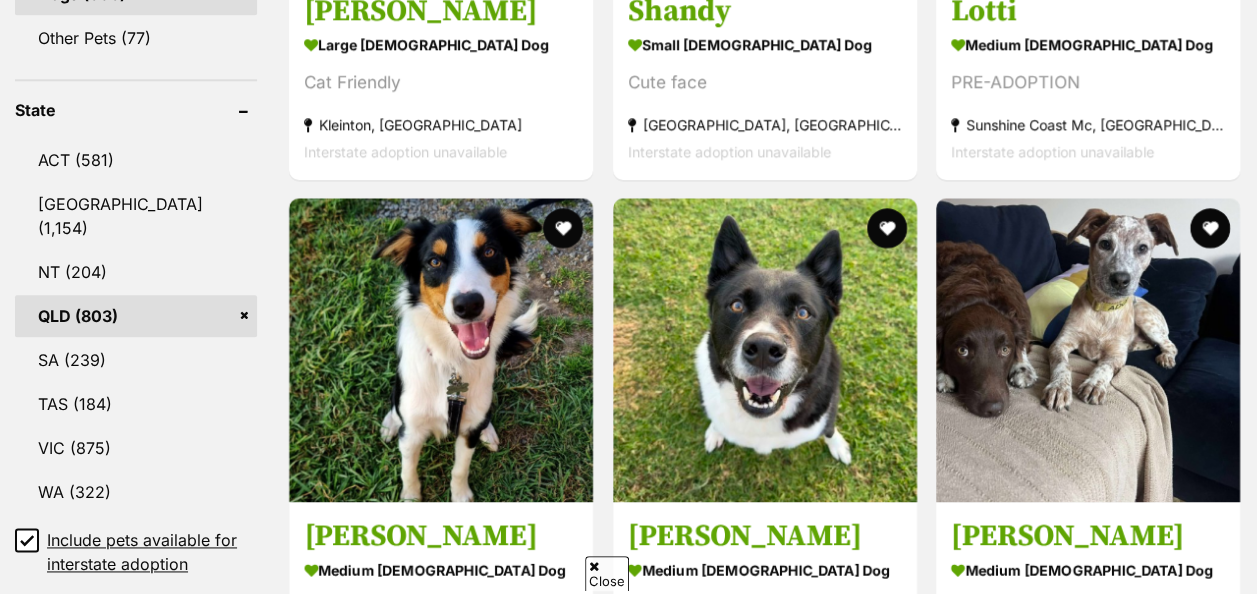 click at bounding box center (564, 228) 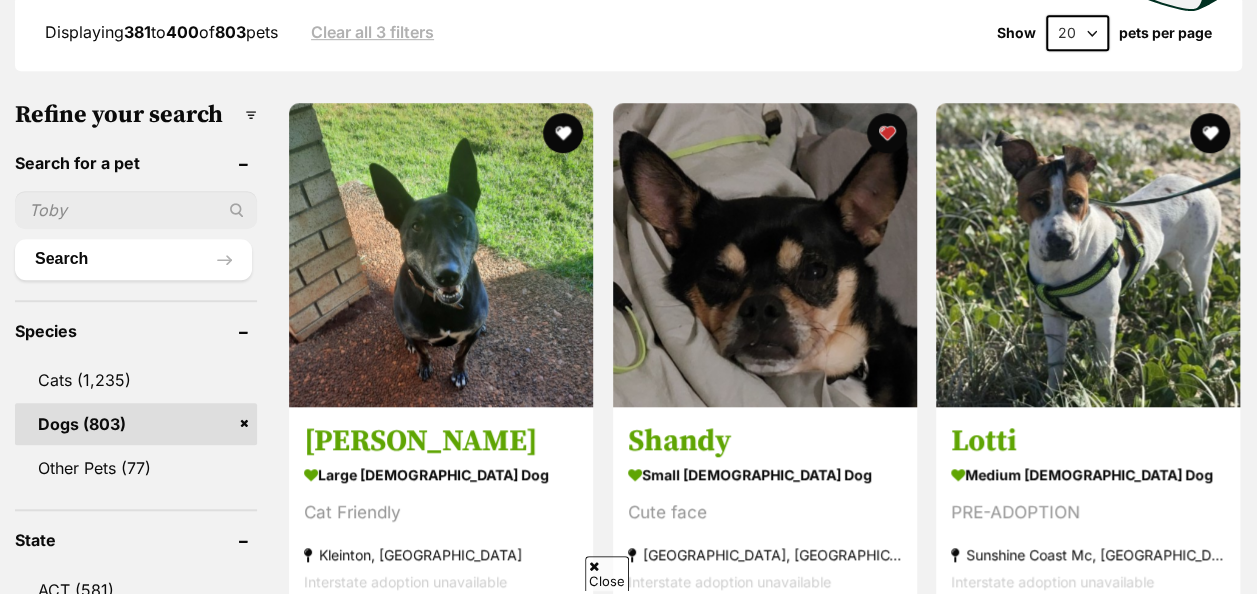 scroll, scrollTop: 638, scrollLeft: 0, axis: vertical 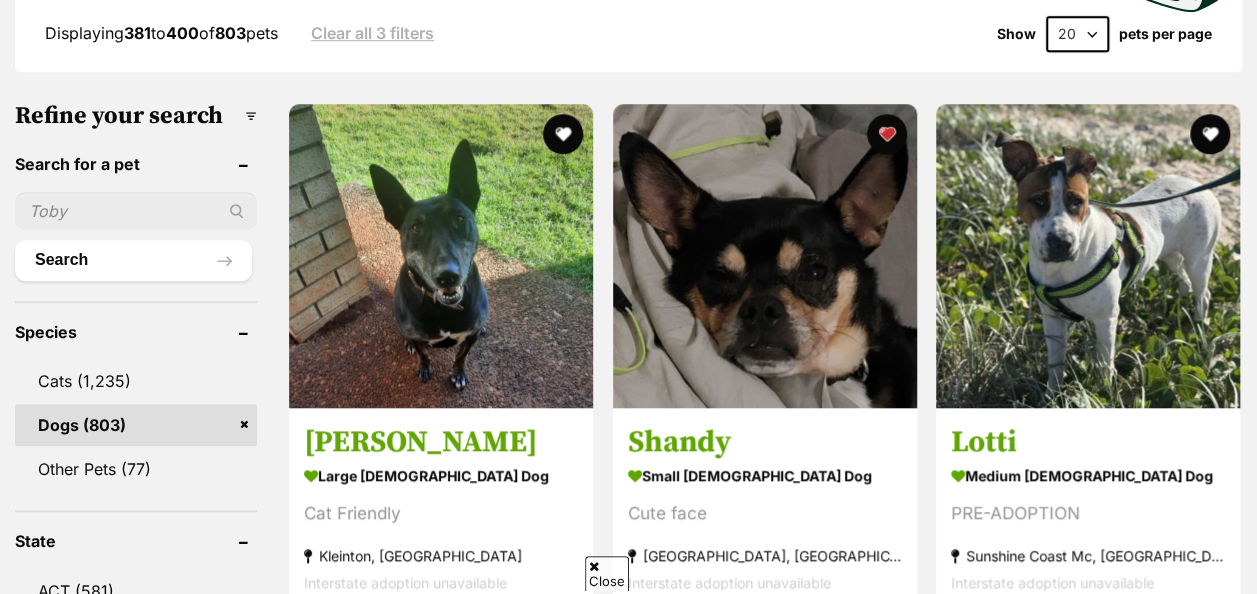 click at bounding box center [765, 256] 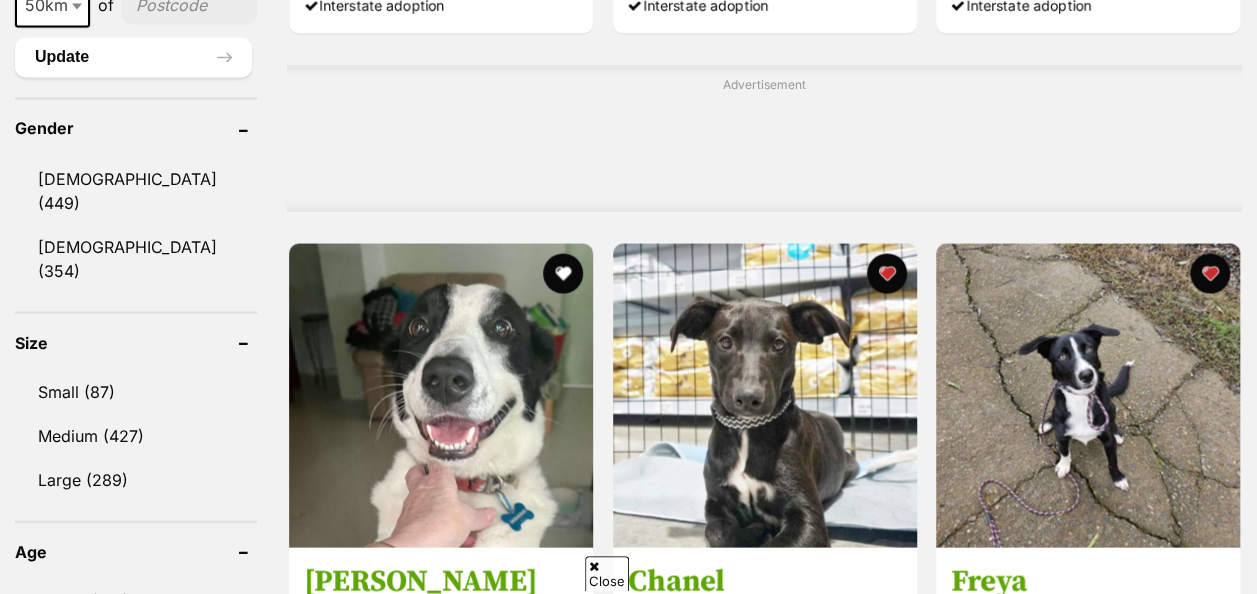 scroll, scrollTop: 1742, scrollLeft: 0, axis: vertical 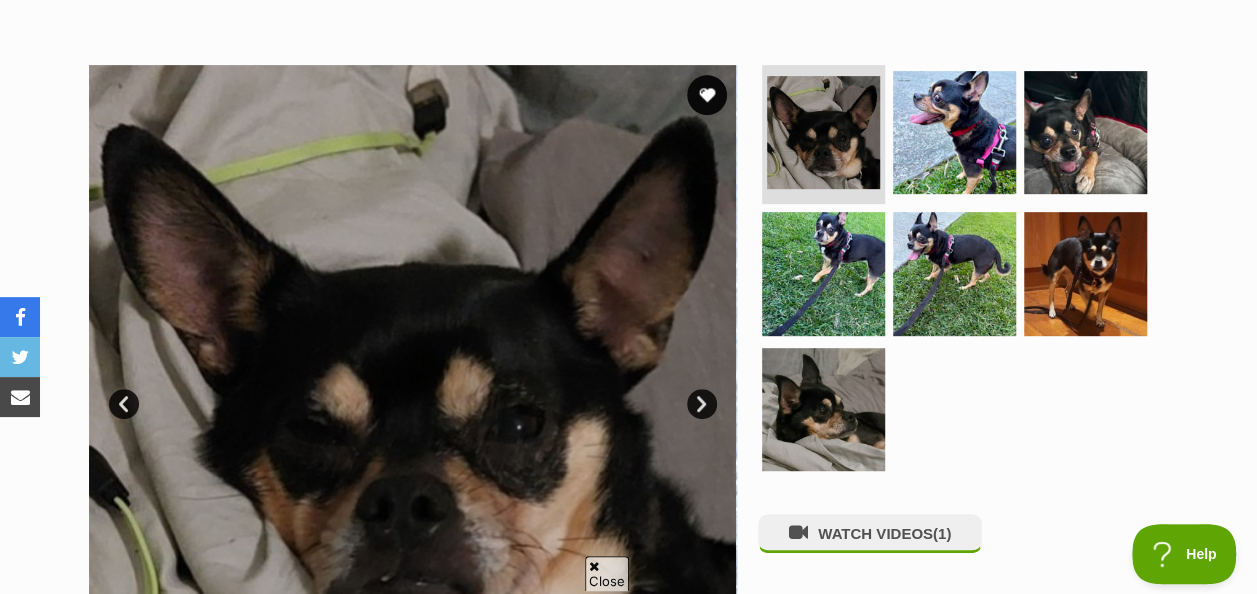 click at bounding box center [1085, 132] 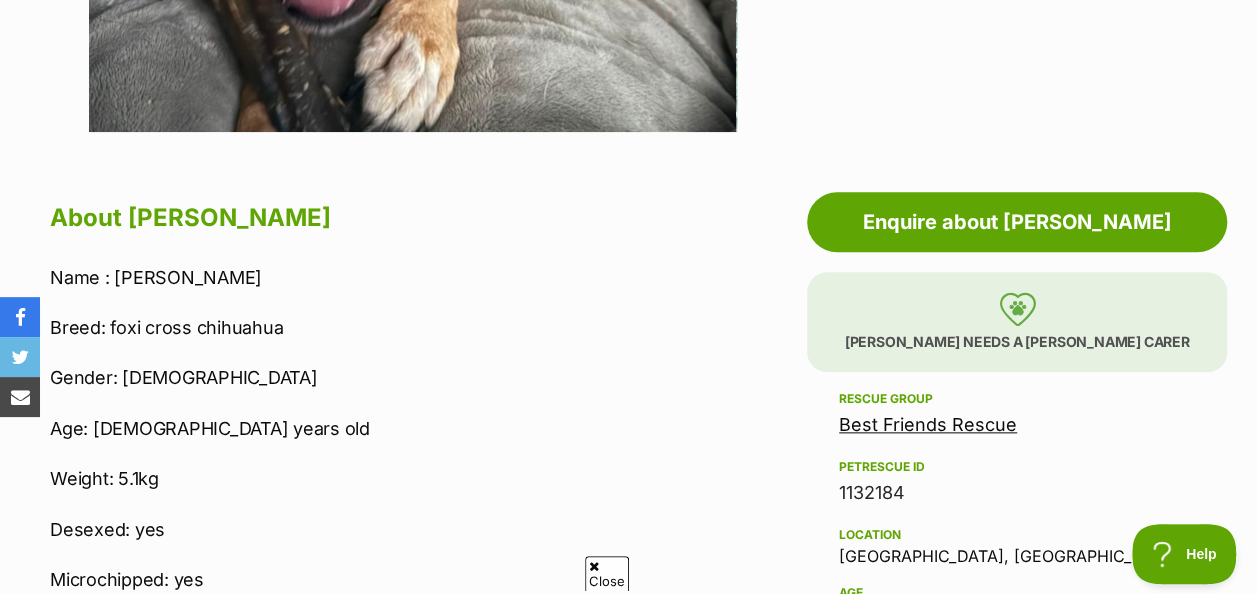 scroll, scrollTop: 971, scrollLeft: 0, axis: vertical 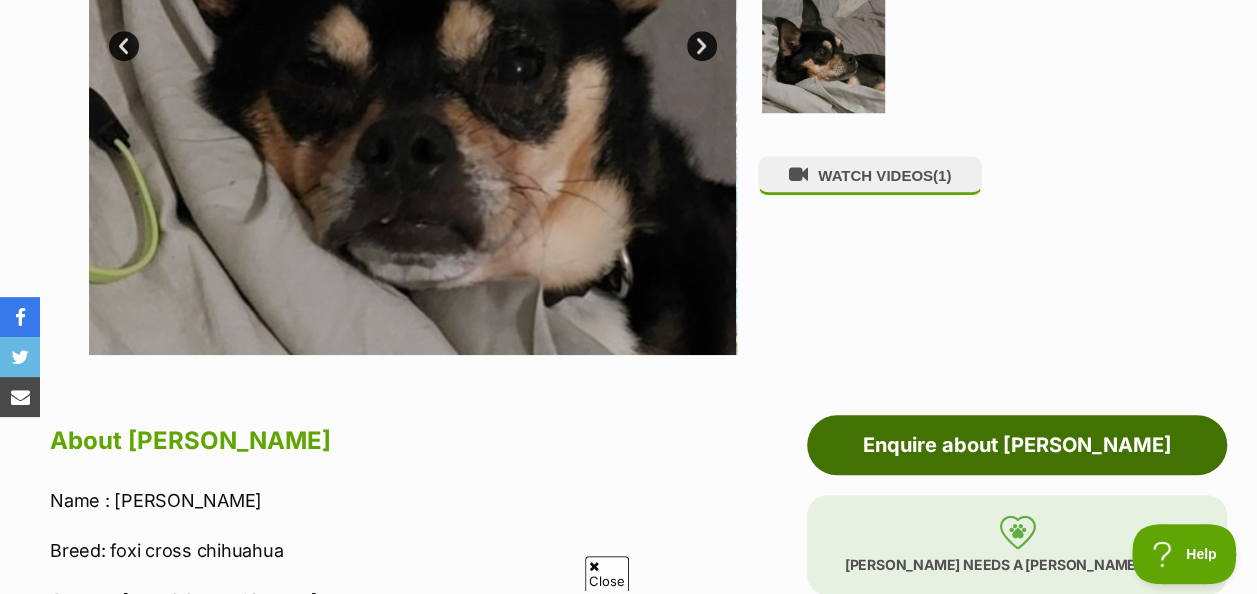 drag, startPoint x: 0, startPoint y: 0, endPoint x: 984, endPoint y: 400, distance: 1062.194 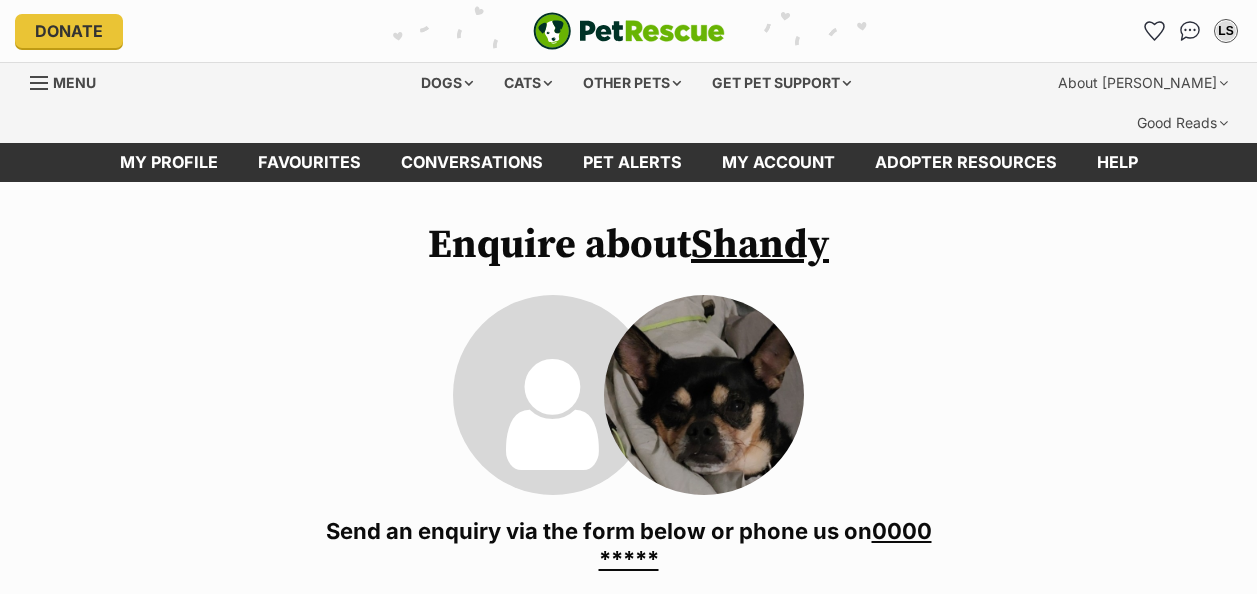 scroll, scrollTop: 0, scrollLeft: 0, axis: both 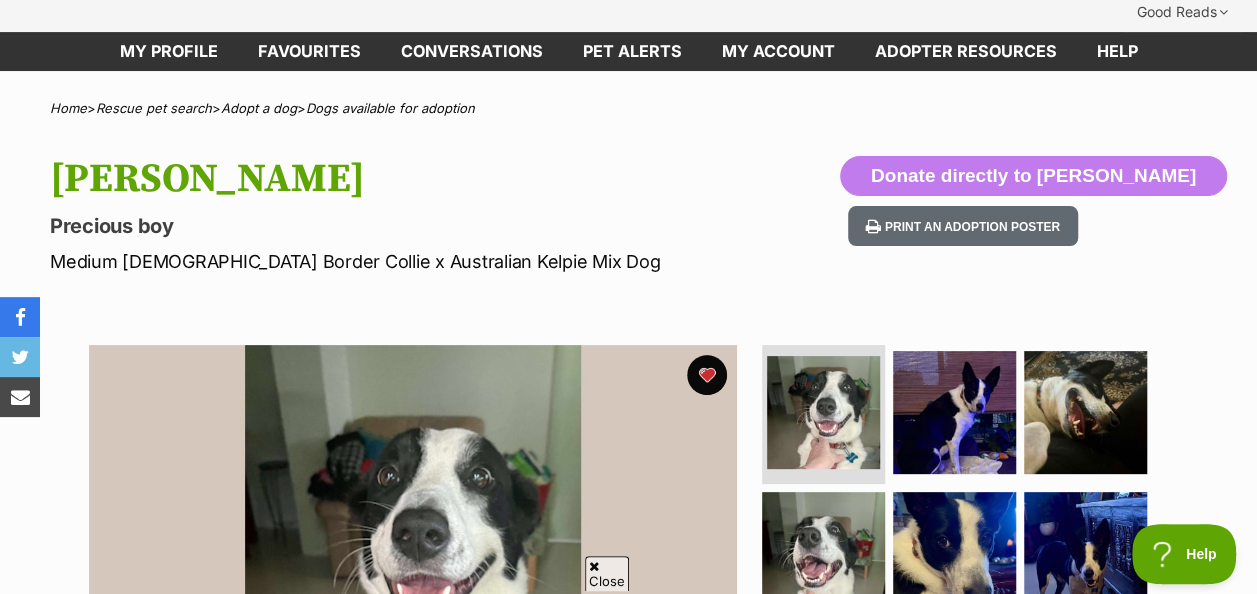 click at bounding box center (954, 412) 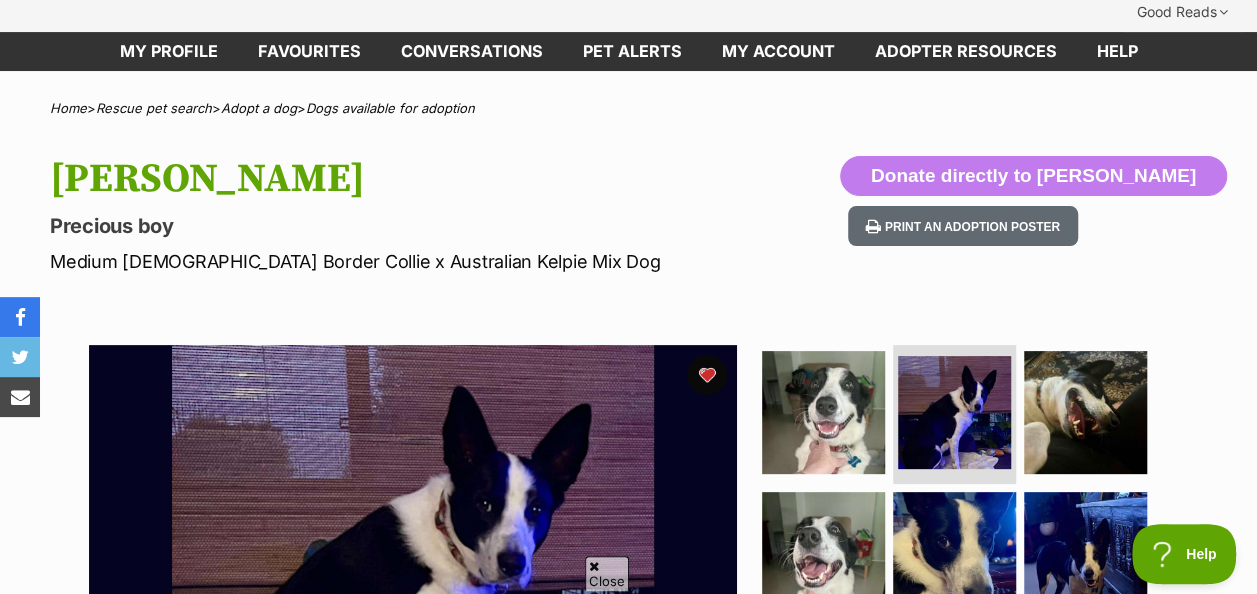 scroll, scrollTop: 275, scrollLeft: 0, axis: vertical 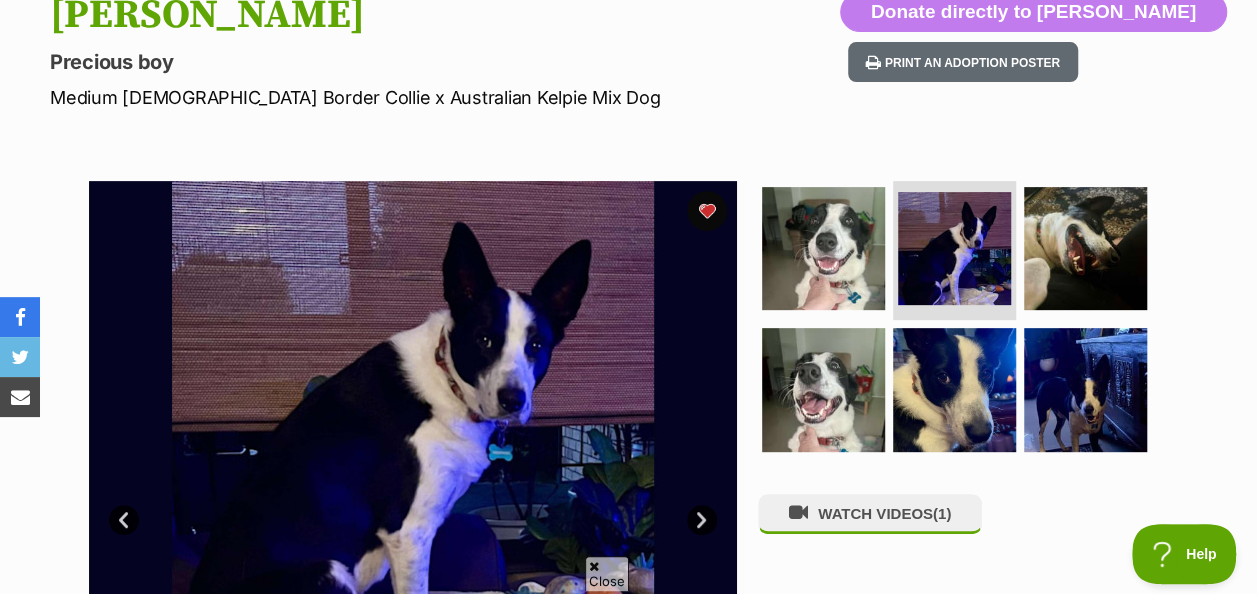 click at bounding box center (823, 389) 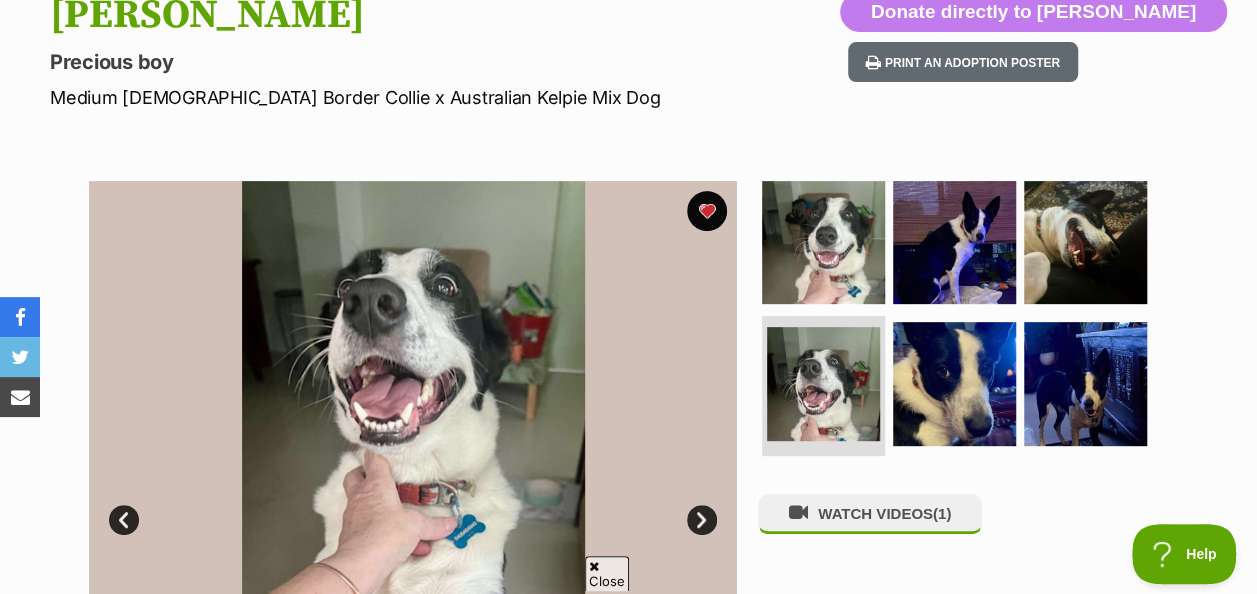 click at bounding box center [954, 383] 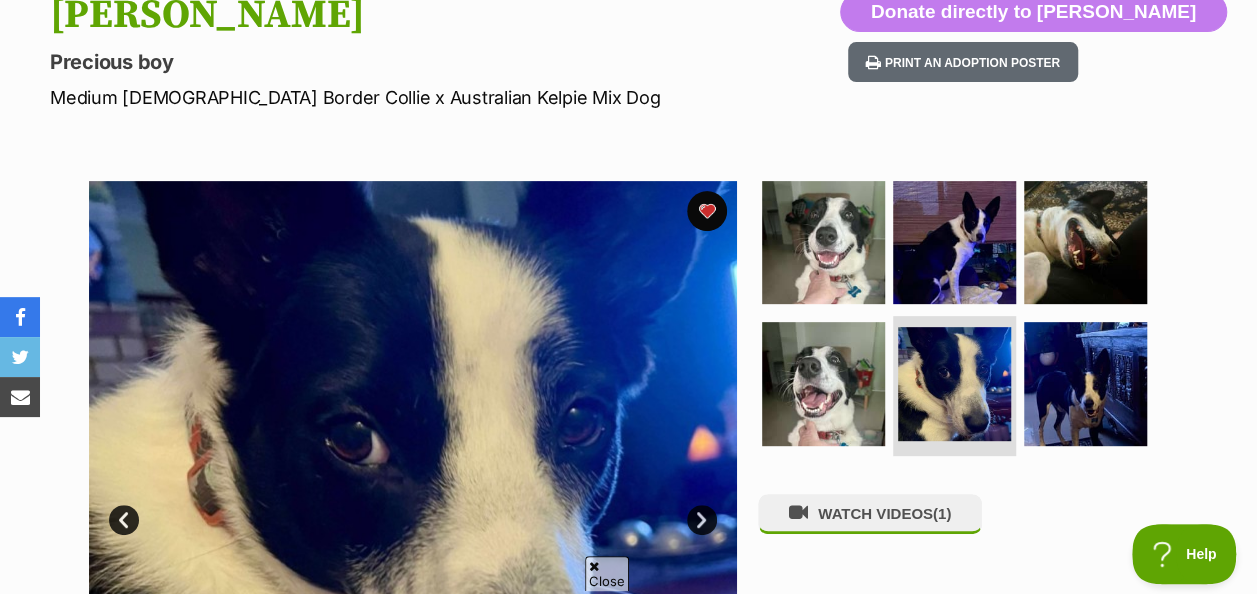 click at bounding box center [1085, 383] 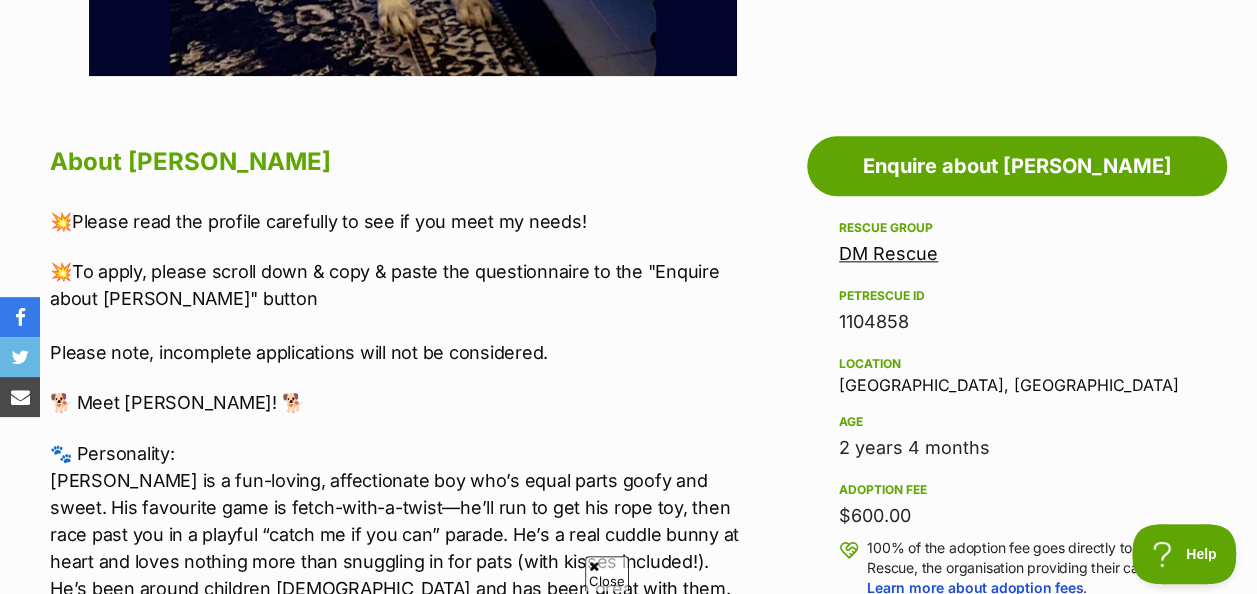 scroll, scrollTop: 1029, scrollLeft: 0, axis: vertical 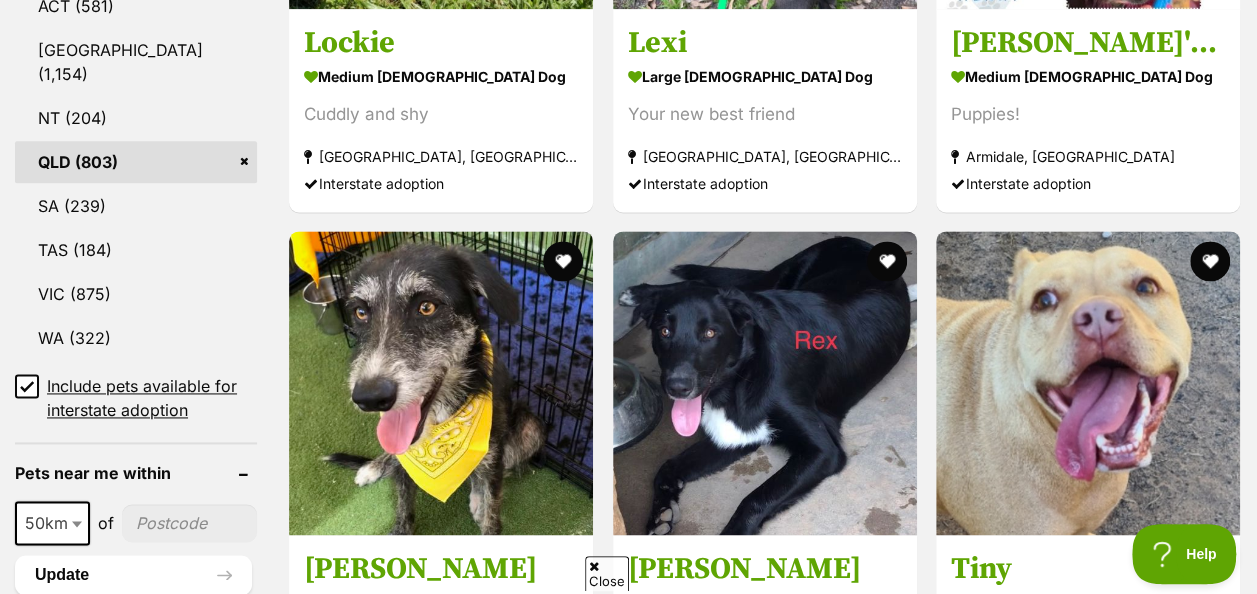 click at bounding box center [1210, 261] 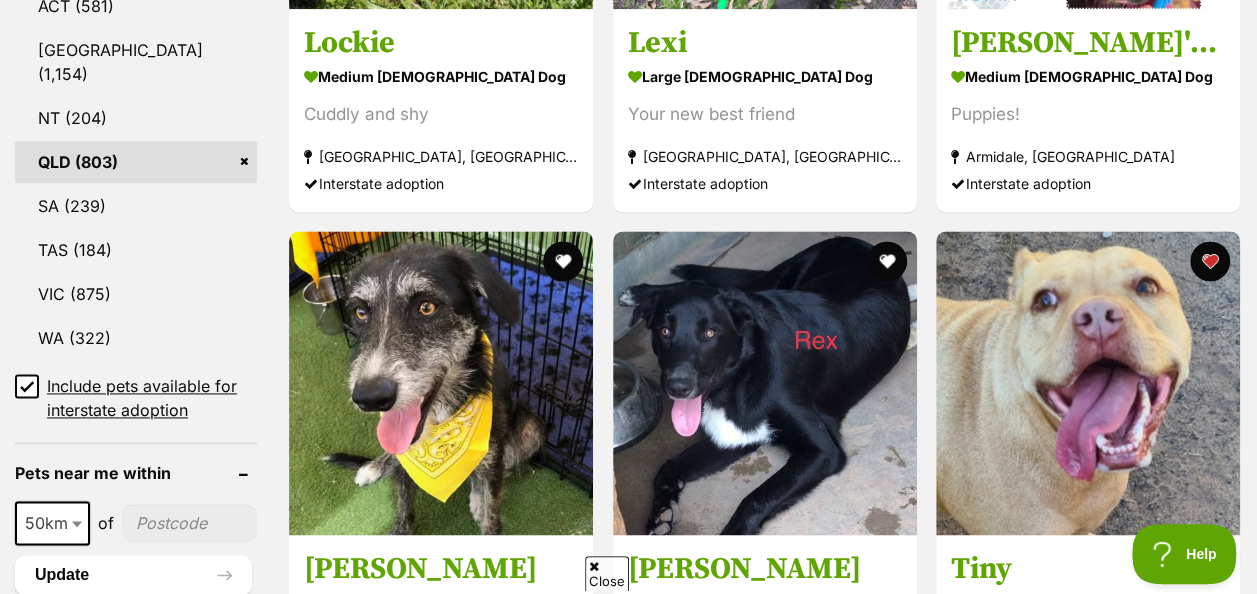 click at bounding box center (564, 261) 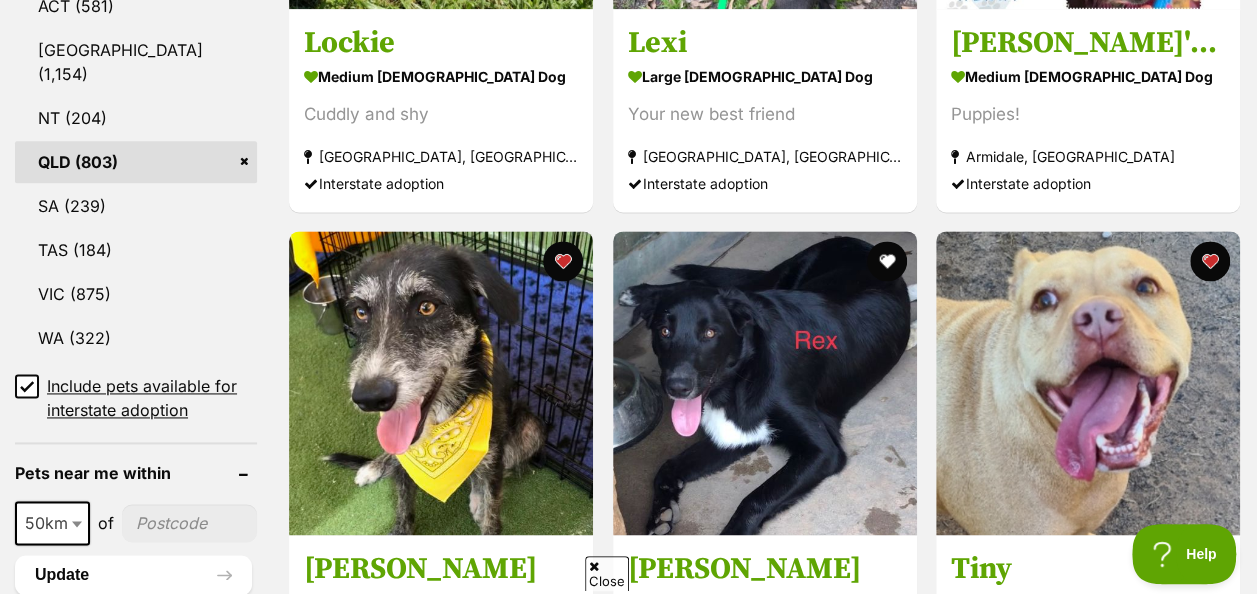 click at bounding box center (441, 383) 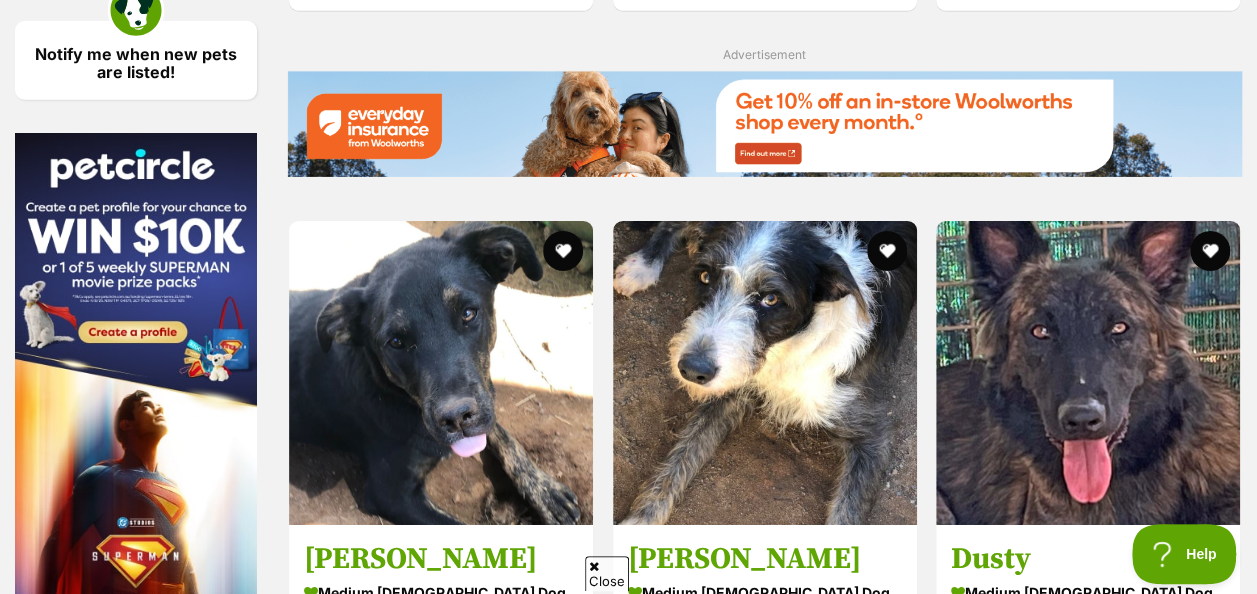 scroll, scrollTop: 3183, scrollLeft: 0, axis: vertical 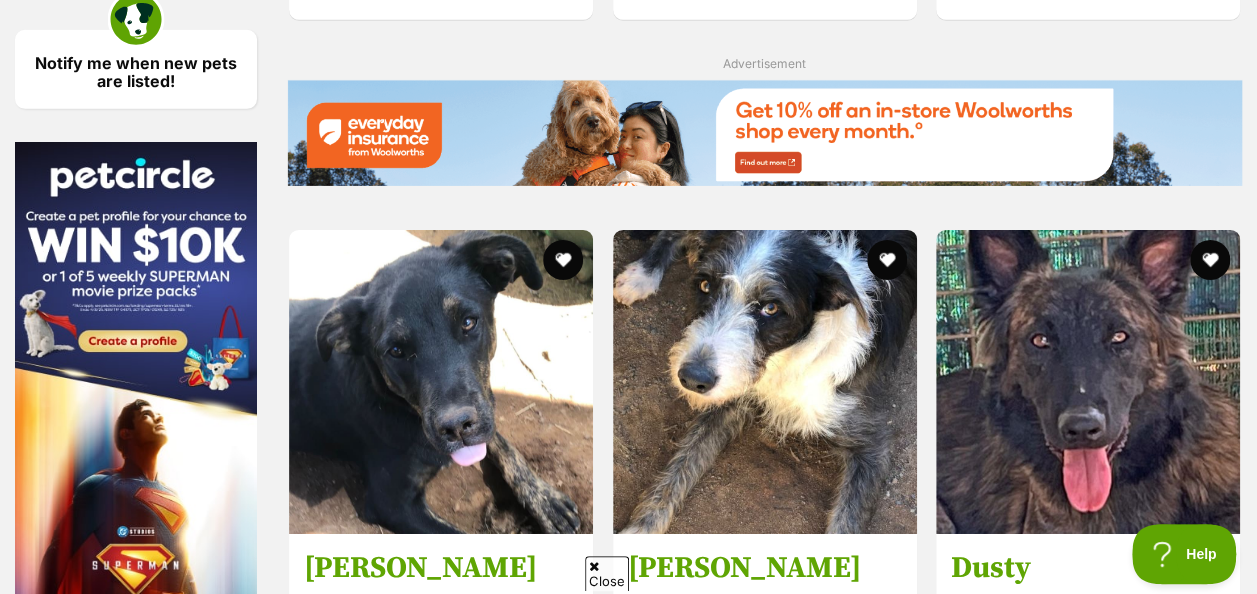 click at bounding box center [564, 260] 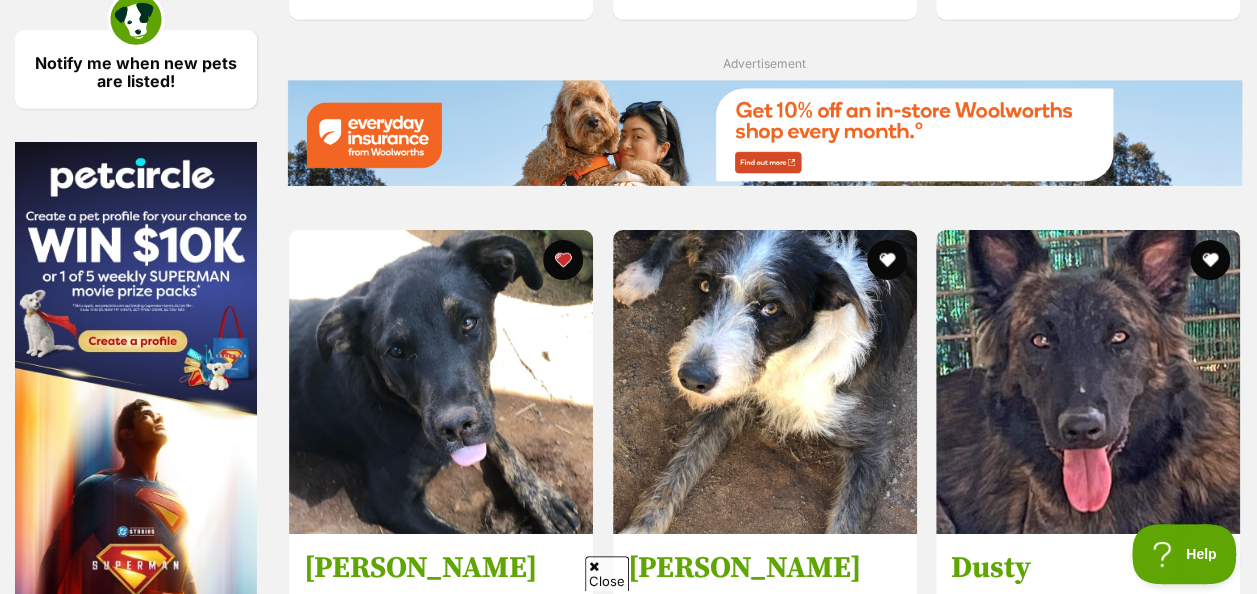 click at bounding box center [887, 260] 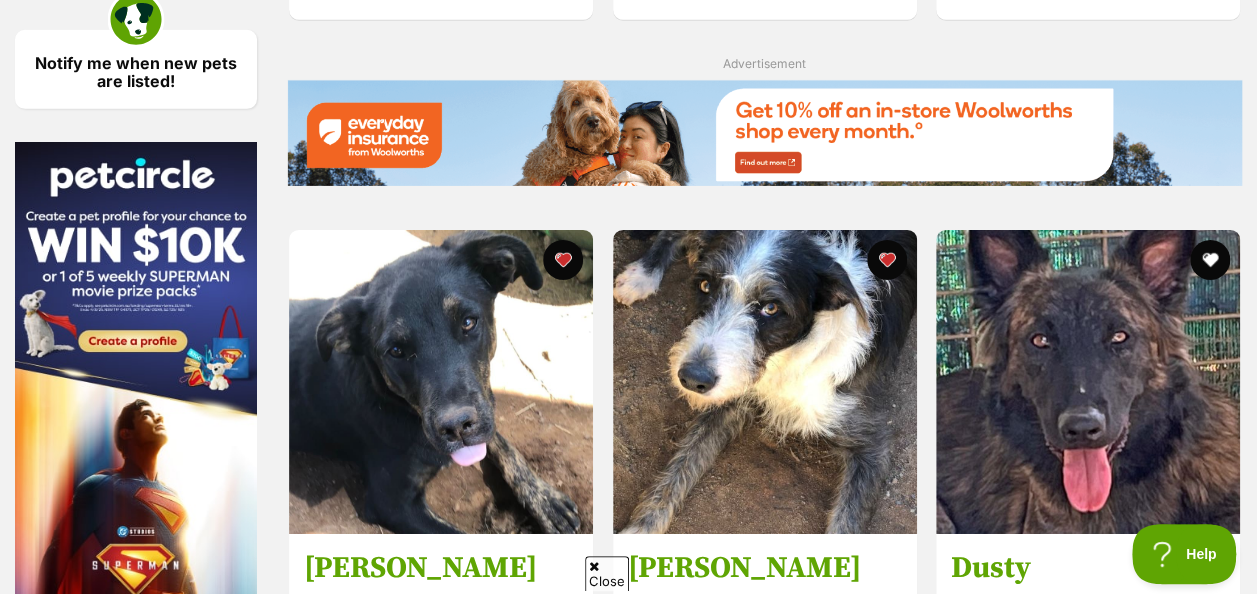 click at bounding box center [1210, 260] 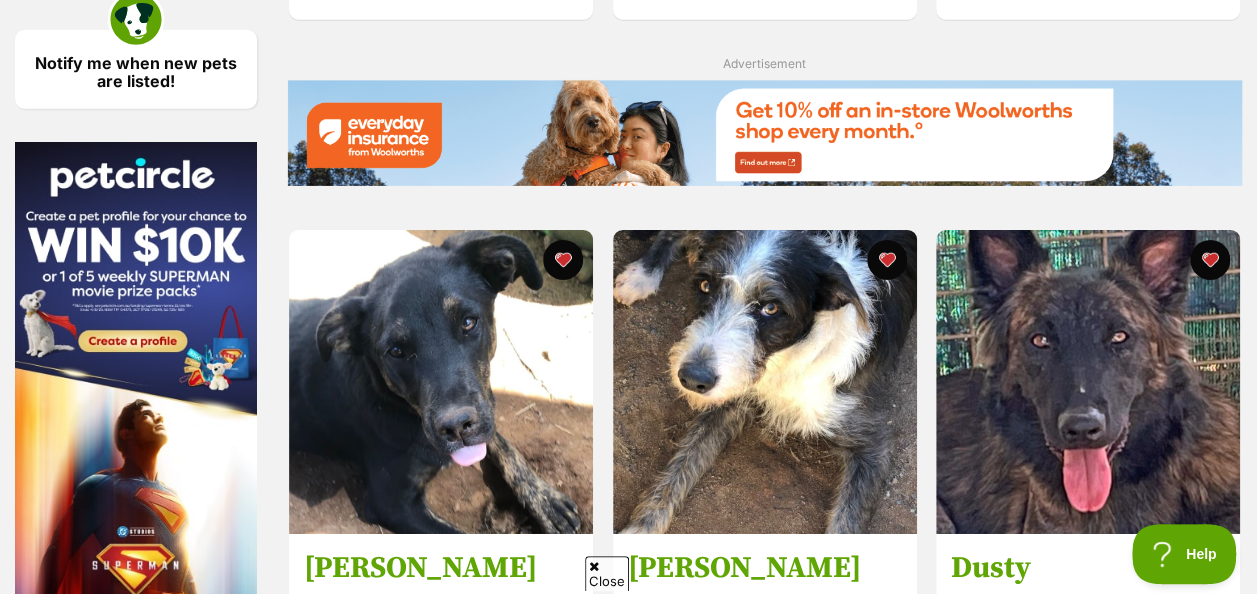 click at bounding box center (1088, 382) 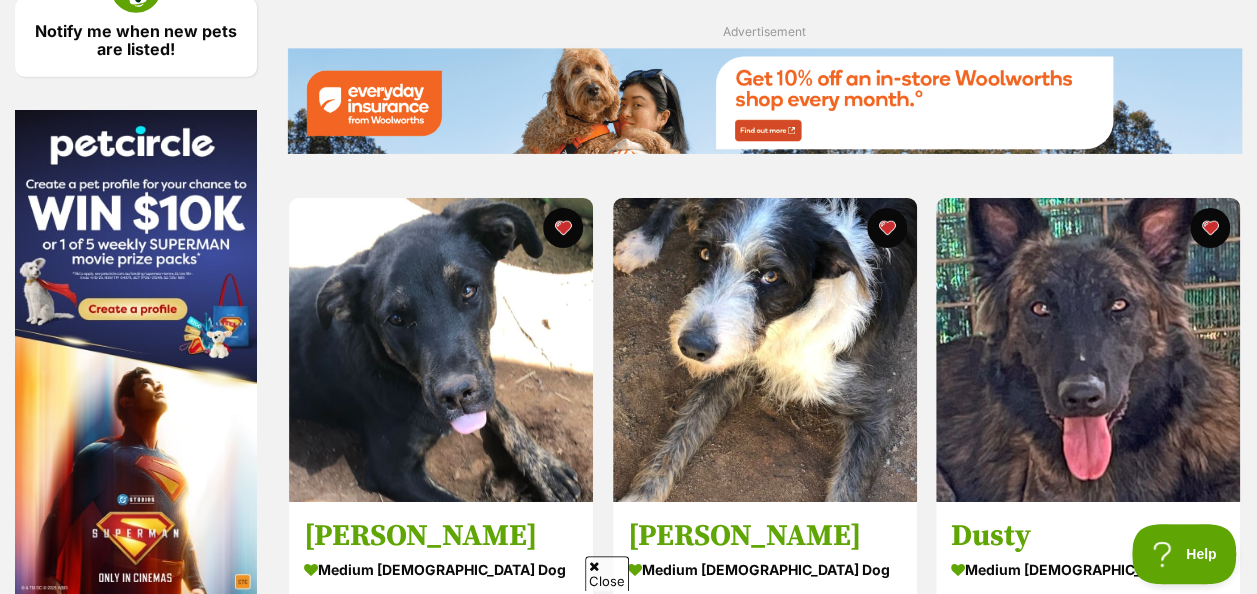 click at bounding box center (441, 350) 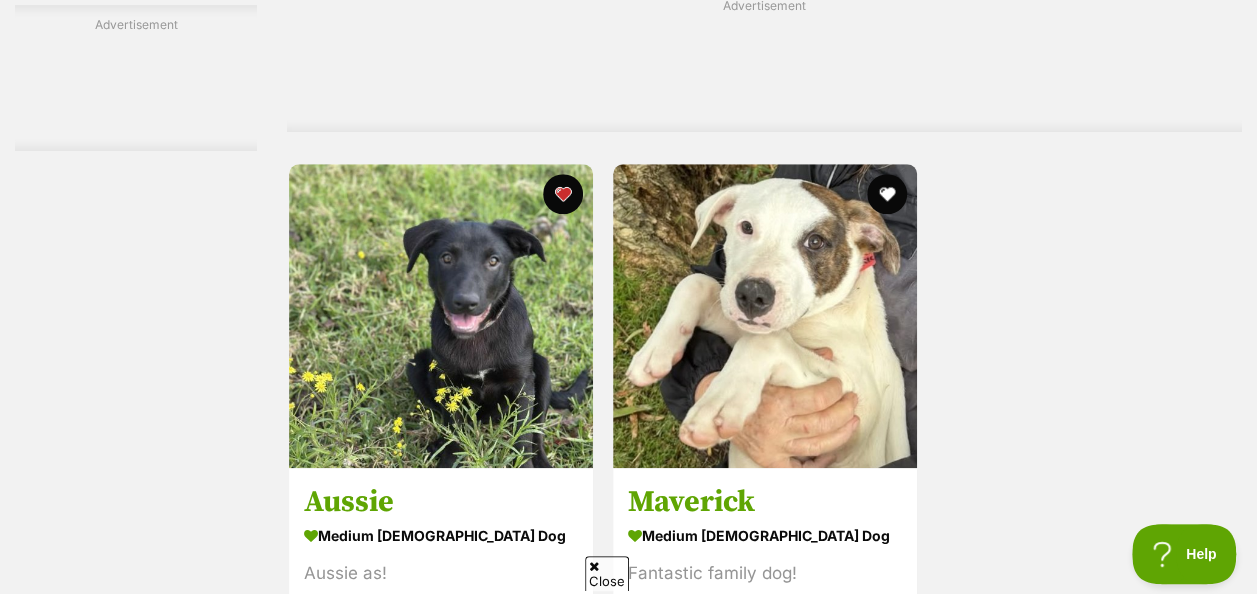 scroll, scrollTop: 4493, scrollLeft: 0, axis: vertical 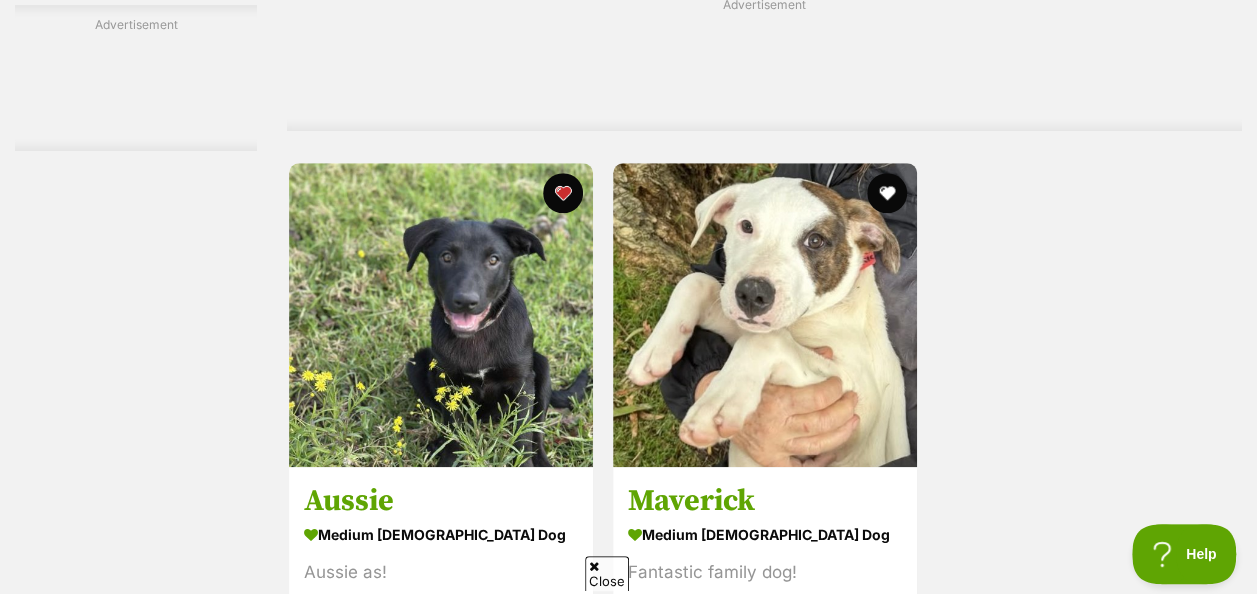 click at bounding box center (887, 193) 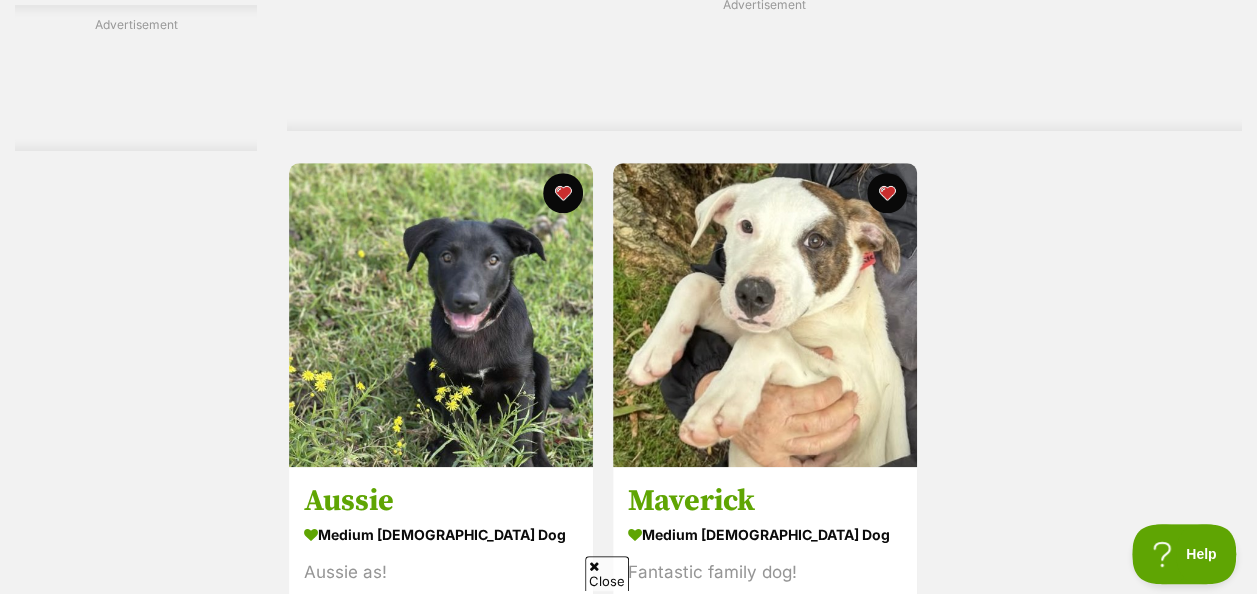 click on "Lockie
medium male Dog
Cuddly and shy
Murwillumbah, NSW
Interstate adoption
Lexi
large female Dog
Your new best friend
Failford, NSW
Interstate adoption
Lexi's puppies
medium male Dog
Puppies!
Armidale, NSW
Interstate adoption
Brandt
medium male Dog
young friendly
Eatonsville, NSW
Interstate adoption
Rex
medium male Dog
active friendly smart
Eatonsville, NSW
Interstate adoption
Tiny
small female Dog
gentle loving friendly
Eatonsville, NSW
Interstate adoption
Advertisement
Braylyn
medium female Dog
young friendly
Eatonsville, NSW
Interstate adoption
Braylee
medium female Dog" at bounding box center [764, -1448] 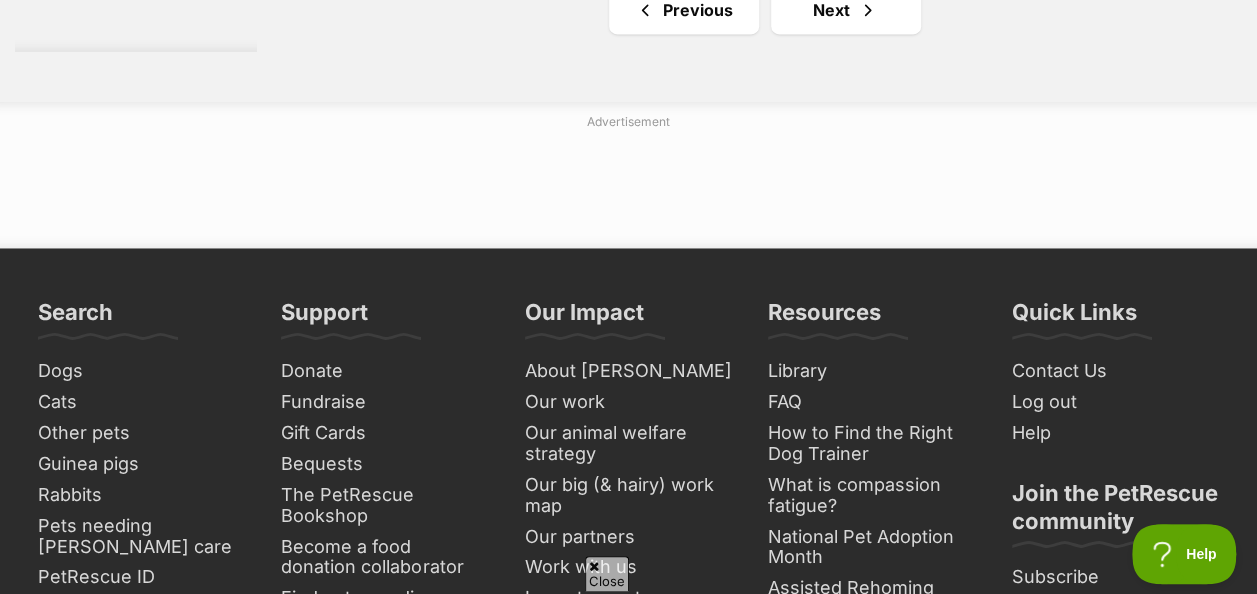 scroll, scrollTop: 5054, scrollLeft: 0, axis: vertical 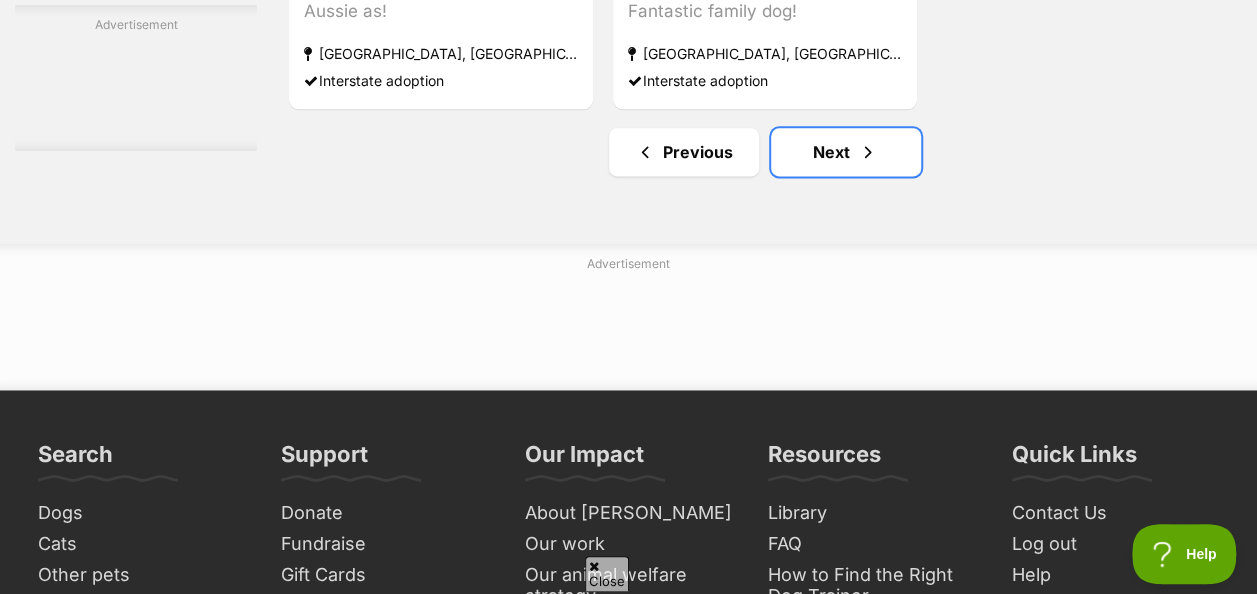 click on "Next" at bounding box center (846, 152) 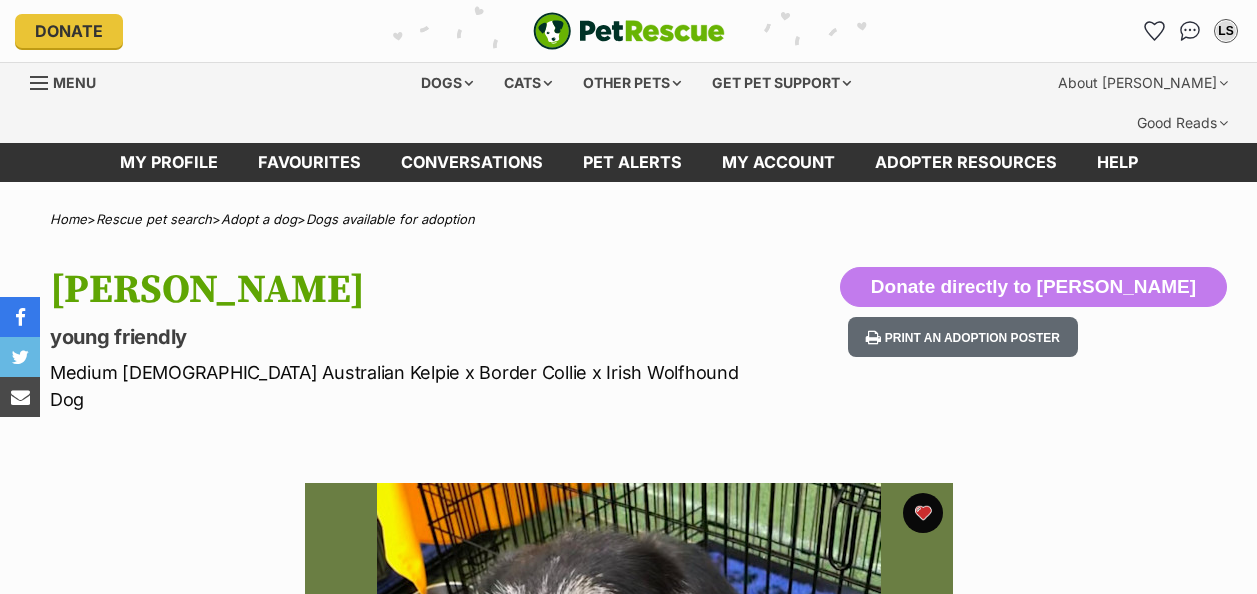 scroll, scrollTop: 0, scrollLeft: 0, axis: both 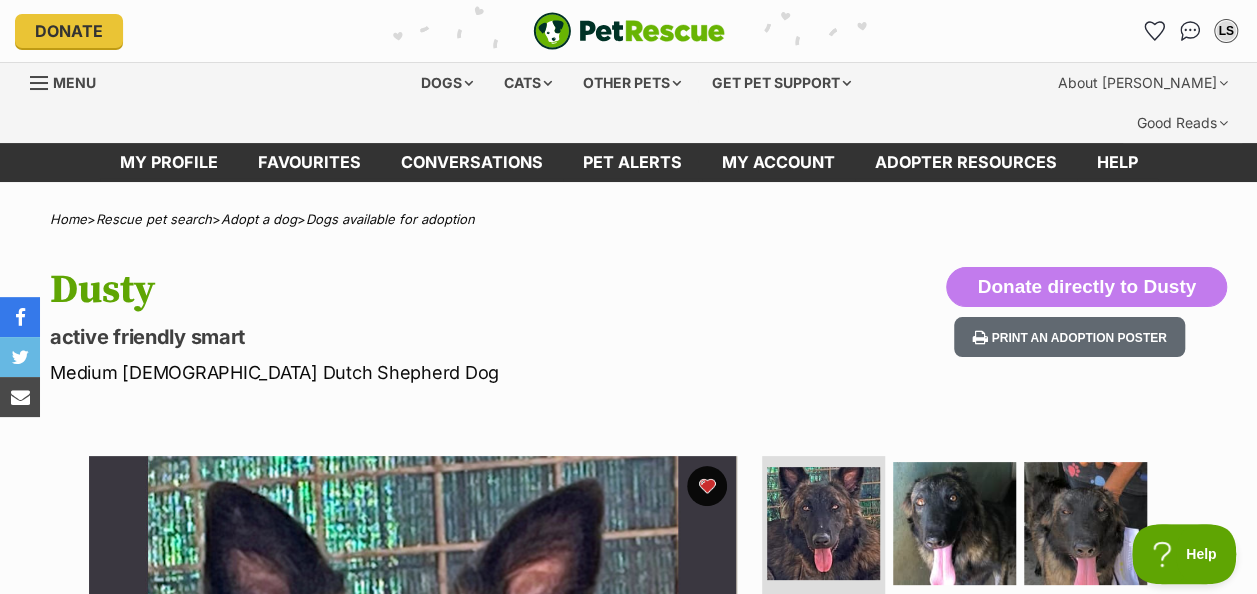 click at bounding box center (954, 523) 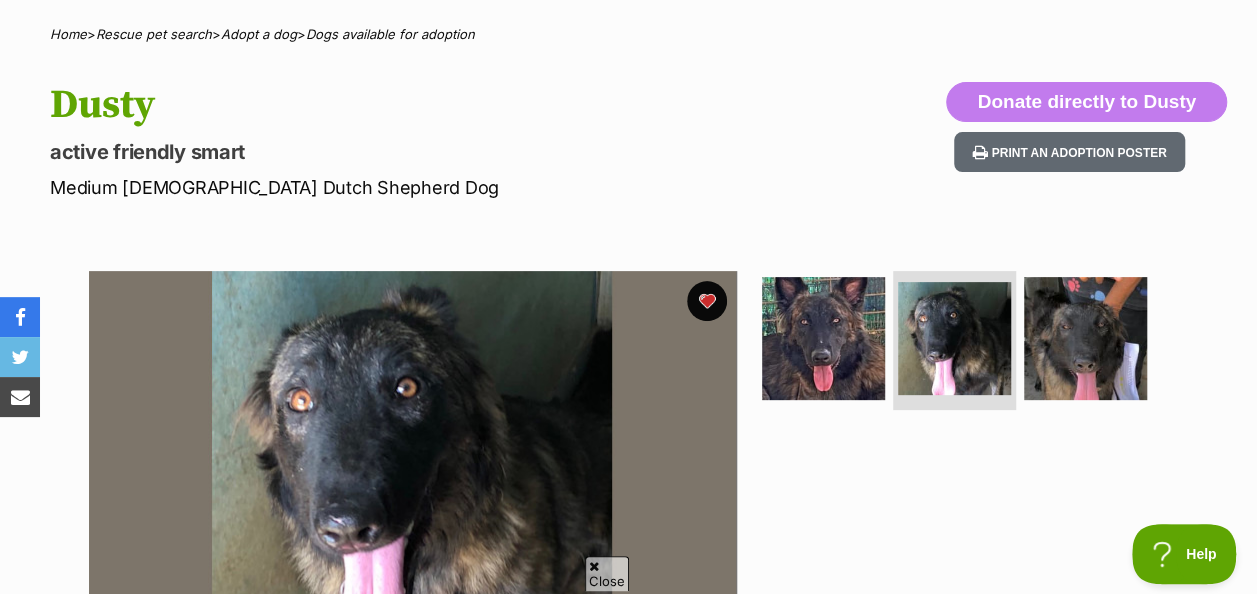 scroll, scrollTop: 186, scrollLeft: 0, axis: vertical 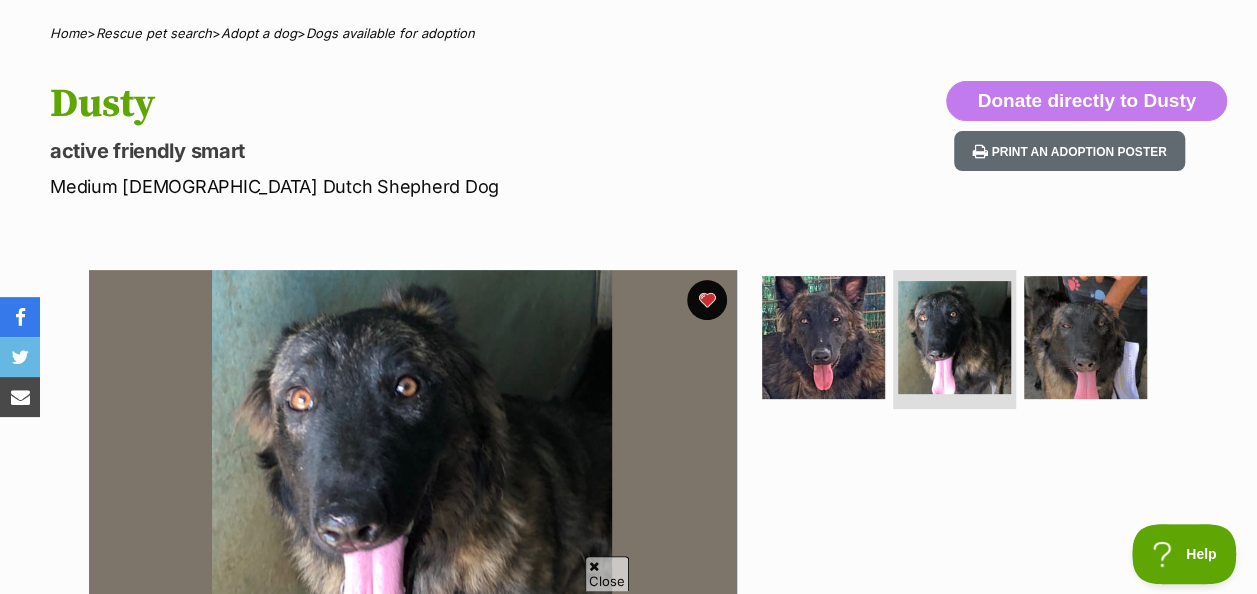 click at bounding box center (1085, 337) 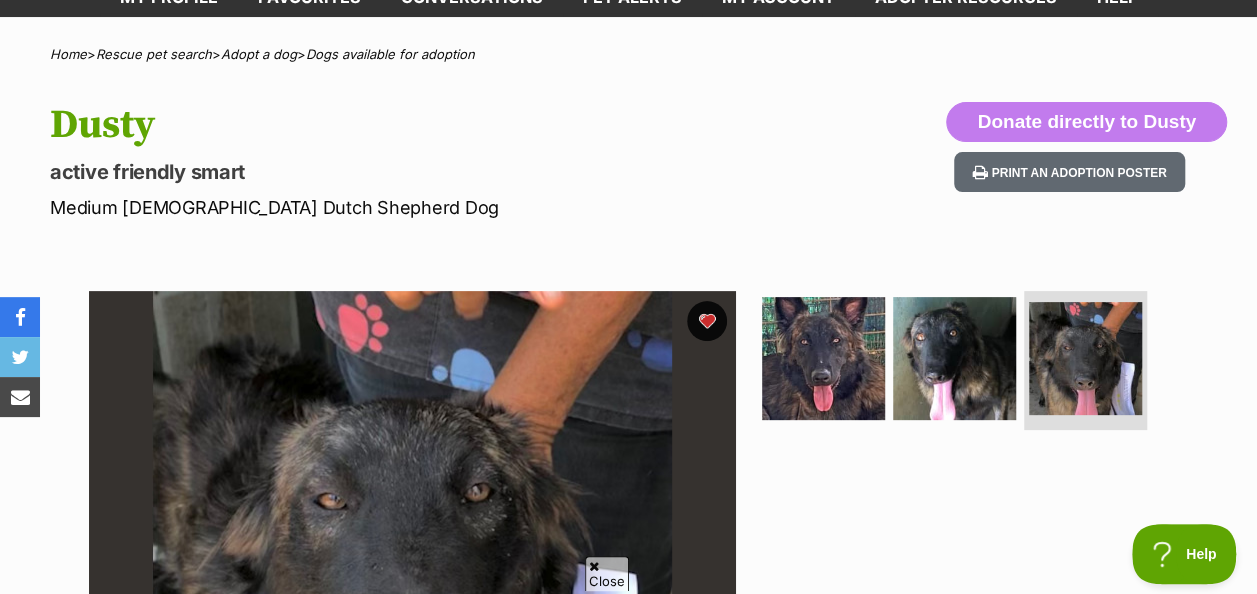 scroll, scrollTop: 157, scrollLeft: 0, axis: vertical 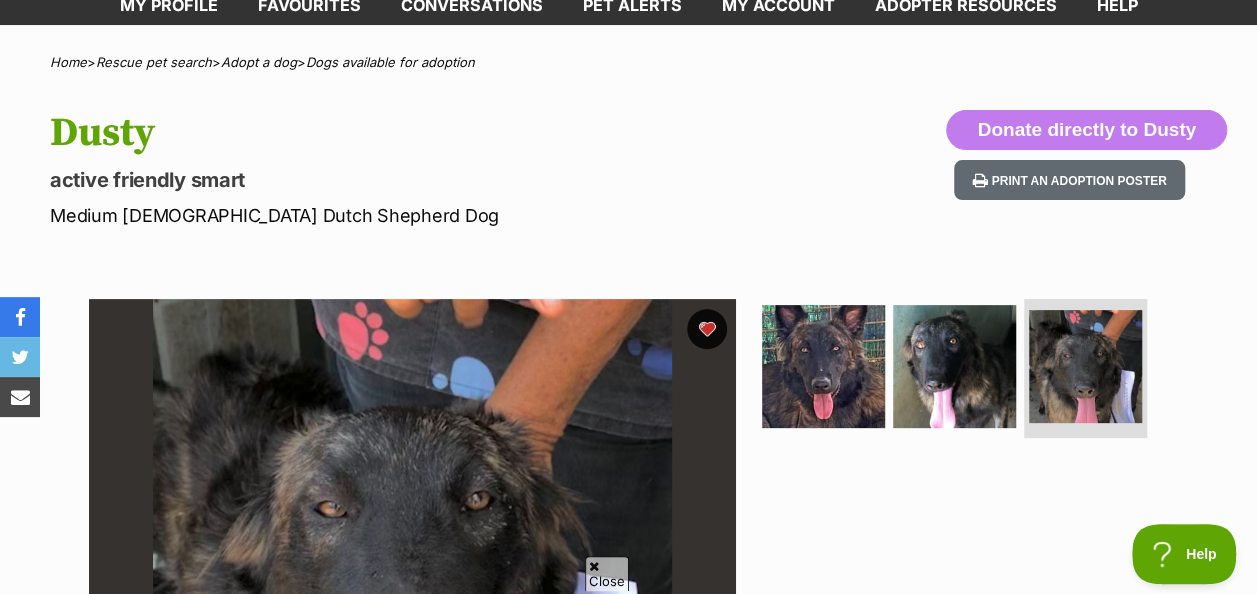 click at bounding box center (823, 366) 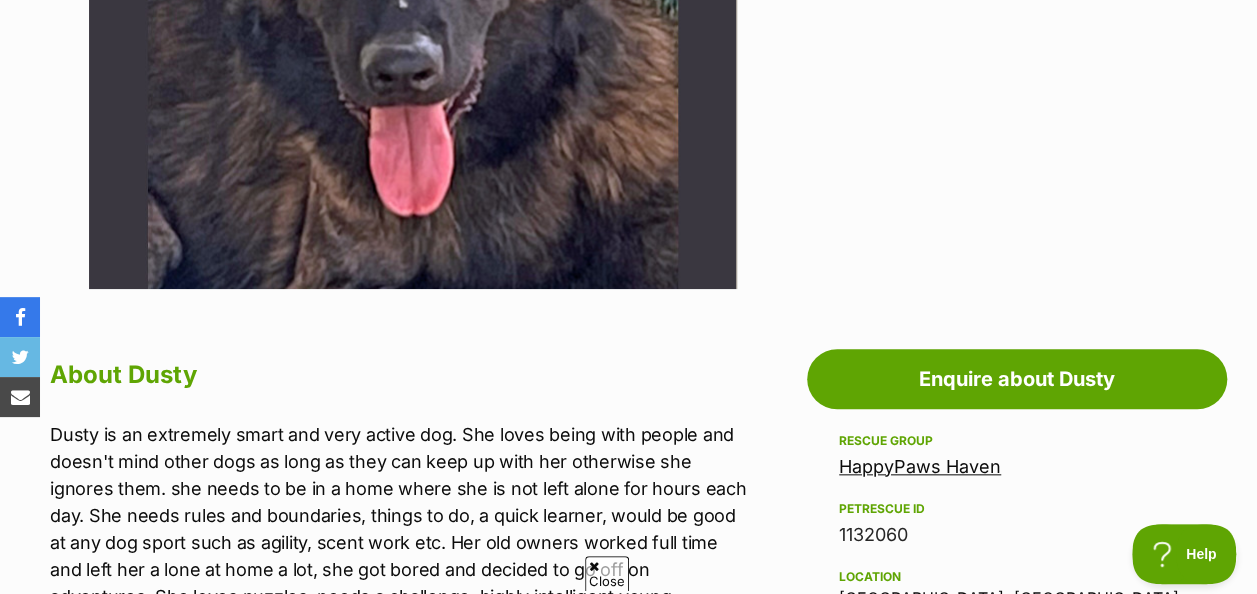 scroll, scrollTop: 846, scrollLeft: 0, axis: vertical 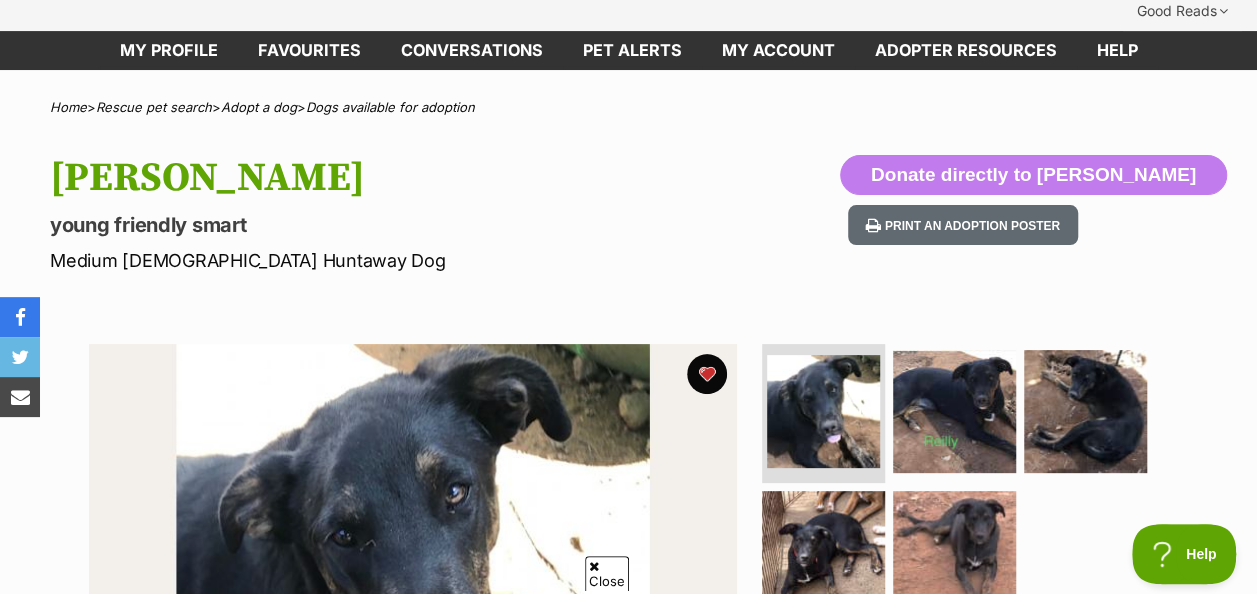 click at bounding box center [954, 552] 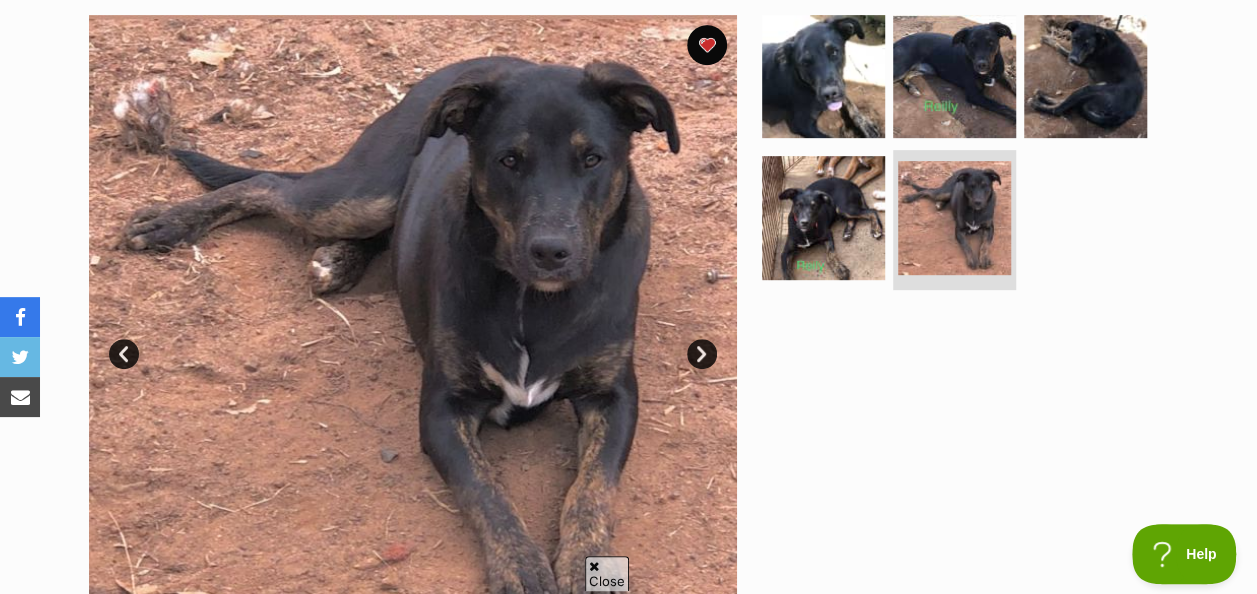 scroll, scrollTop: 445, scrollLeft: 0, axis: vertical 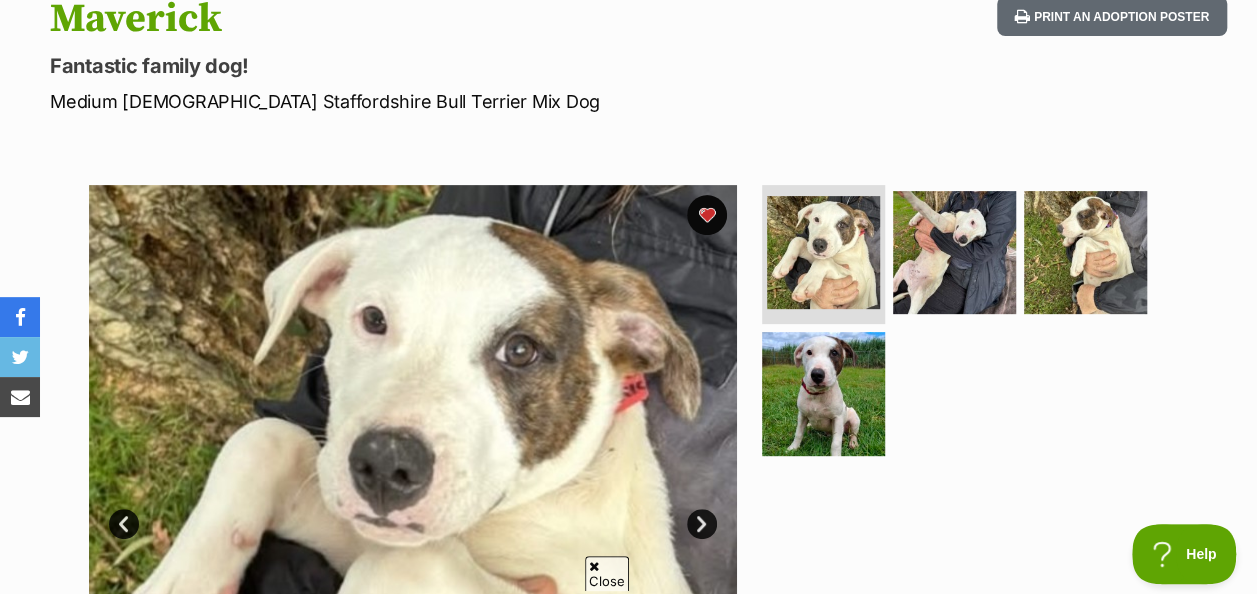 click at bounding box center [954, 252] 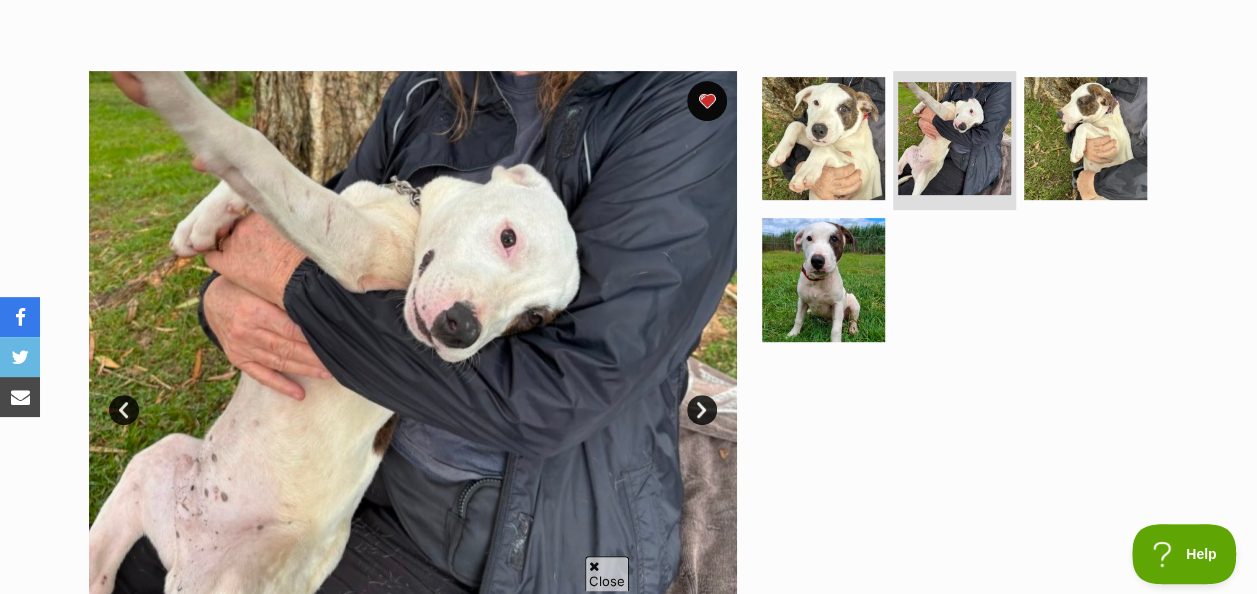 scroll, scrollTop: 387, scrollLeft: 0, axis: vertical 